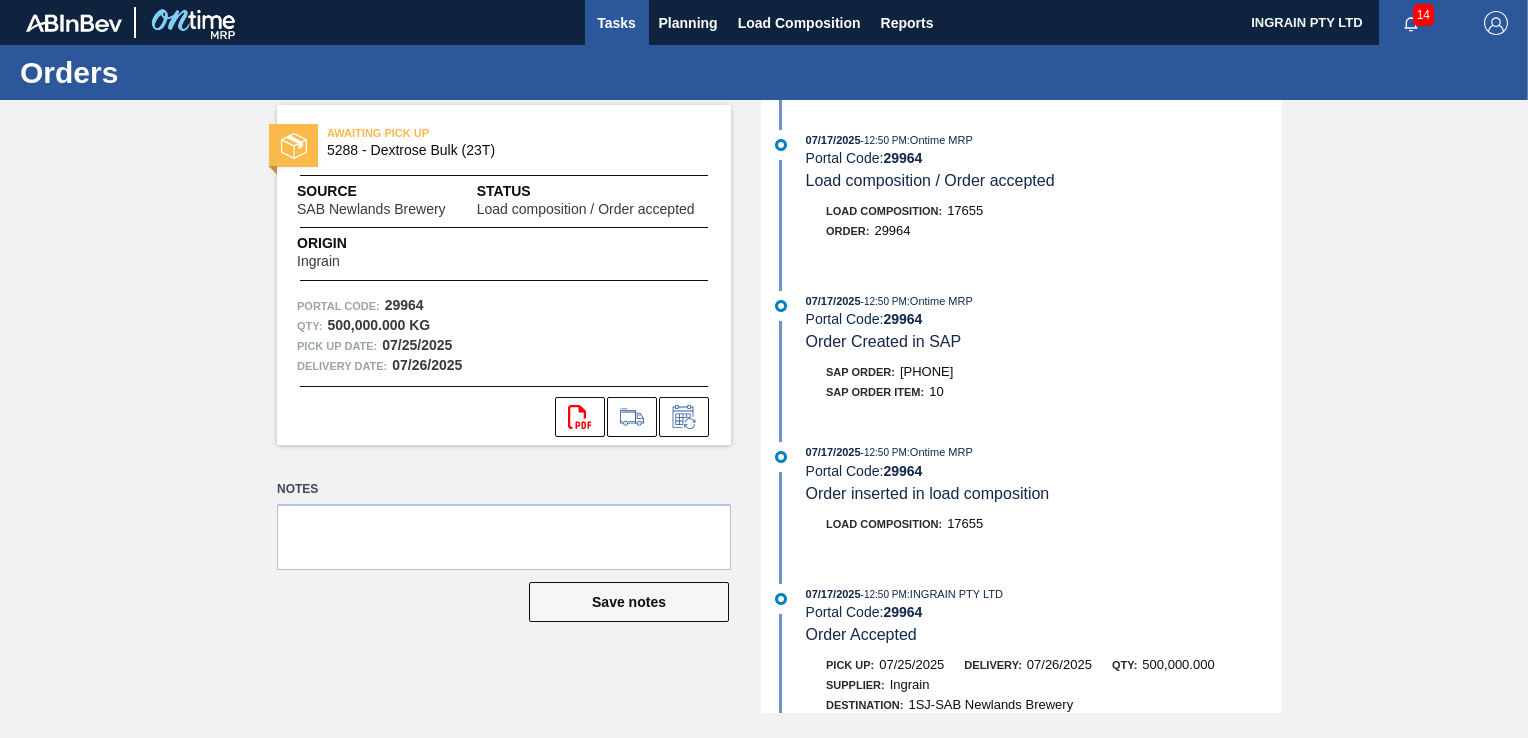 scroll, scrollTop: 0, scrollLeft: 0, axis: both 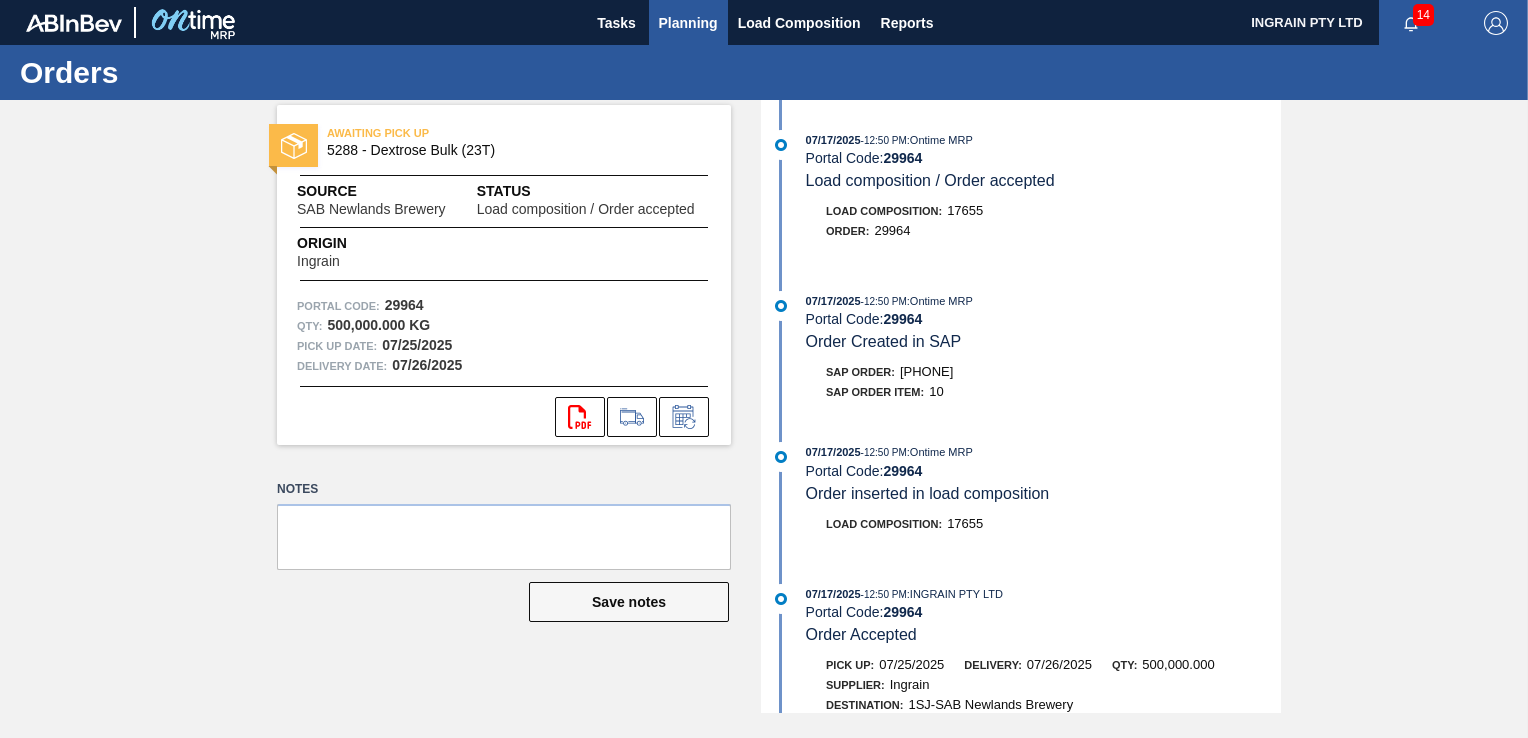 click on "Planning" at bounding box center [688, 23] 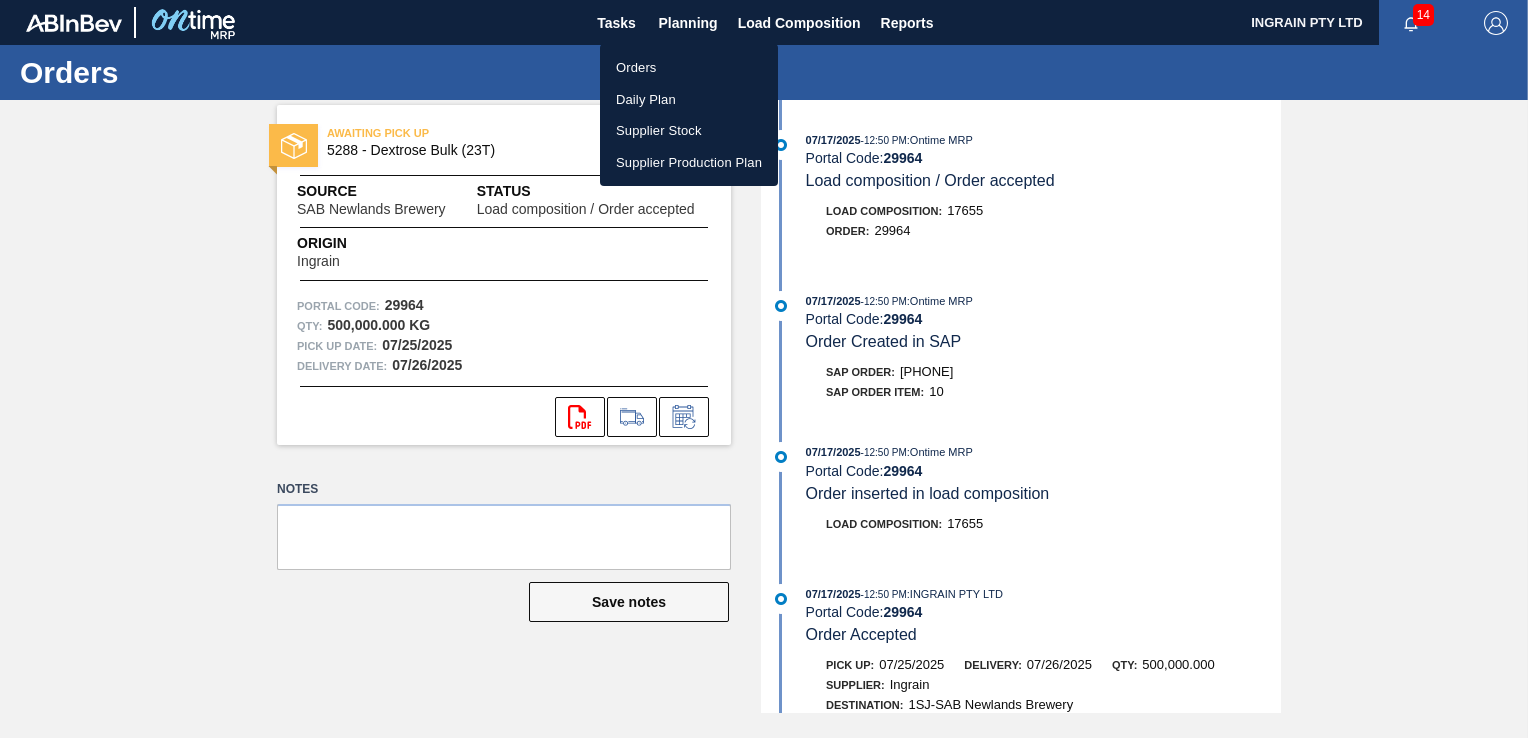 click on "Orders" at bounding box center (689, 68) 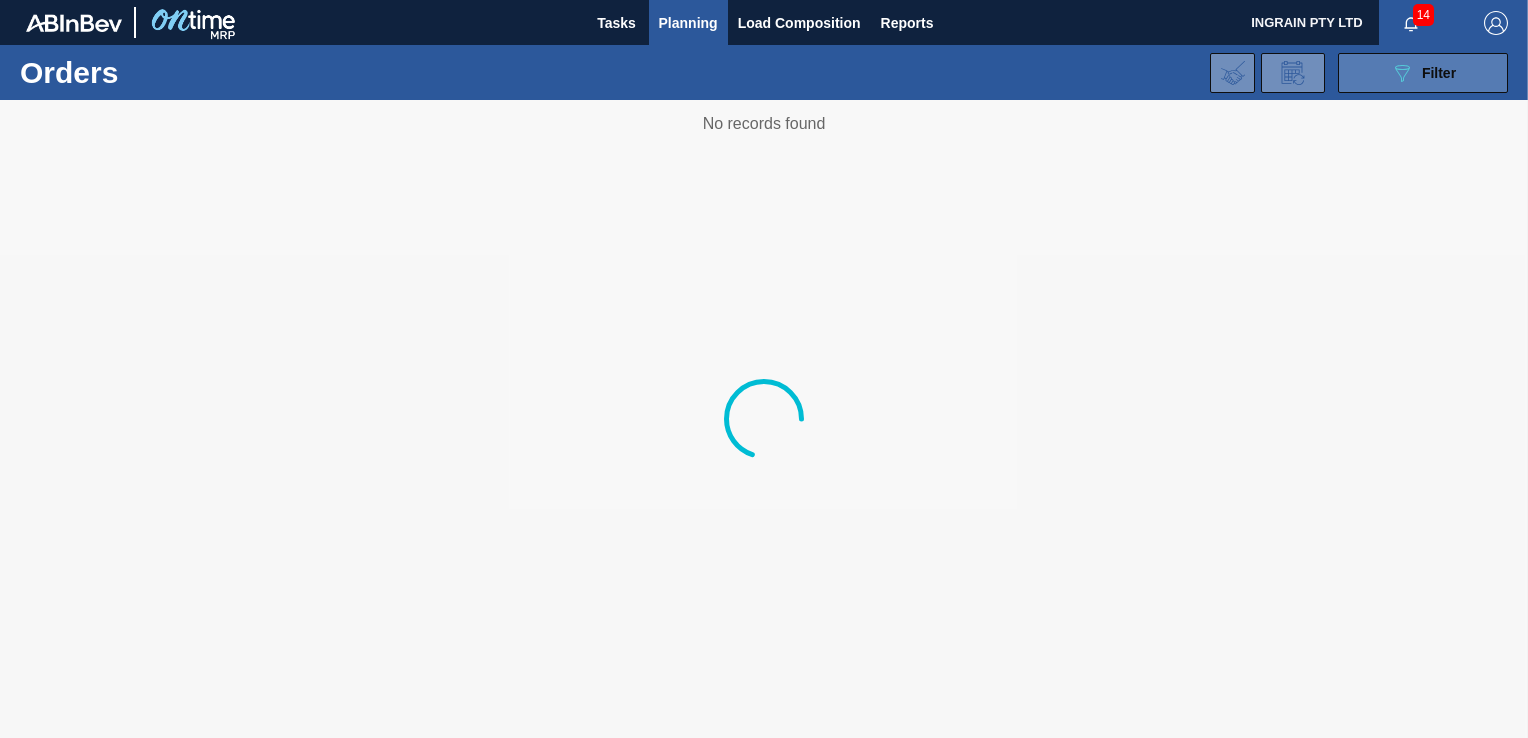 click on "089F7B8B-B2A5-4AFE-B5C0-19BA573D28AC Filter" at bounding box center (1423, 73) 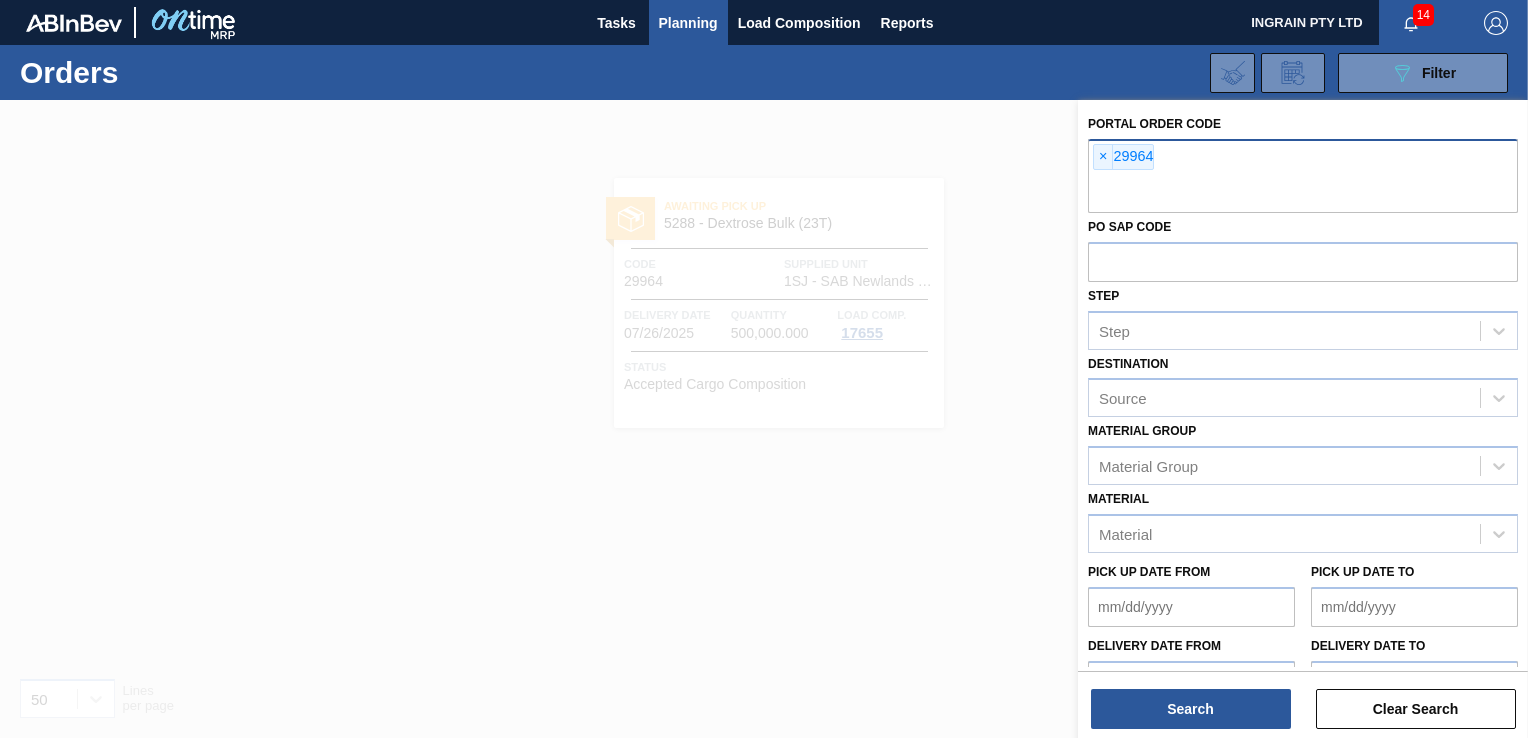 click at bounding box center (1303, 194) 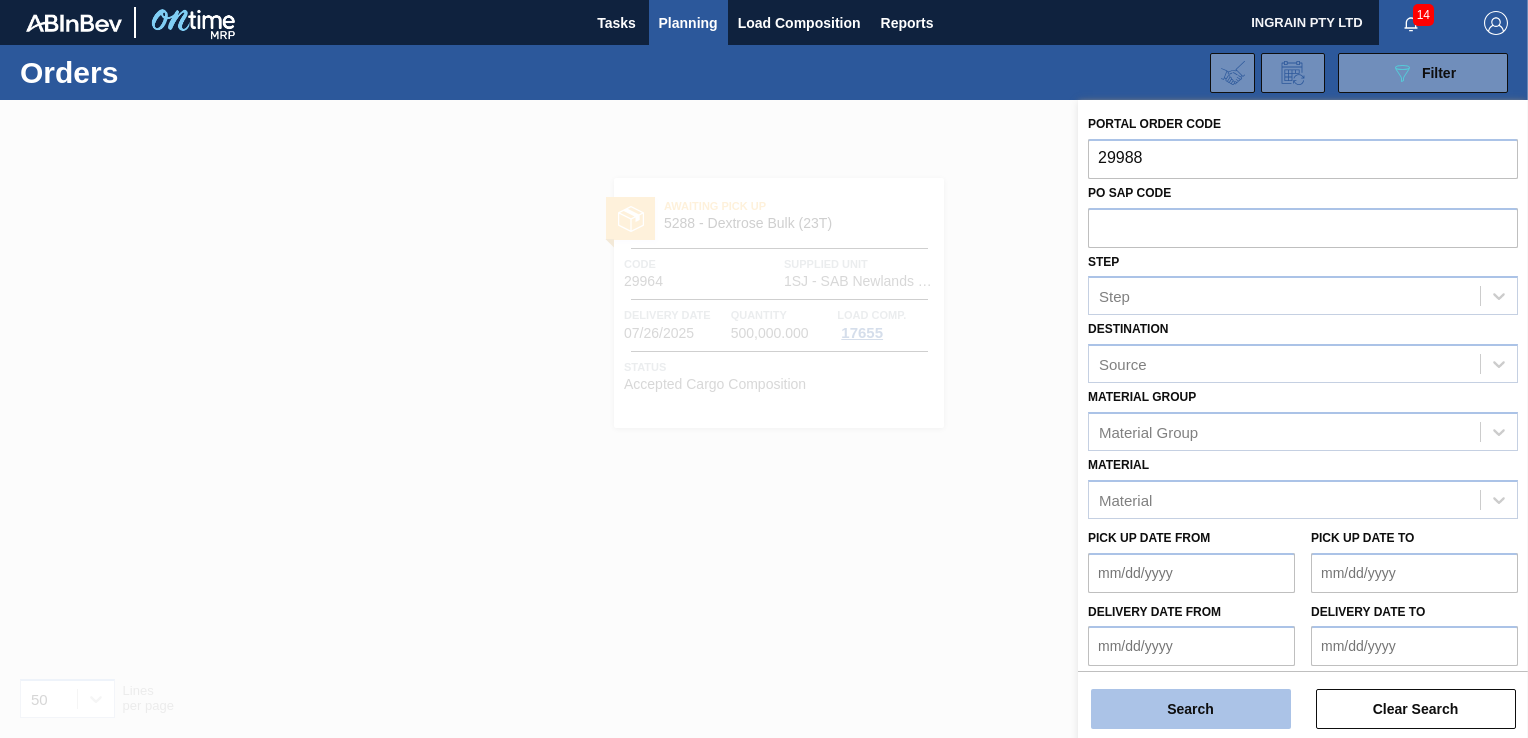type on "29988" 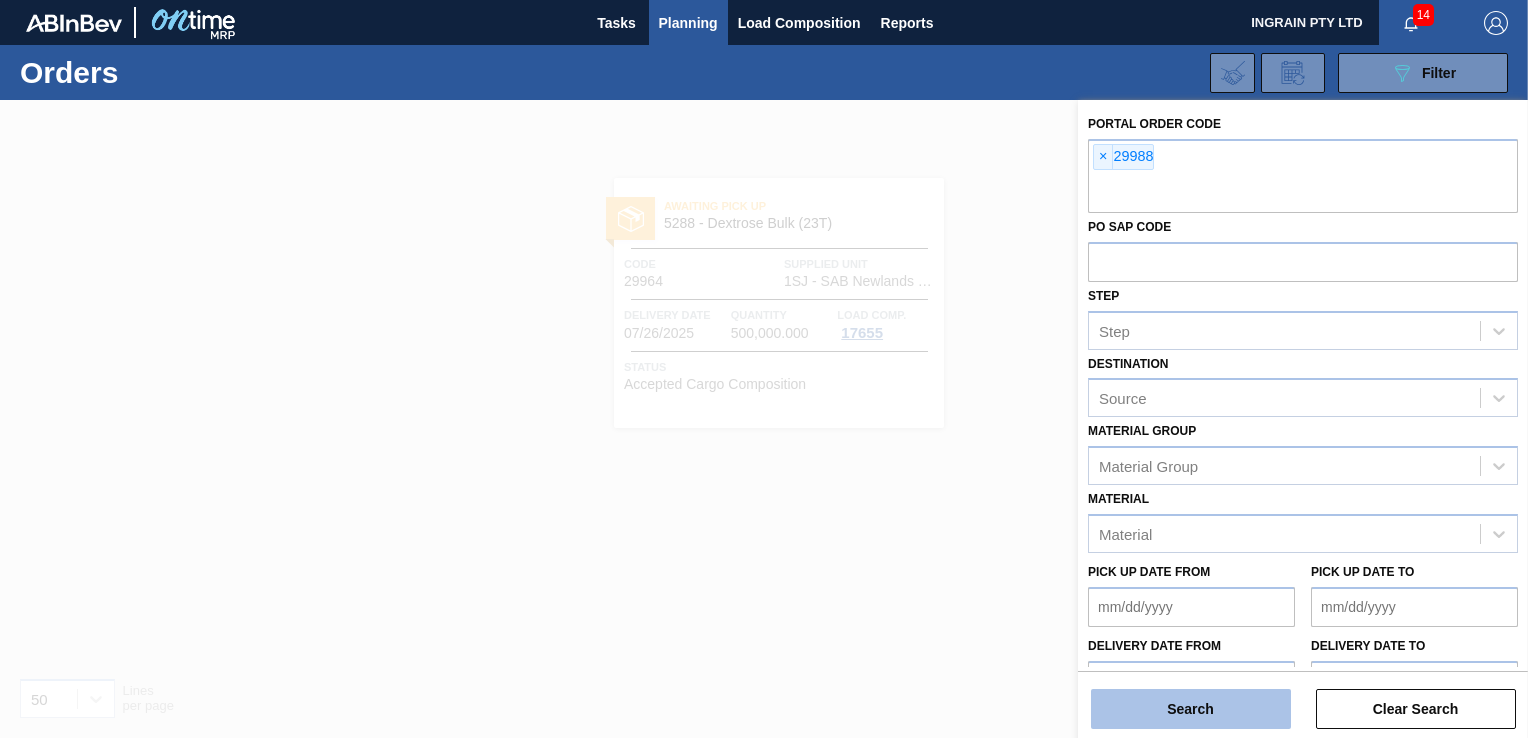 click on "Search" at bounding box center (1191, 709) 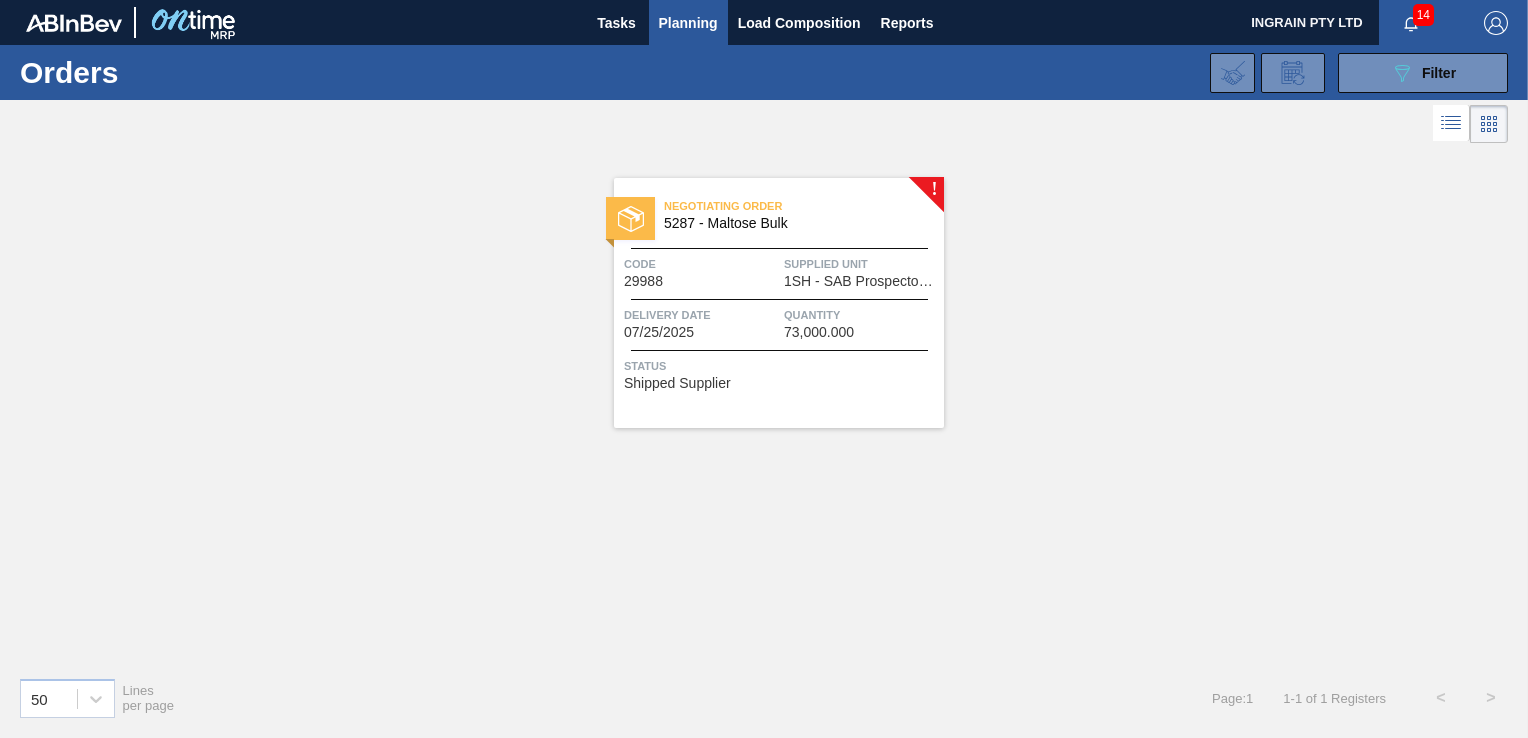 click on "Quantity" at bounding box center (861, 315) 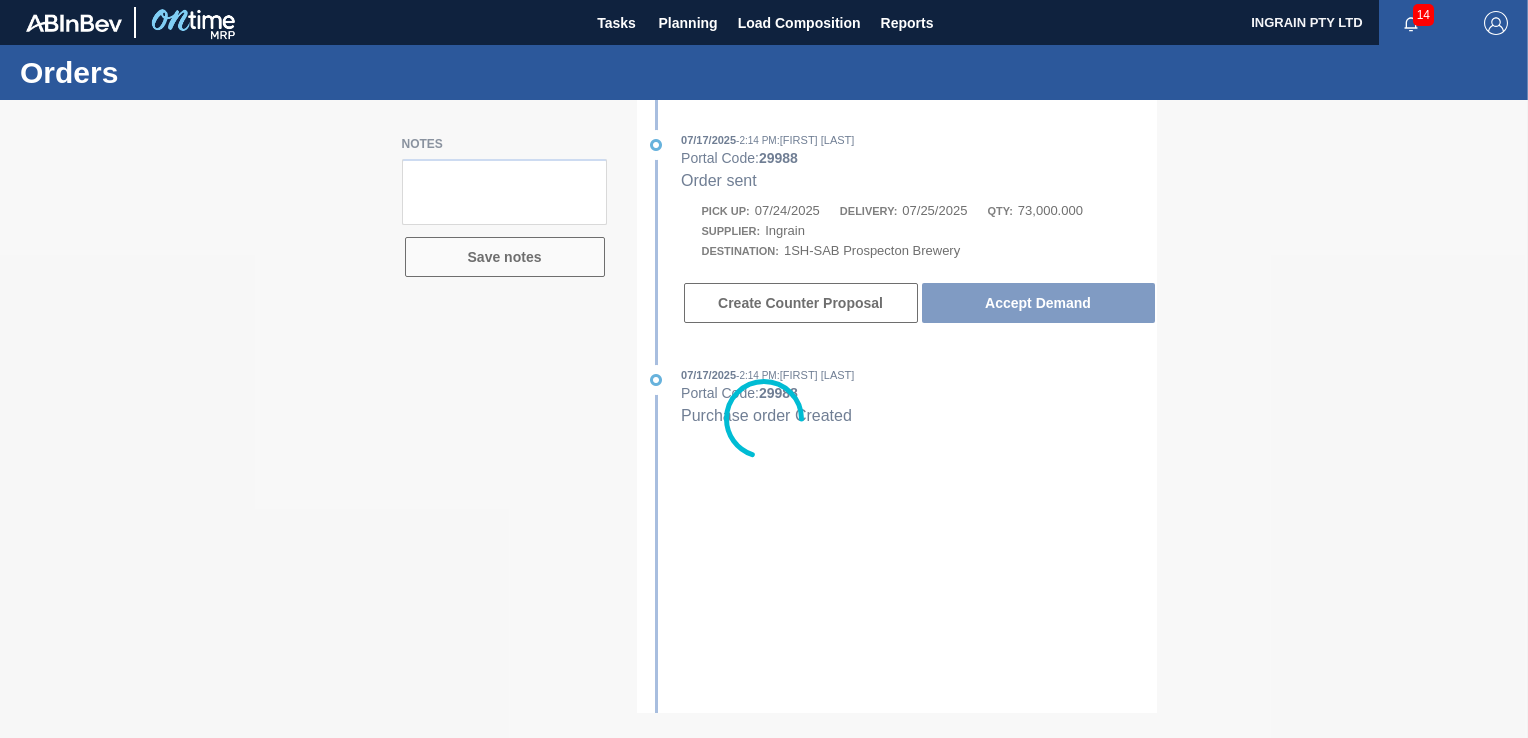 click at bounding box center (764, 419) 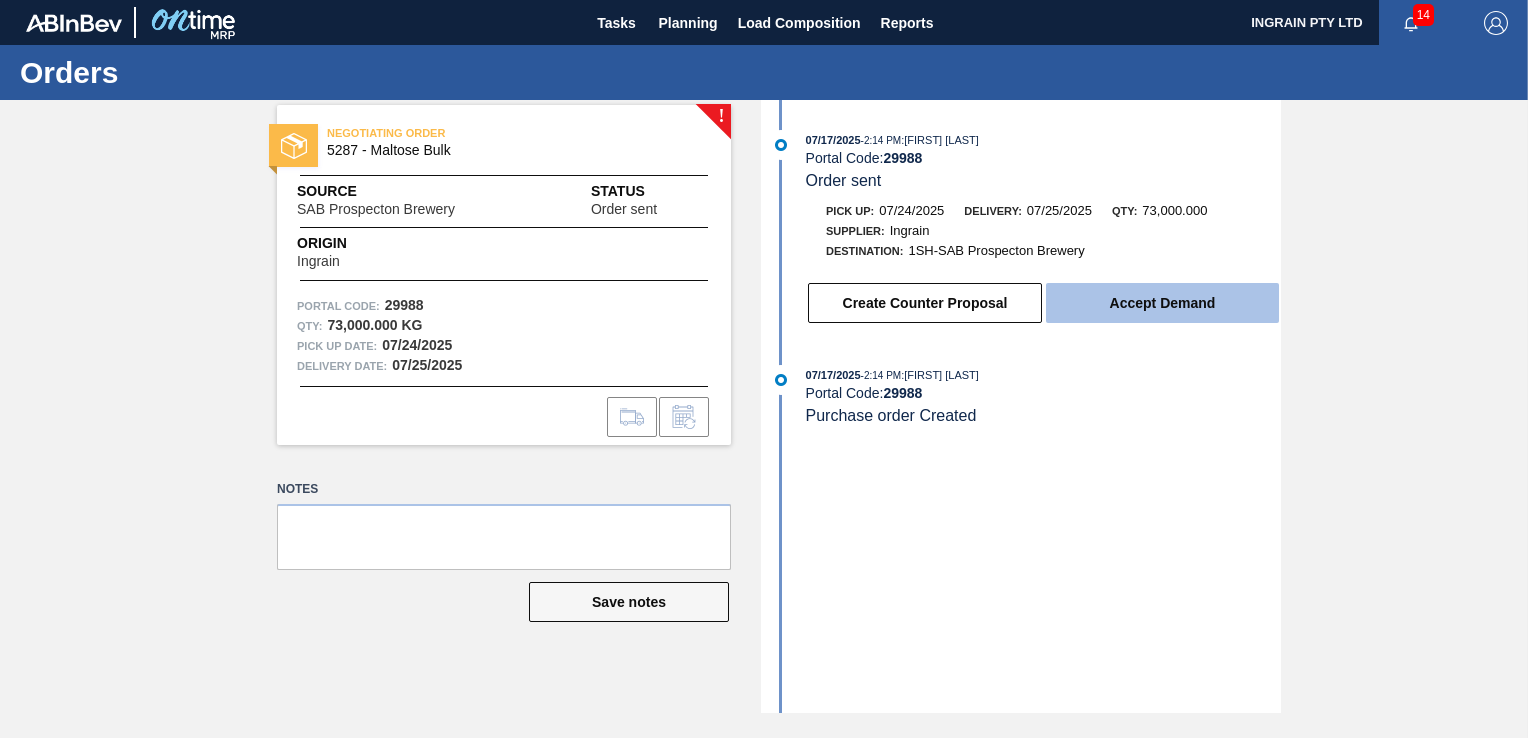 click on "Accept Demand" at bounding box center (1162, 303) 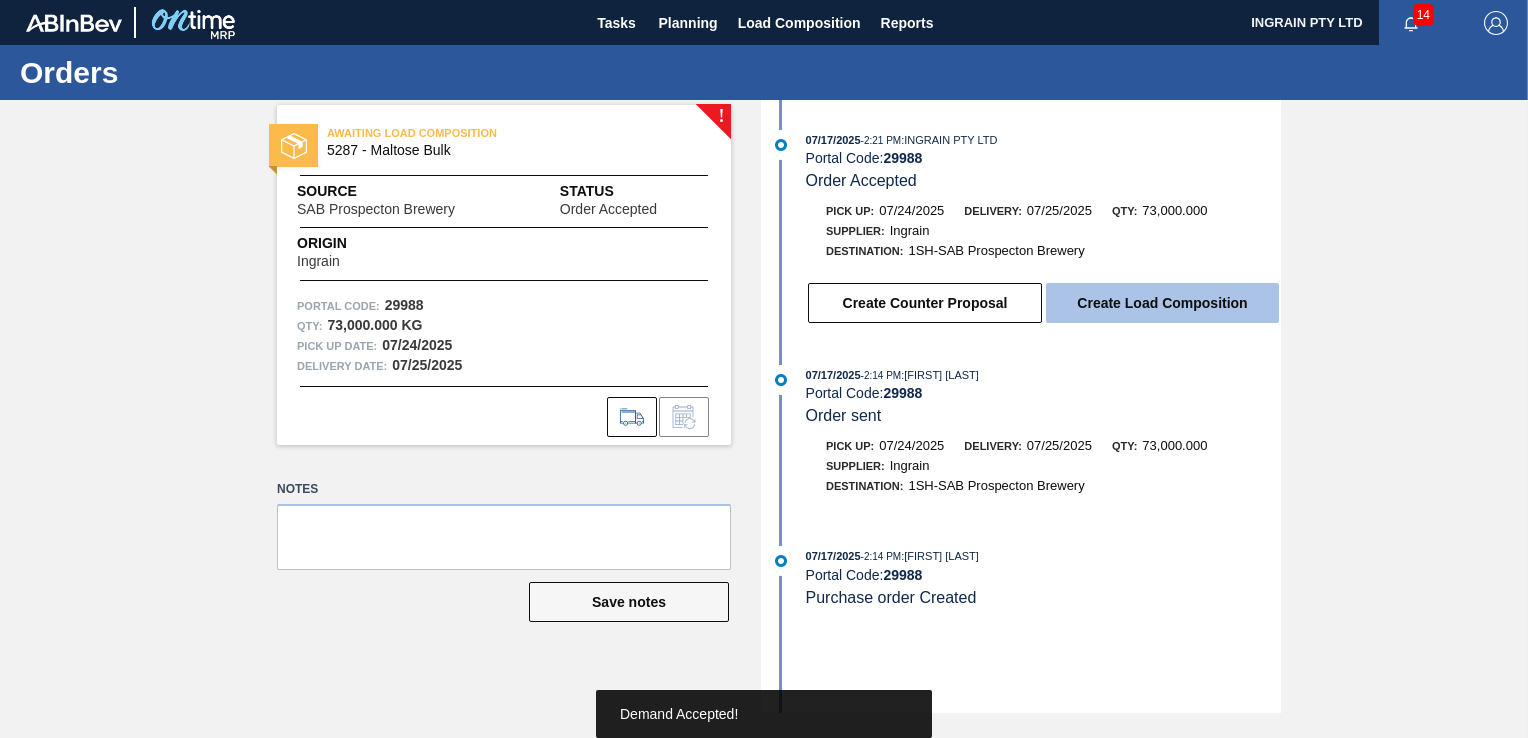 click on "Create Load Composition" at bounding box center (1162, 303) 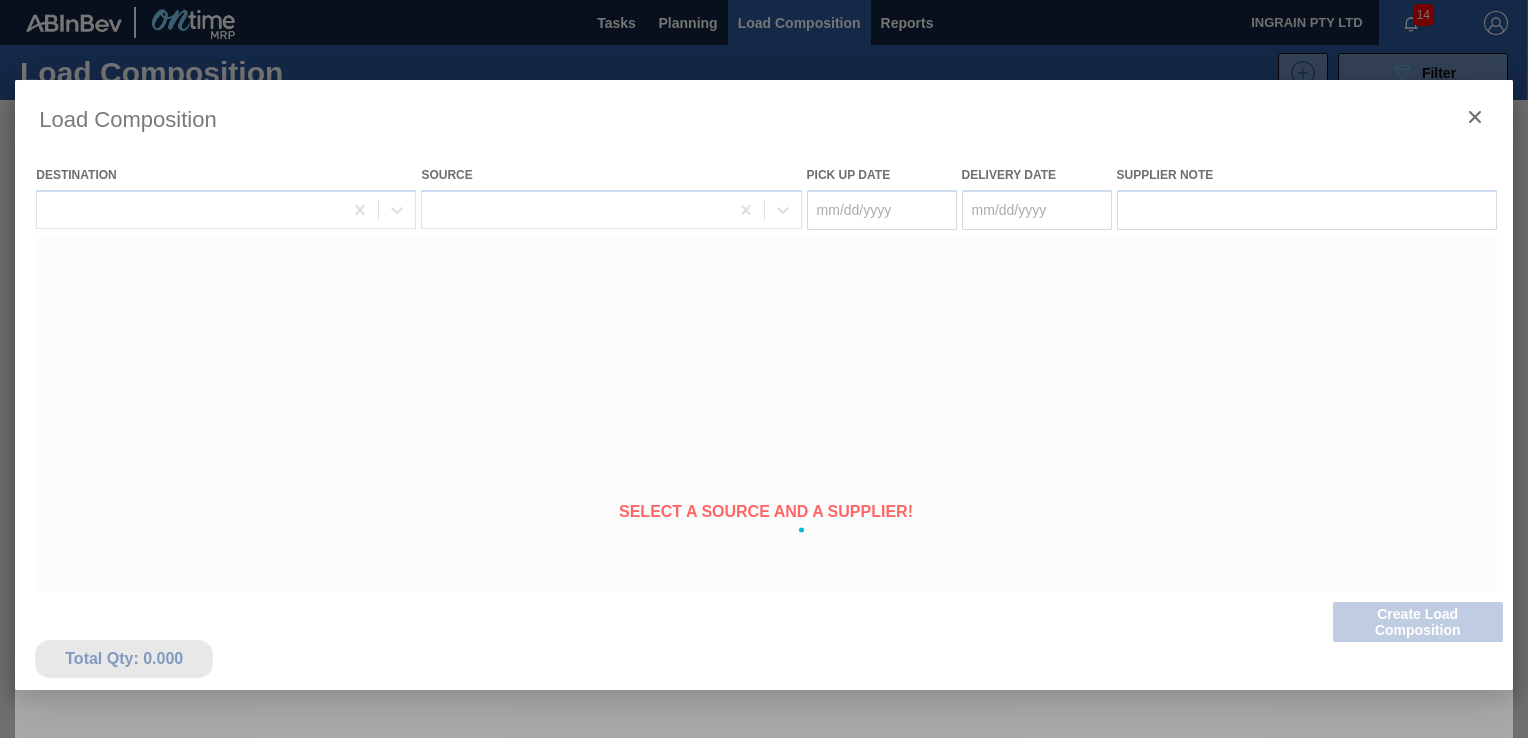 type on "07/24/2025" 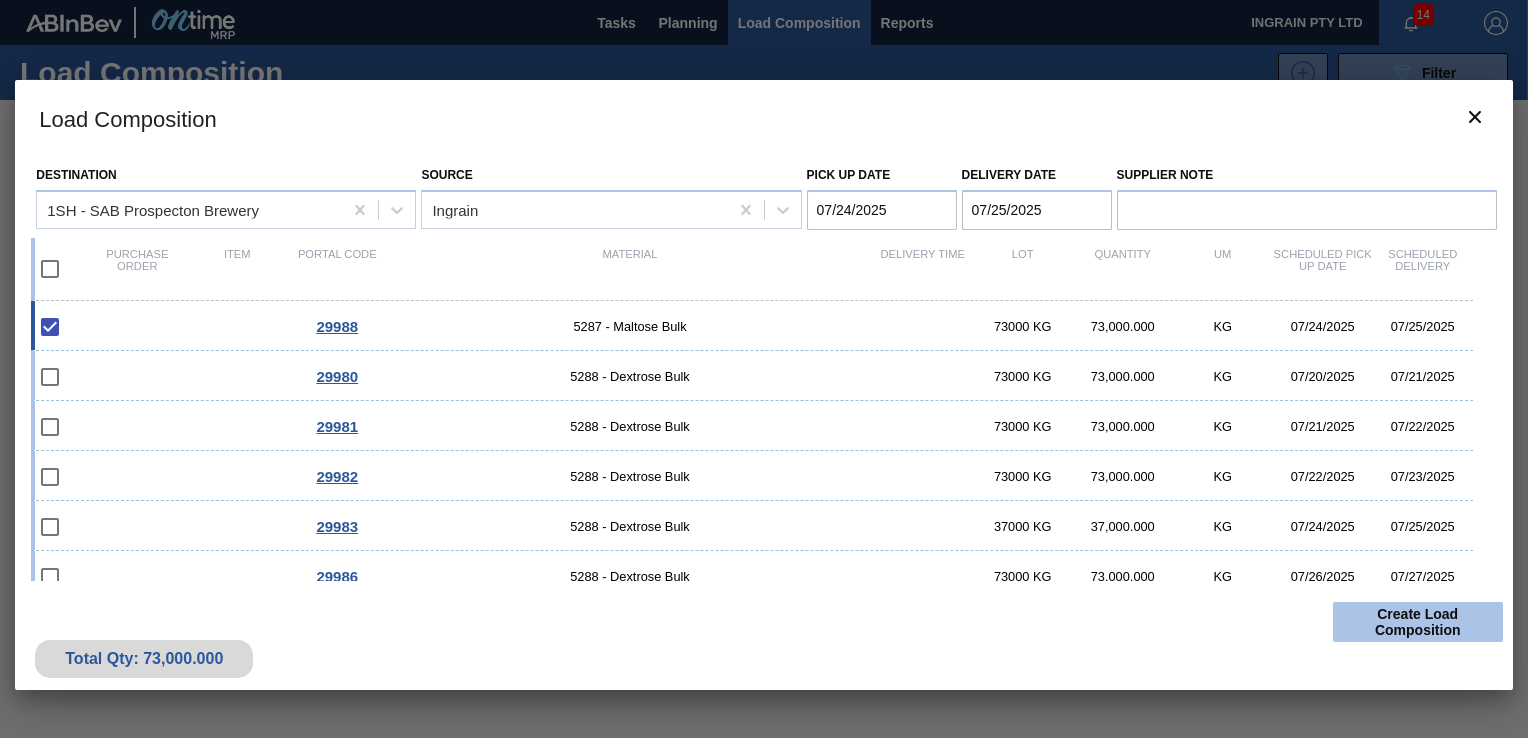 click on "Create Load Composition" at bounding box center [1418, 622] 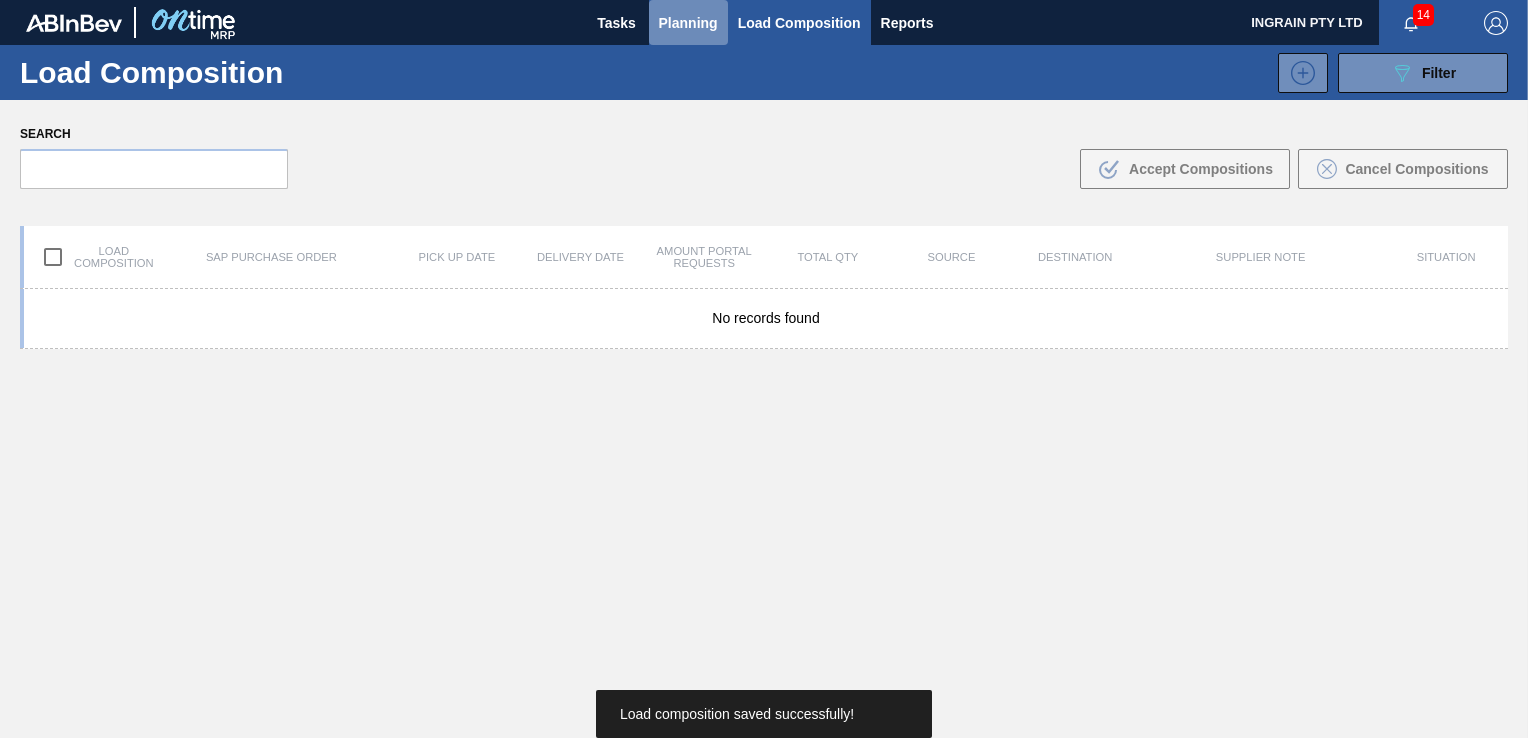click on "Planning" at bounding box center [688, 23] 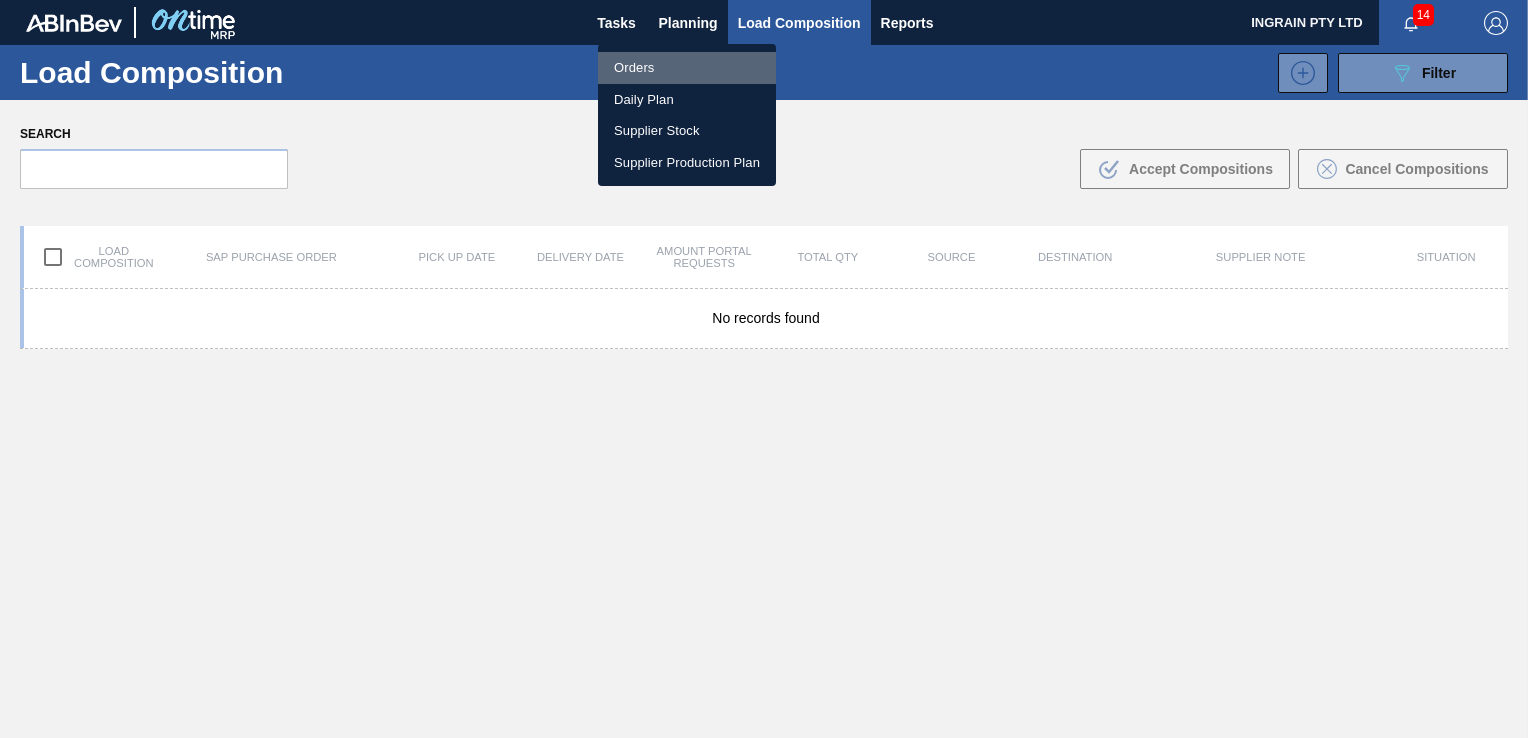 click on "Orders" at bounding box center (687, 68) 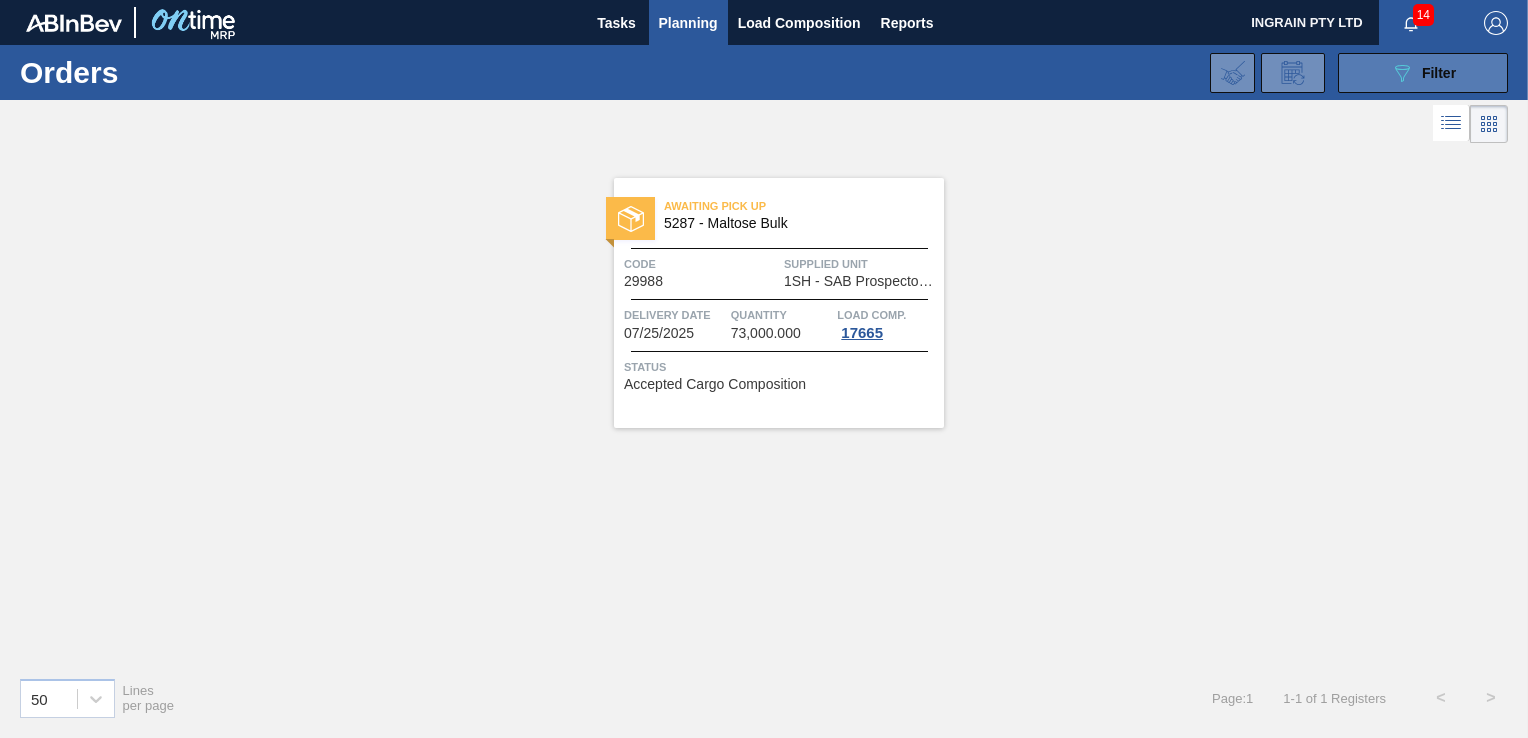 click on "089F7B8B-B2A5-4AFE-B5C0-19BA573D28AC Filter" at bounding box center [1423, 73] 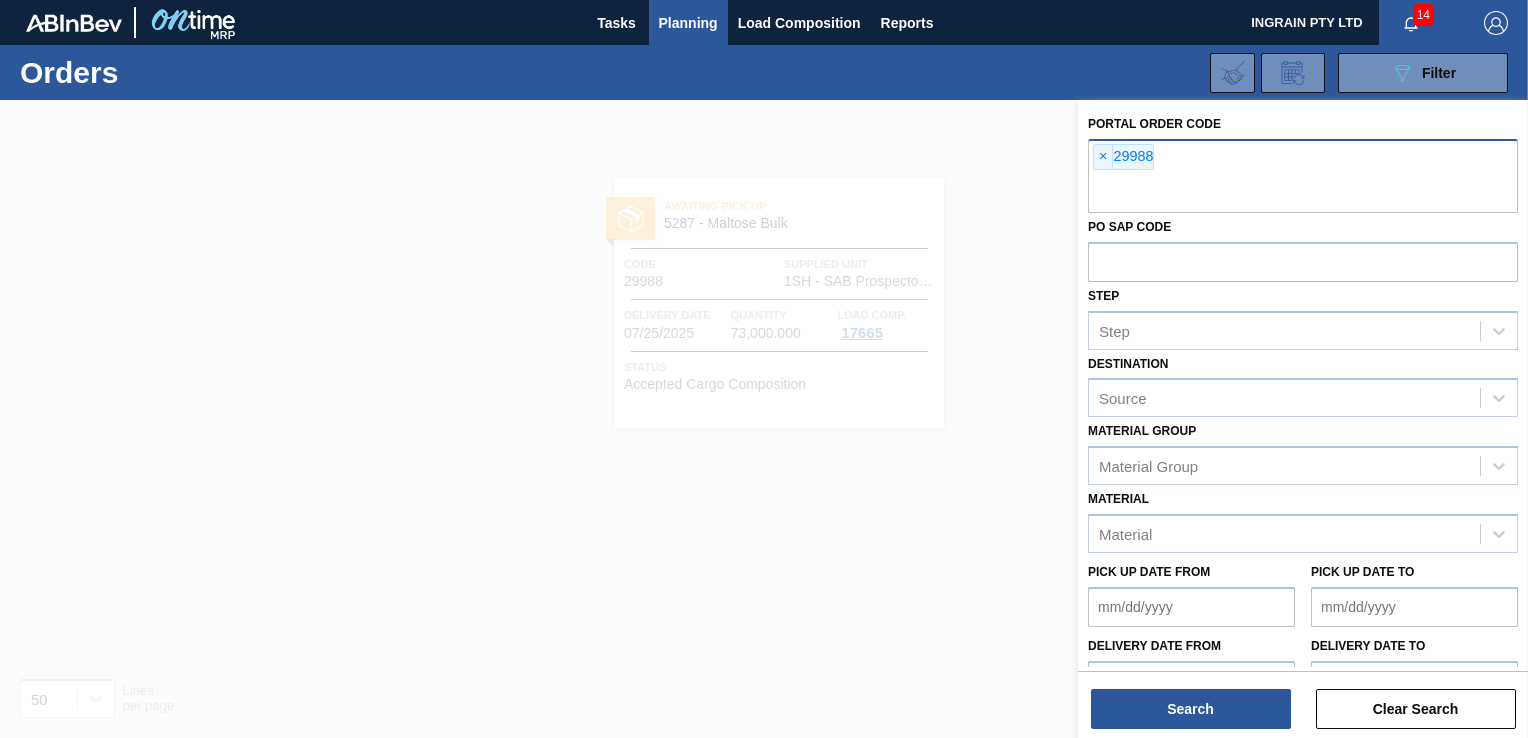 click at bounding box center (1303, 194) 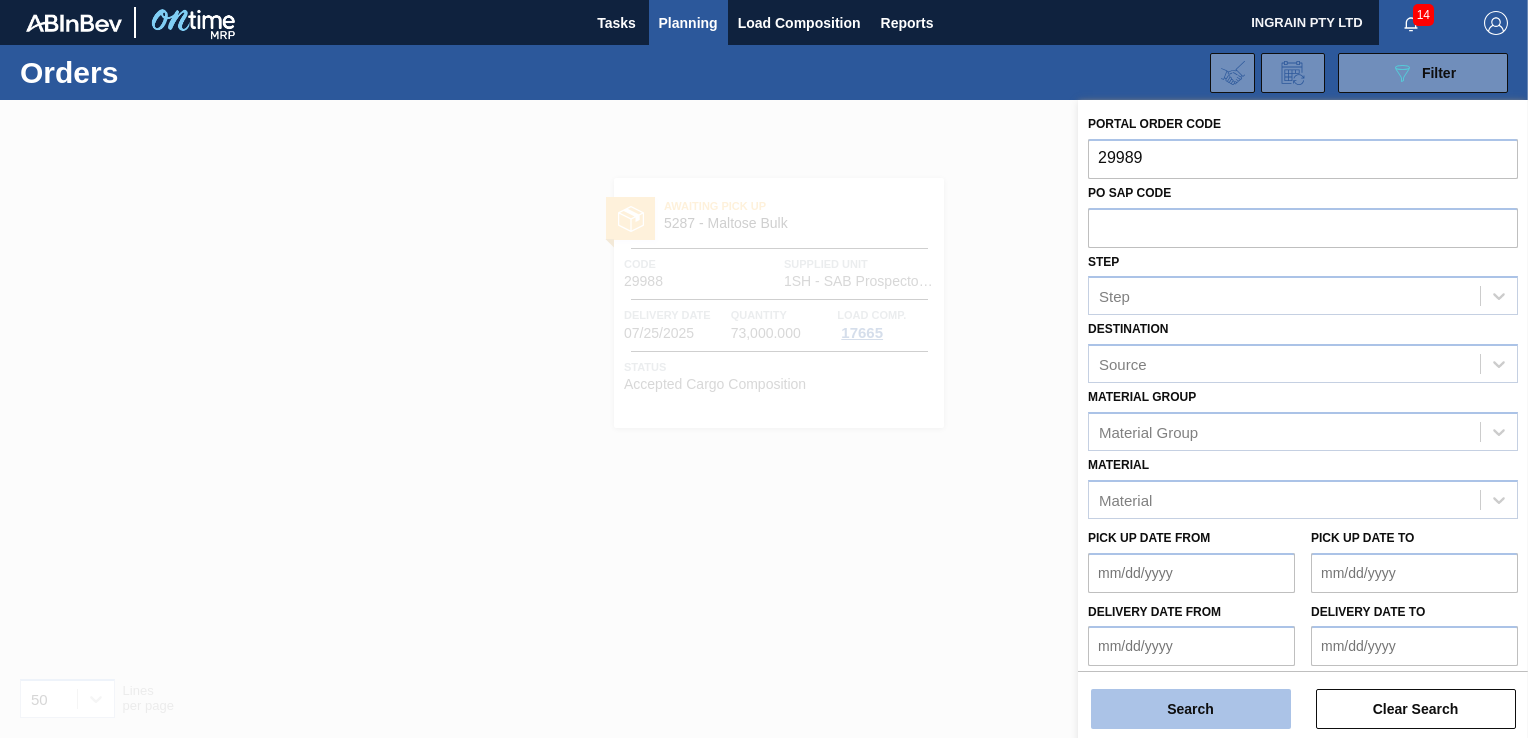 type on "29989" 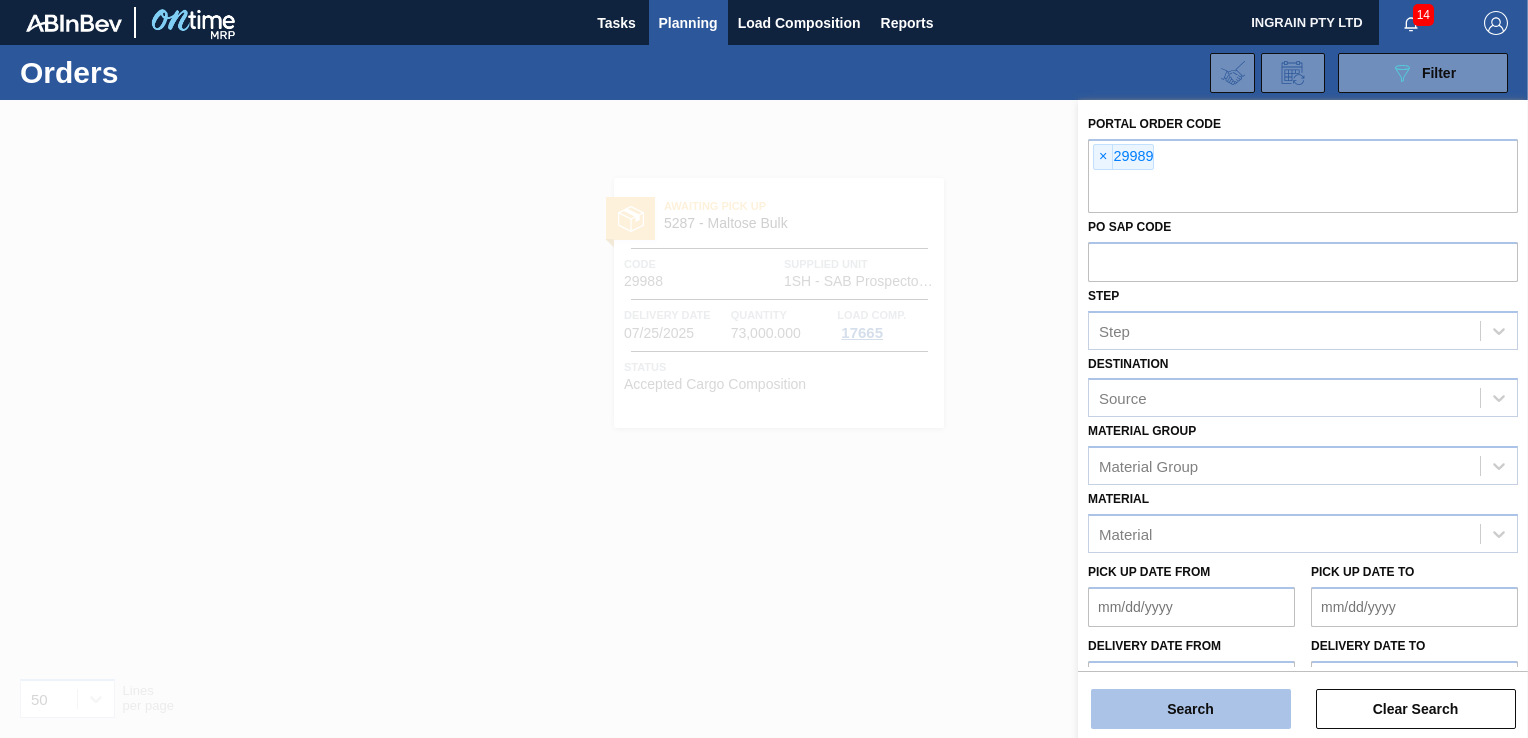 click on "Search" at bounding box center (1191, 709) 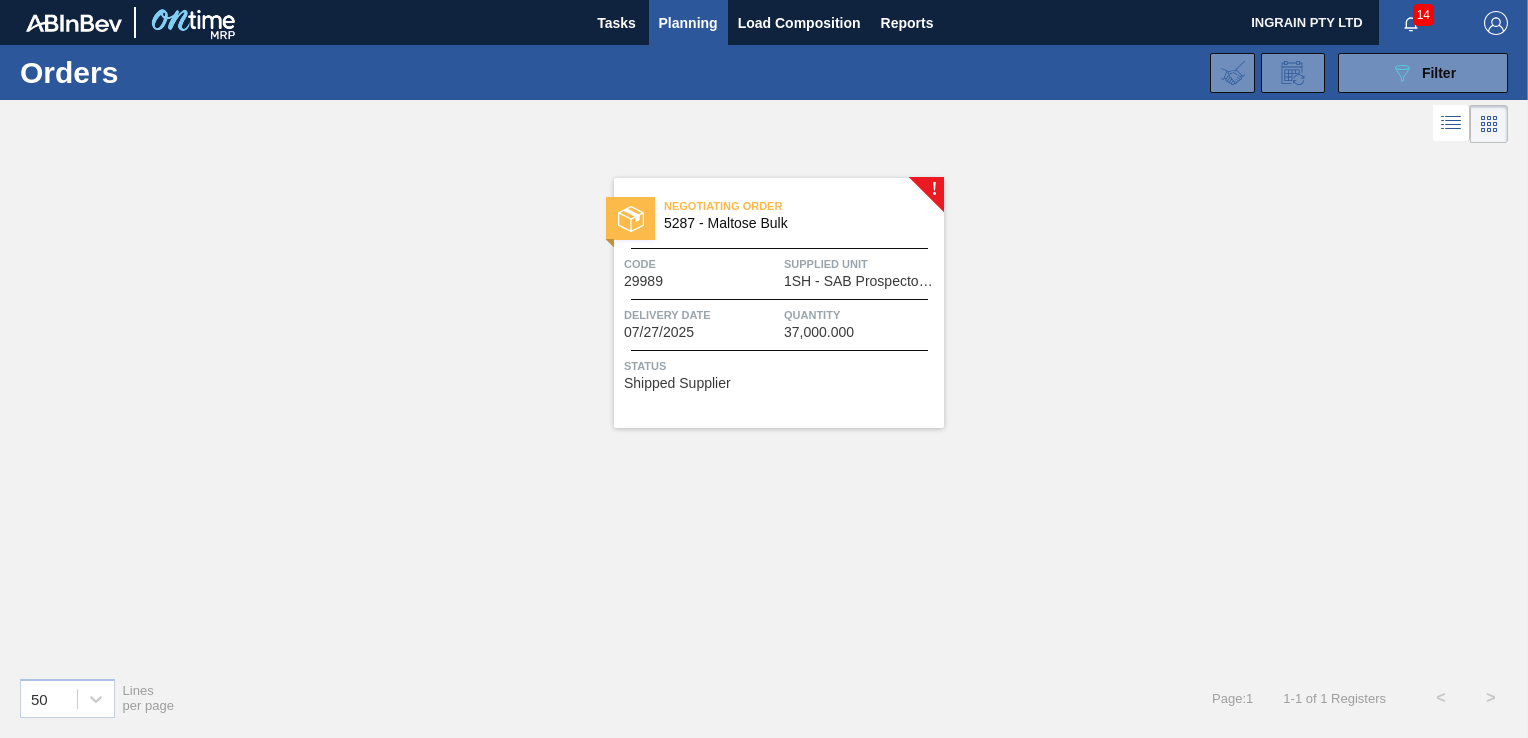 click on "Negotiating Order" at bounding box center (804, 206) 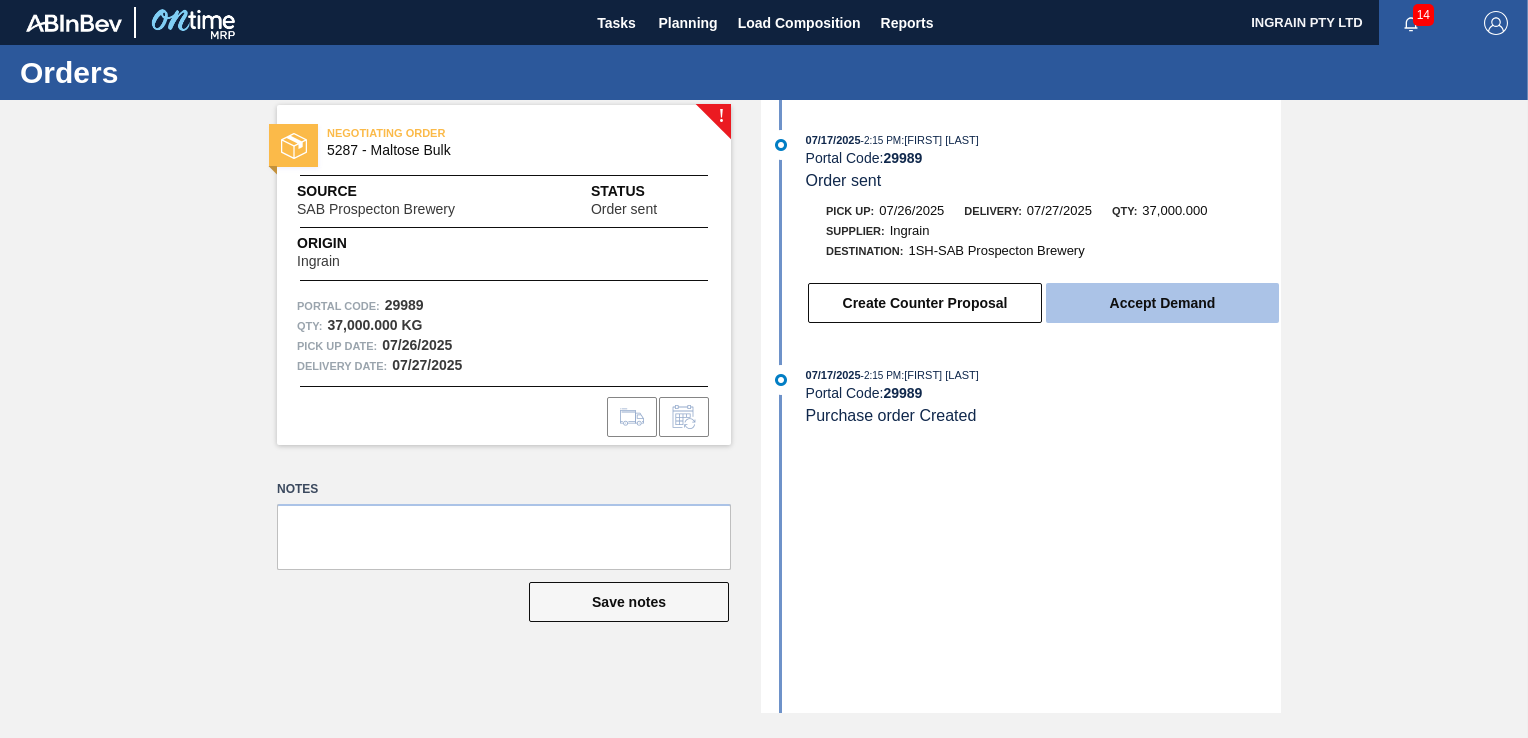 click on "Accept Demand" at bounding box center (1162, 303) 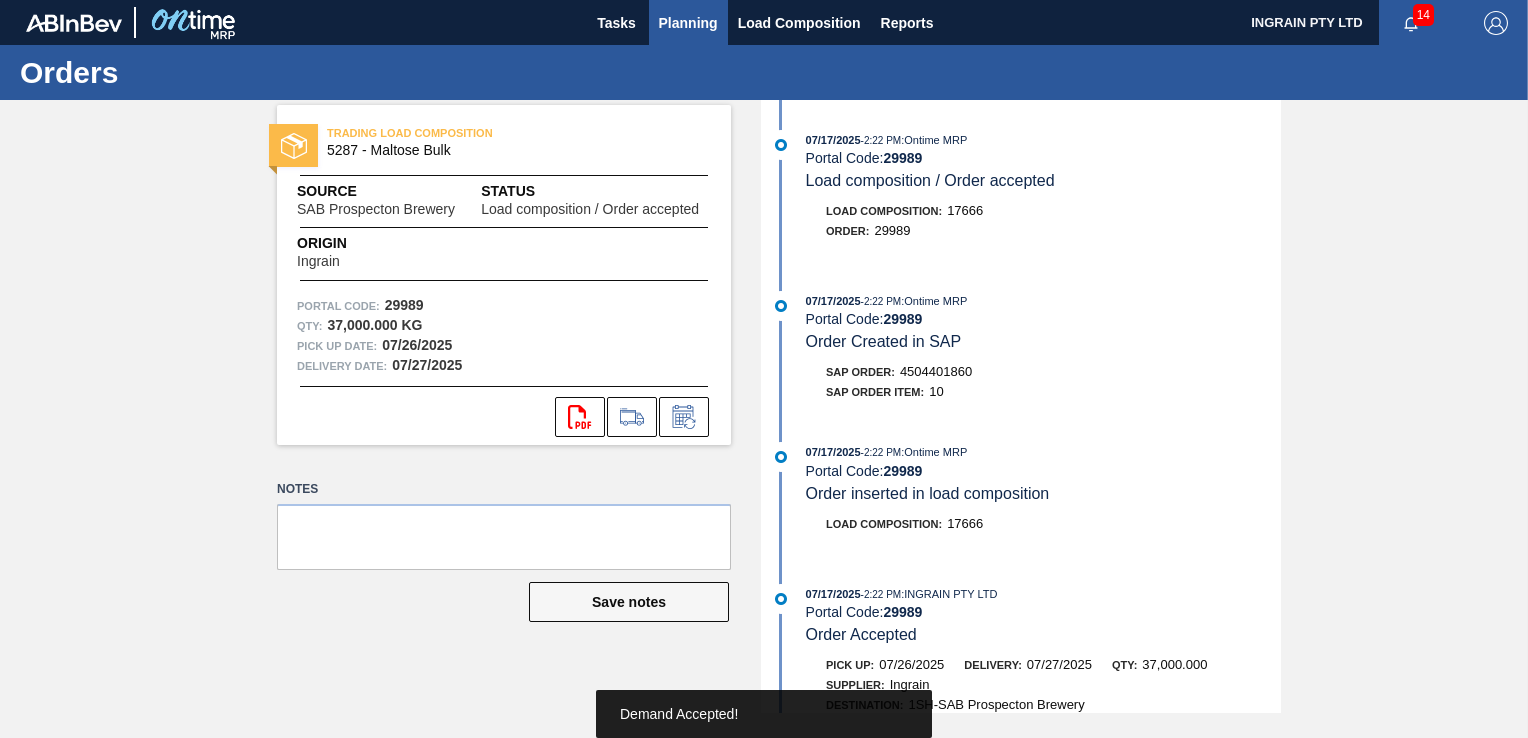 click on "Planning" at bounding box center [688, 23] 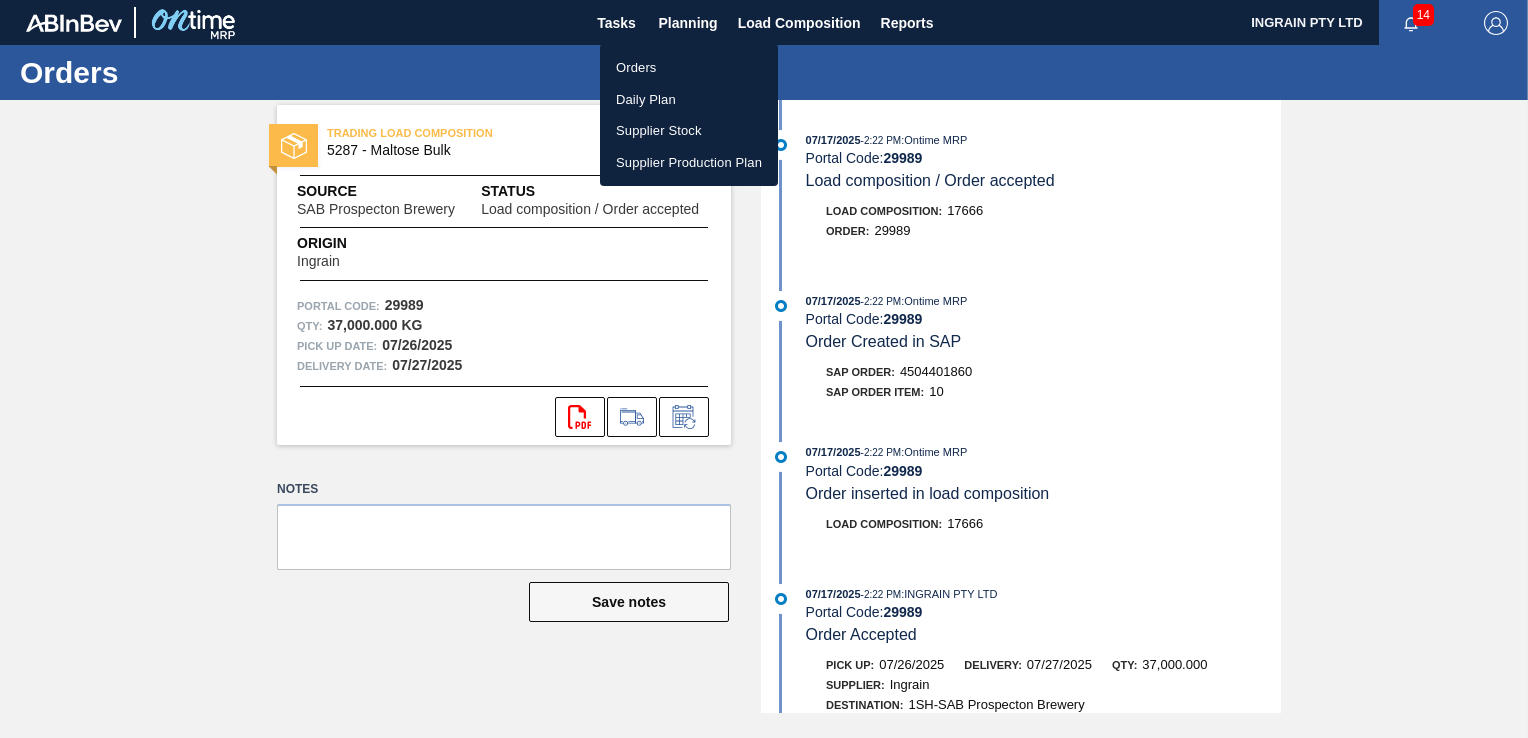 click on "Orders" at bounding box center [689, 68] 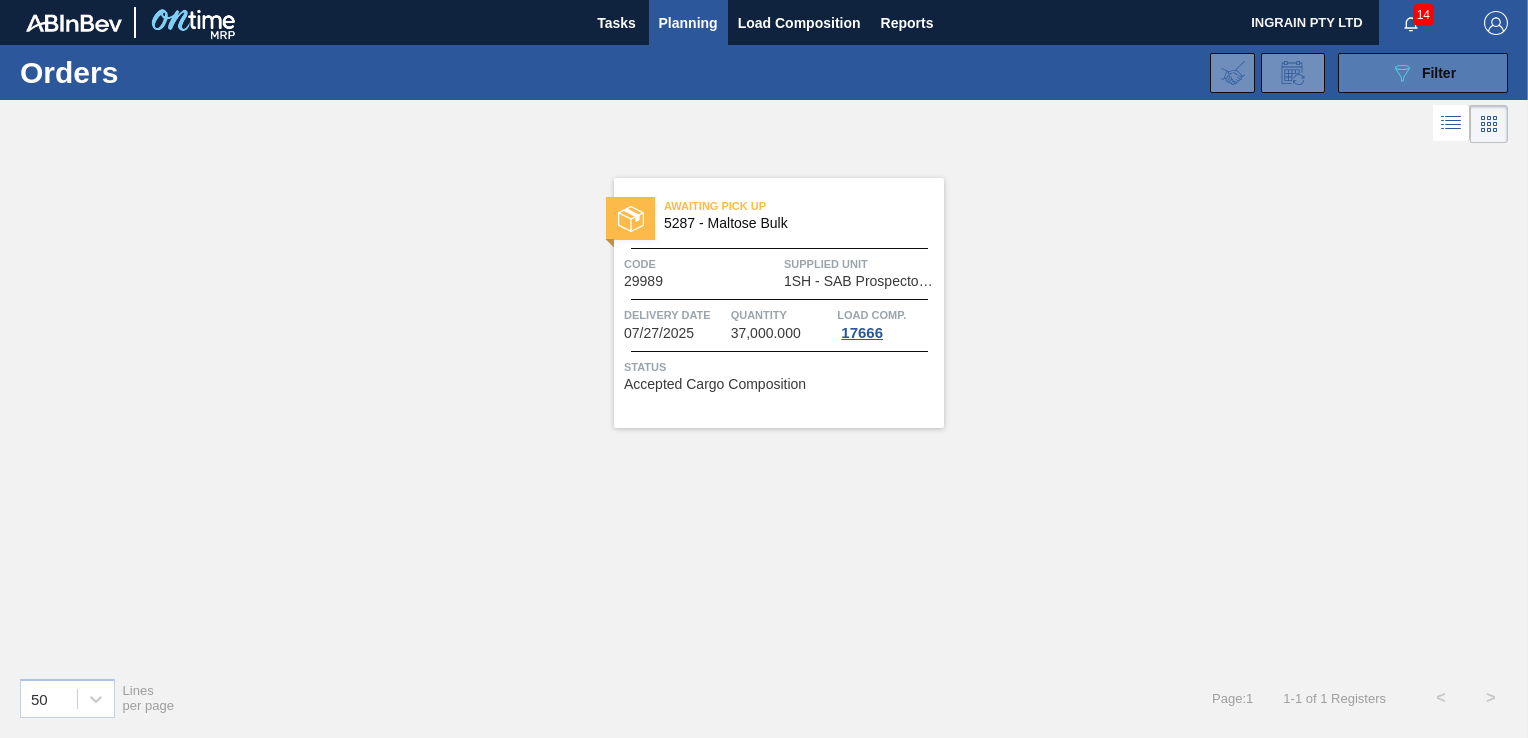 click on "Filter" at bounding box center (1439, 73) 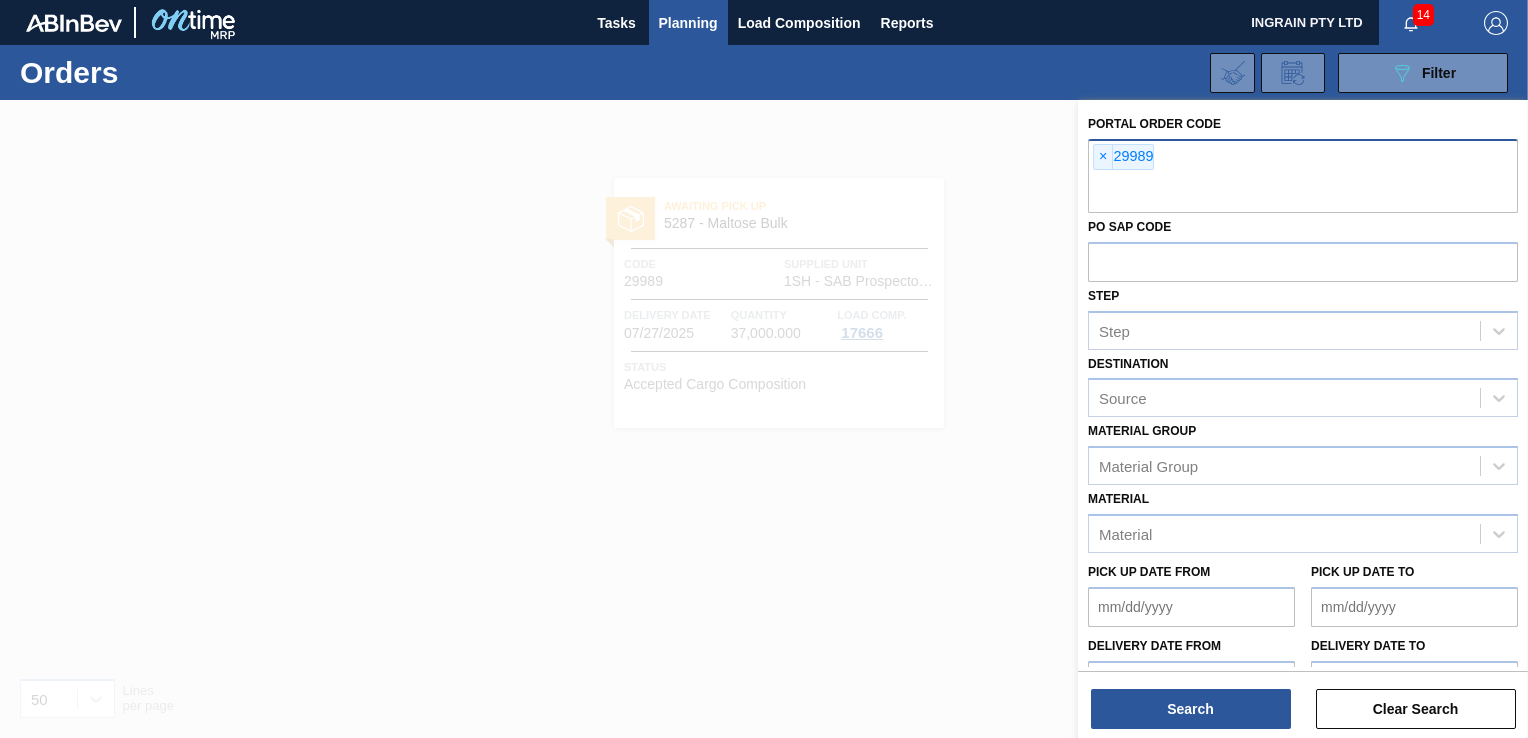 click on "×  29989" at bounding box center (1303, 176) 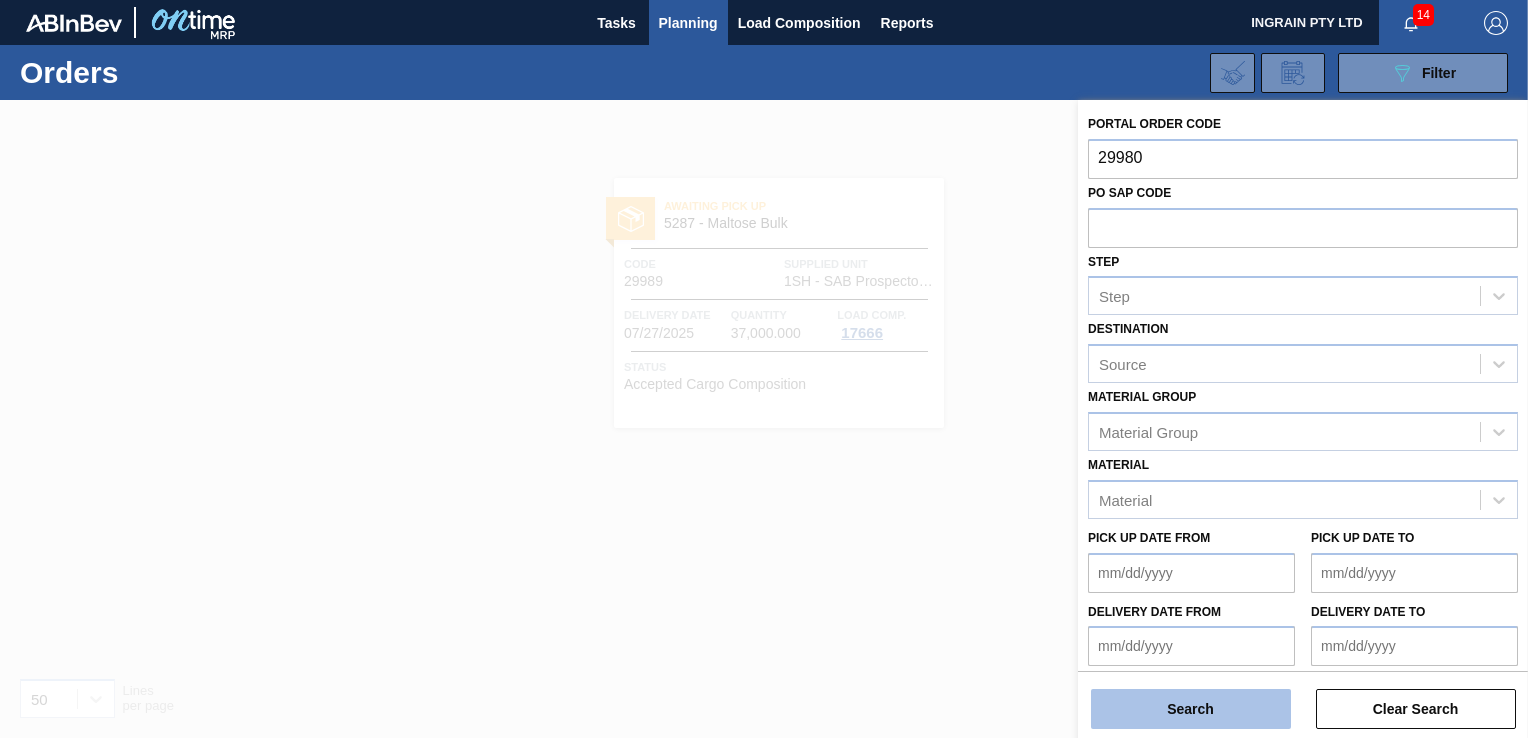 type on "29980" 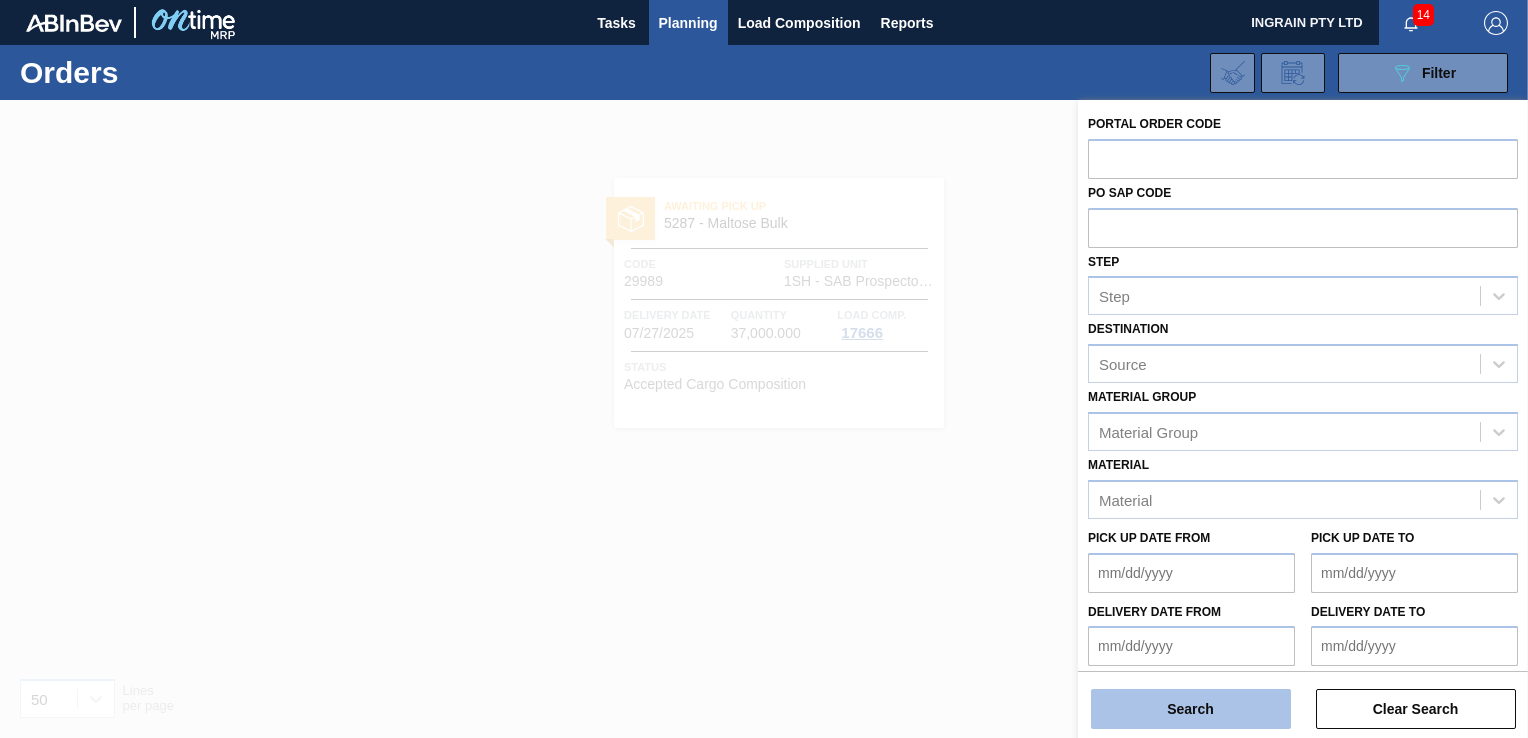 click on "Search" at bounding box center (1191, 709) 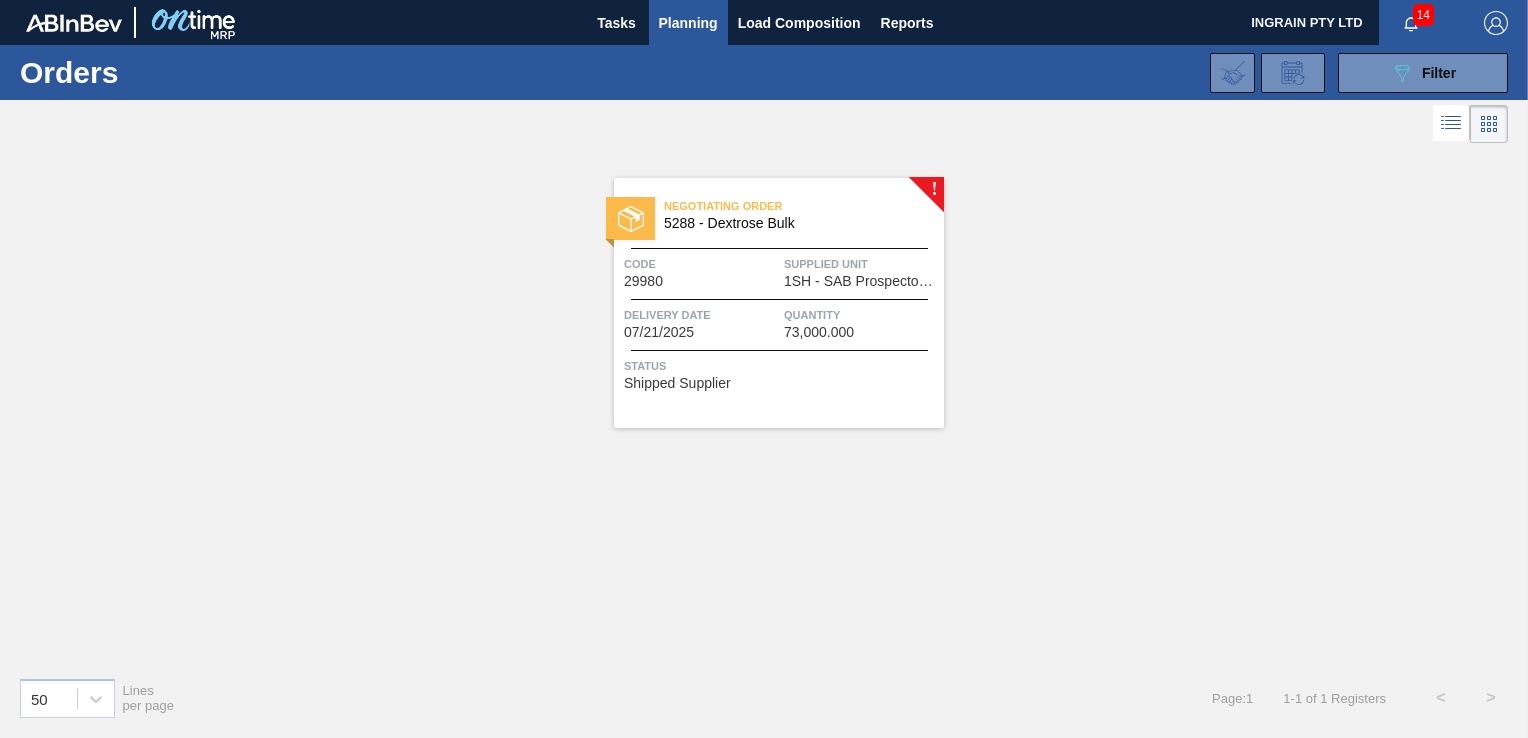 click on "Status" at bounding box center [781, 366] 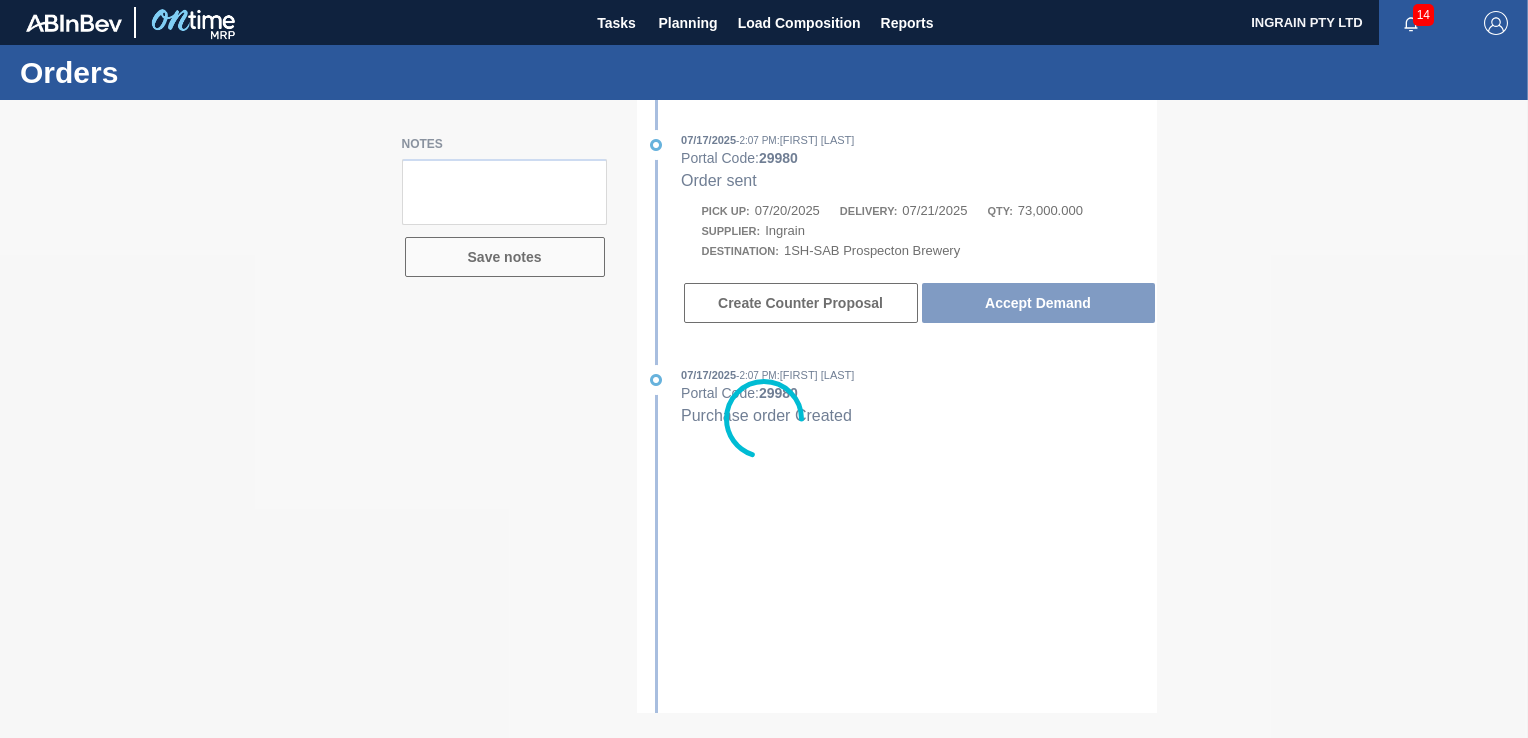 click at bounding box center (764, 419) 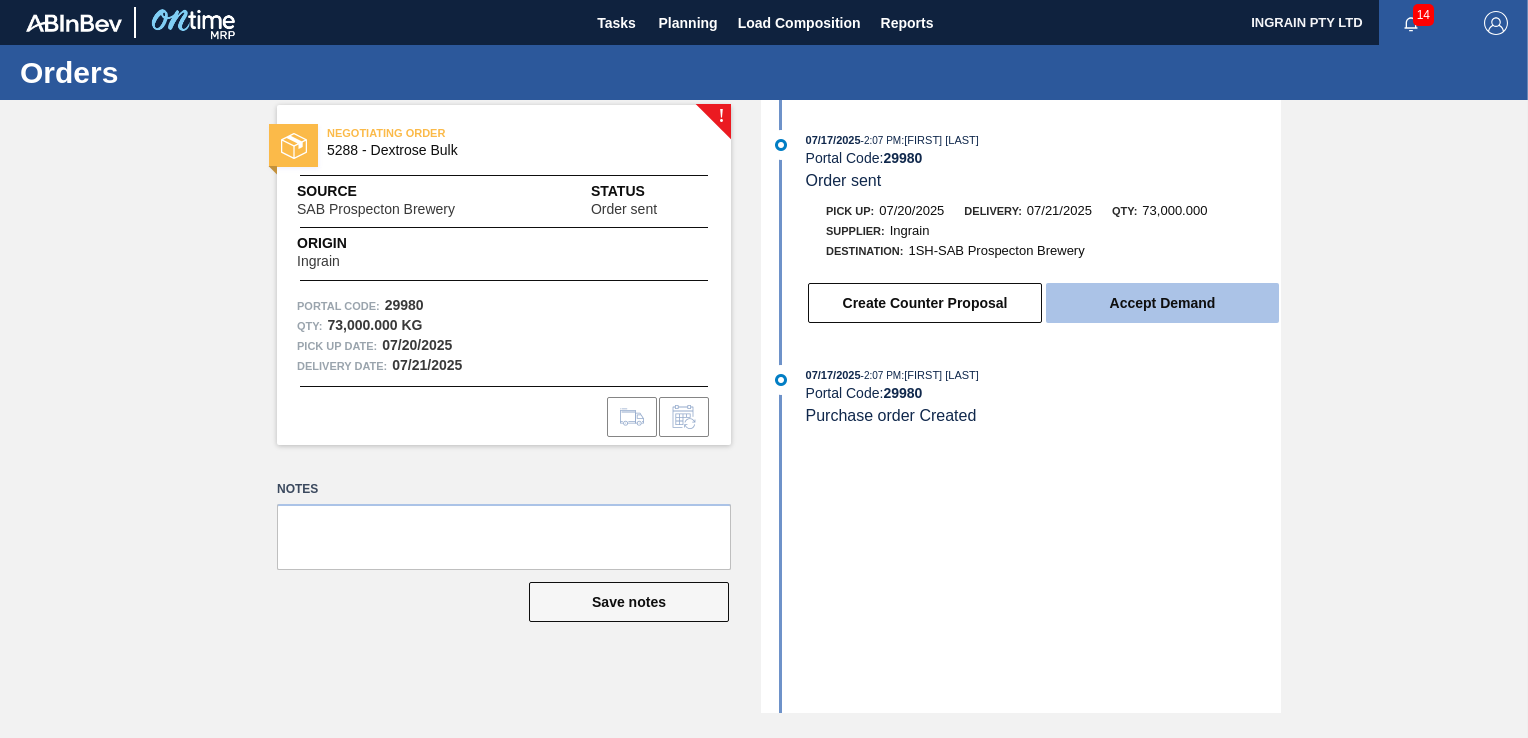 click on "Accept Demand" at bounding box center [1162, 303] 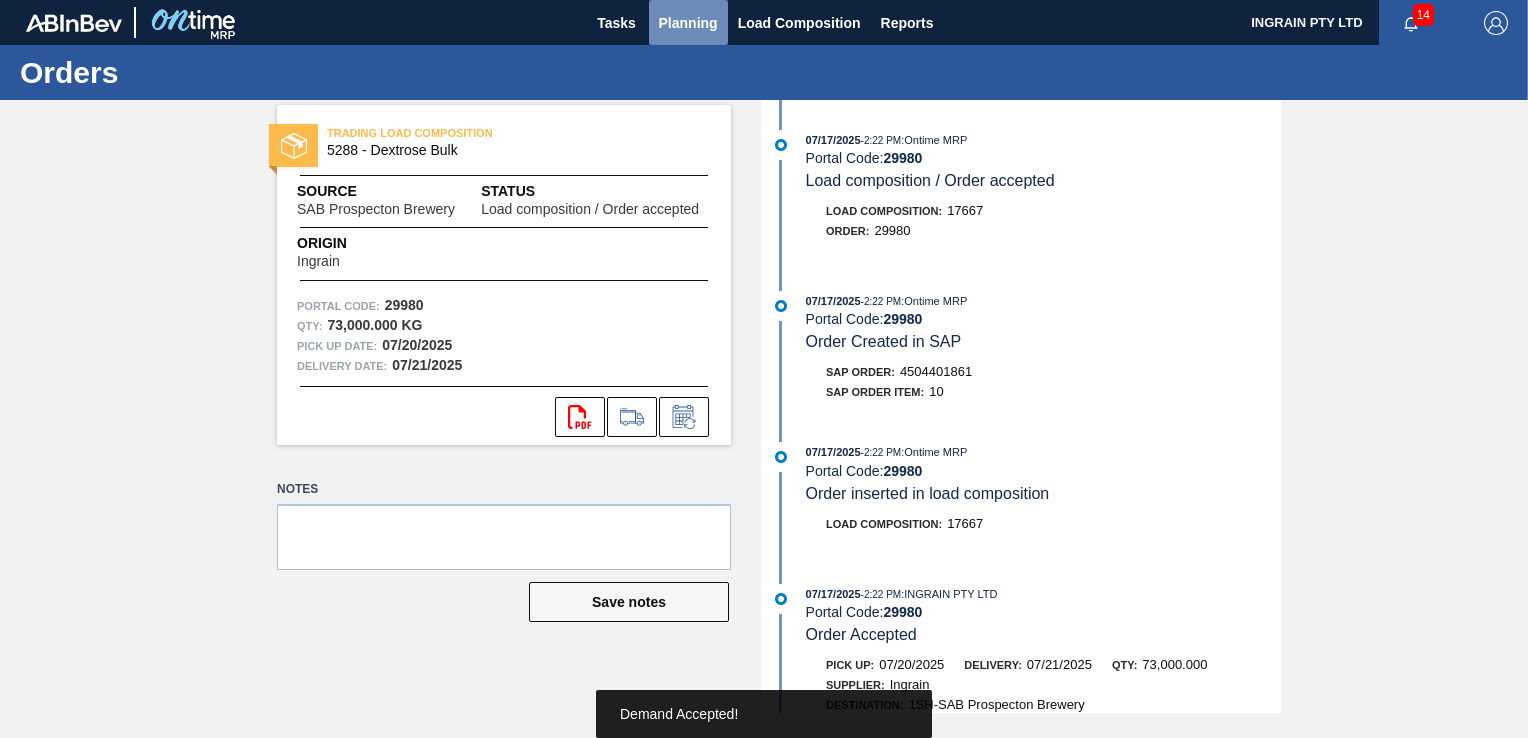 click on "Planning" at bounding box center [688, 23] 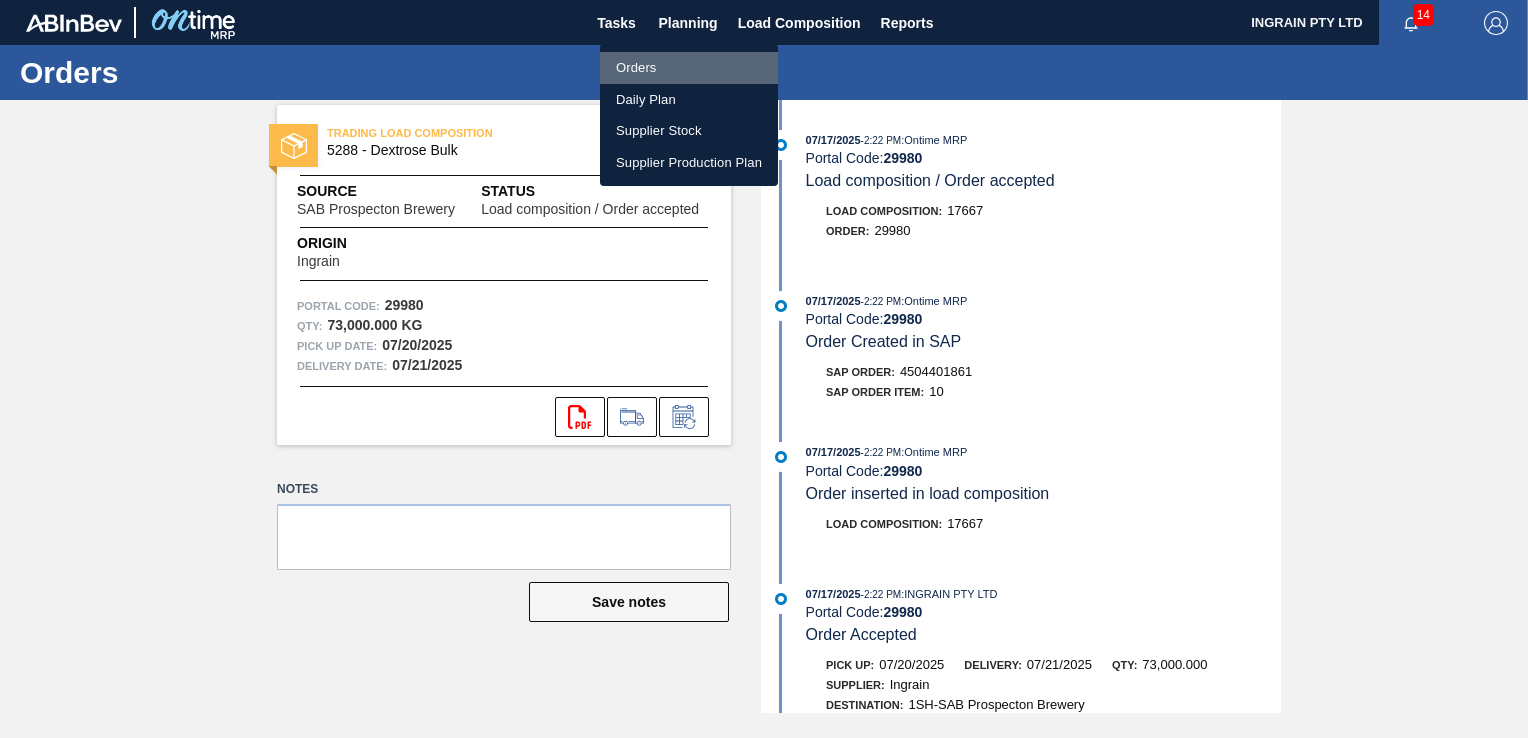 click on "Orders" at bounding box center [689, 68] 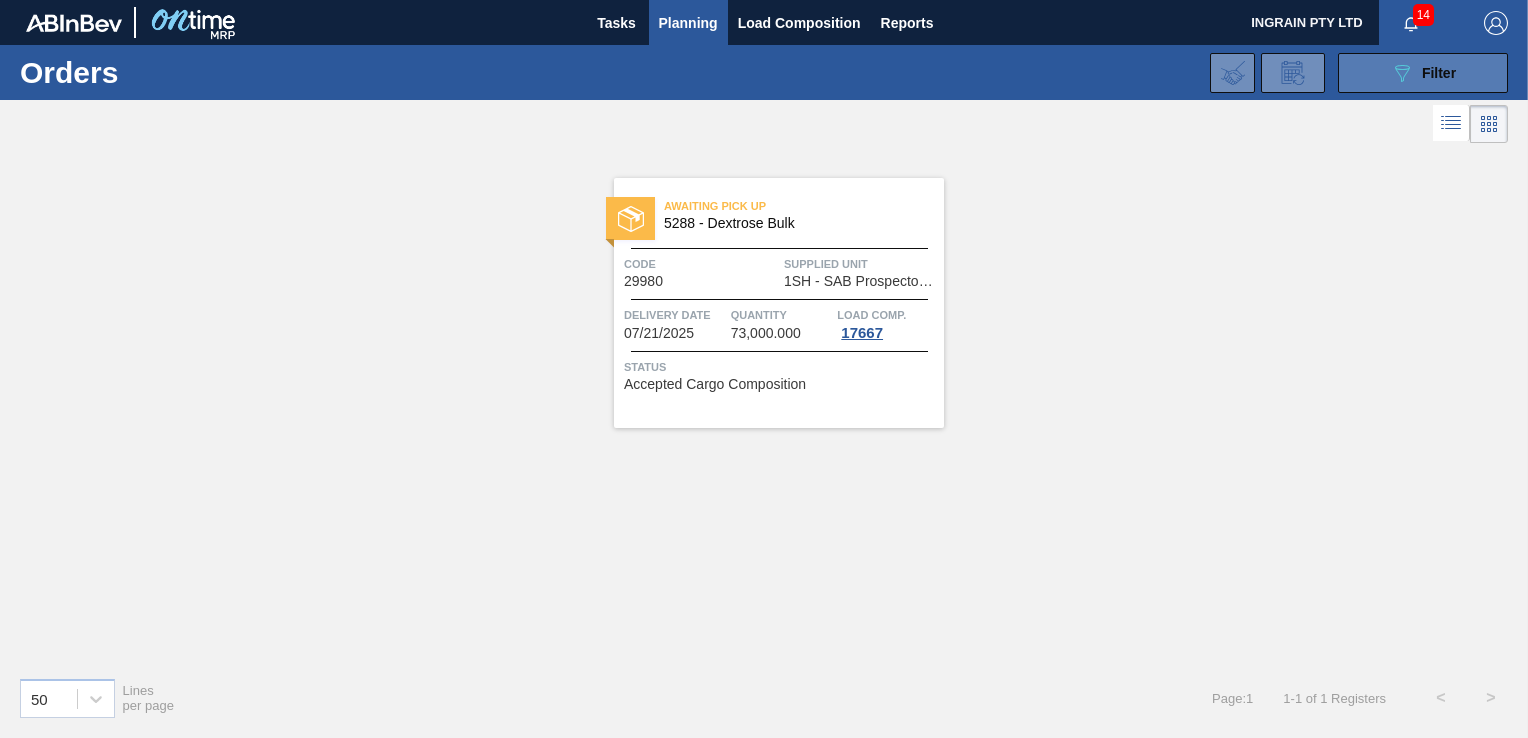 click on "089F7B8B-B2A5-4AFE-B5C0-19BA573D28AC" 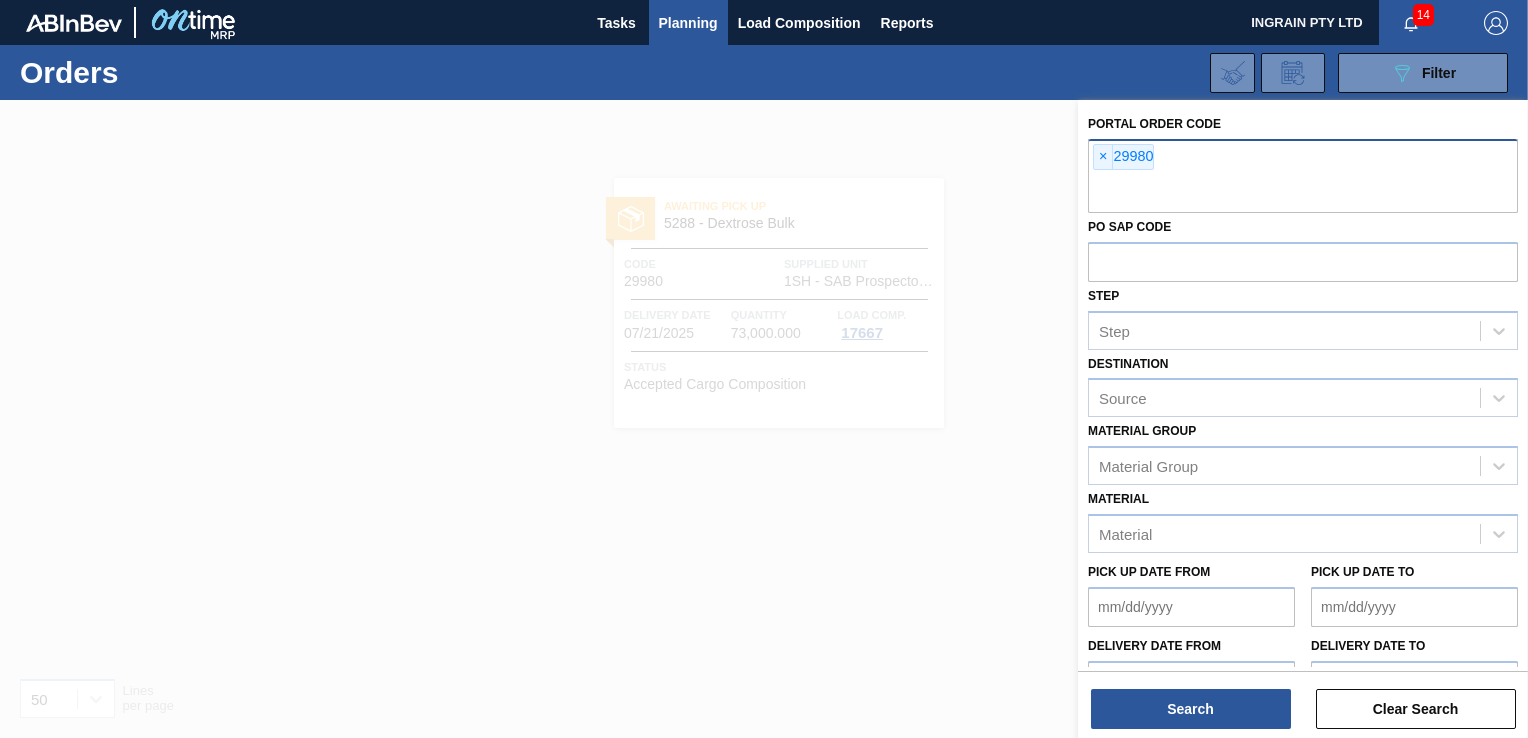 click at bounding box center (1303, 194) 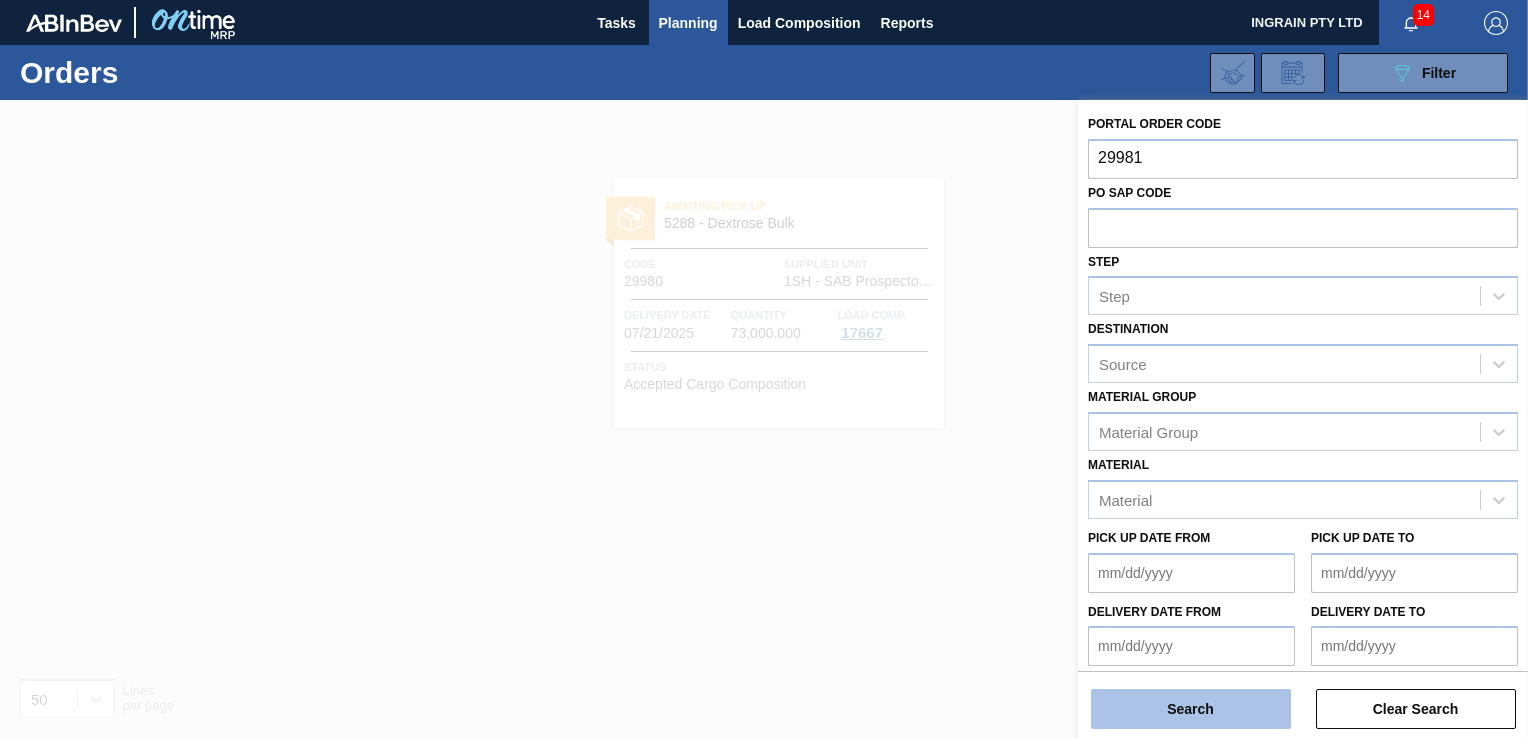 type on "29981" 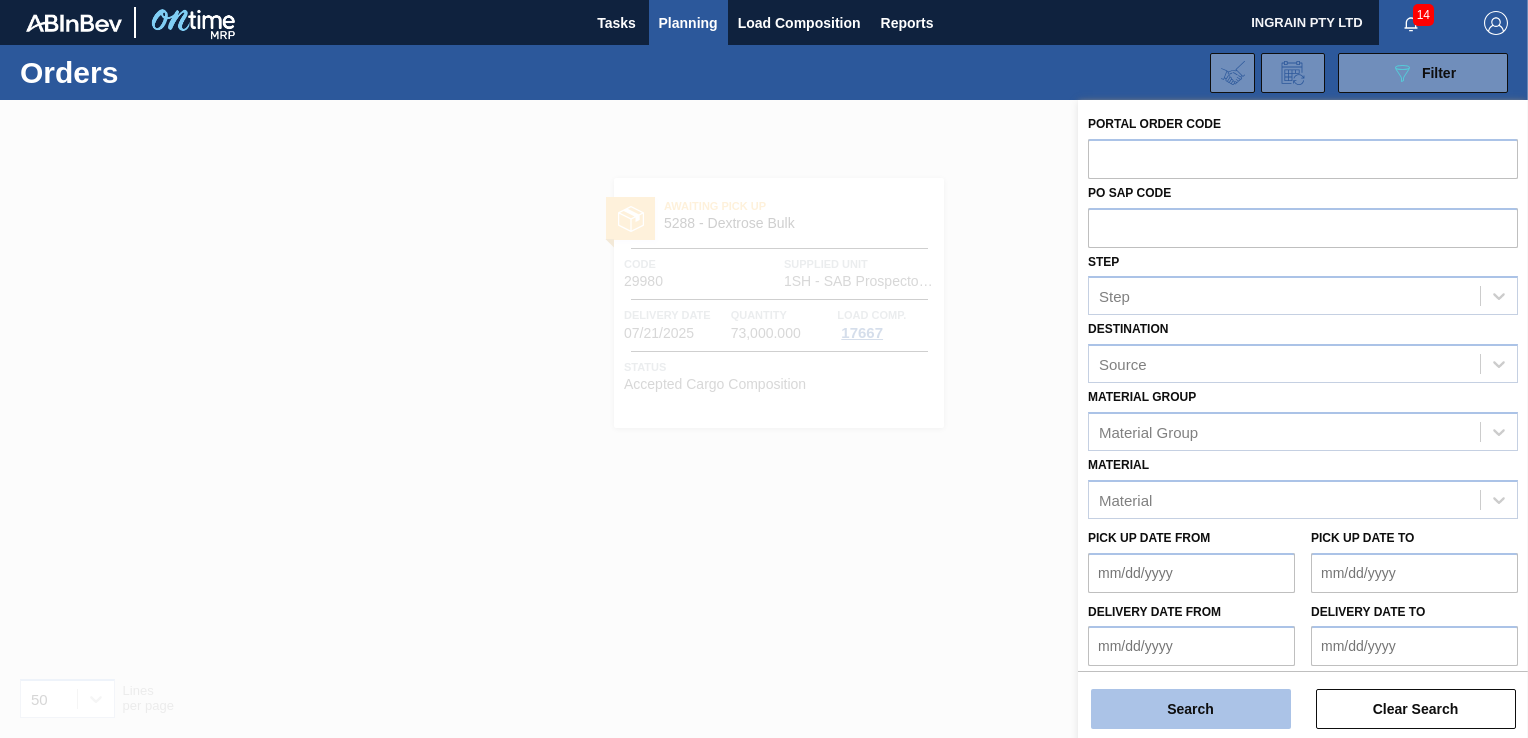 click on "Search" at bounding box center [1191, 709] 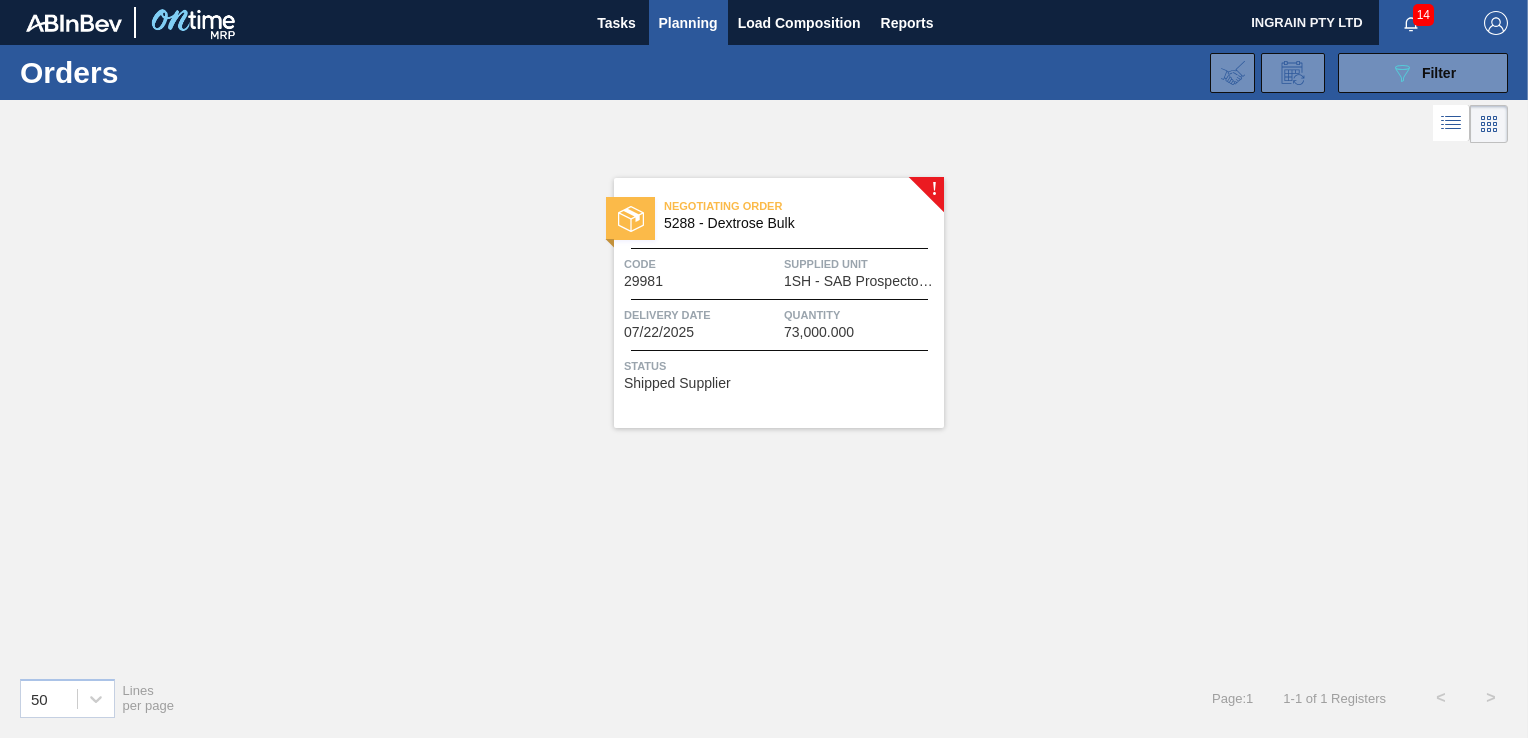 click on "5288 - Dextrose Bulk" at bounding box center [796, 223] 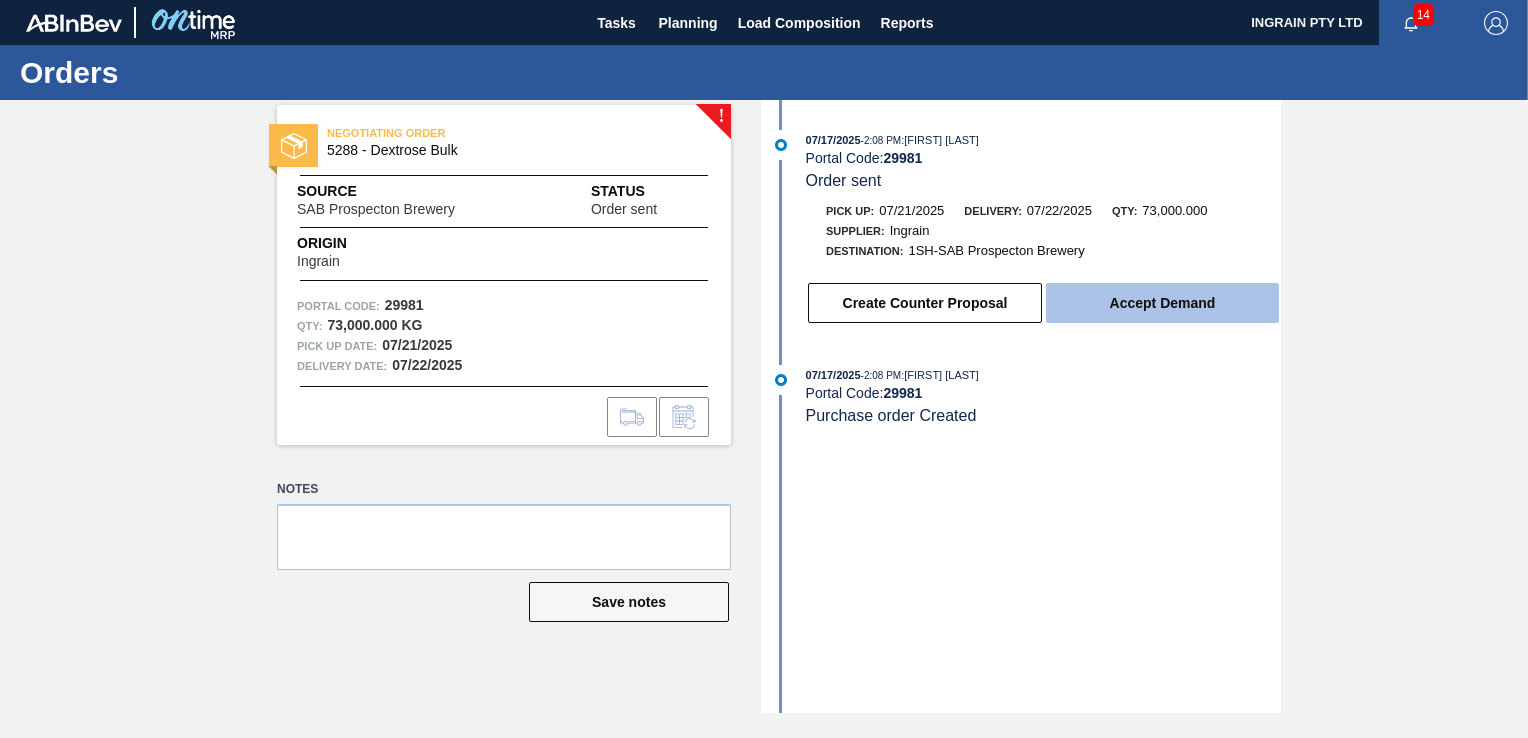 click on "Accept Demand" at bounding box center (1162, 303) 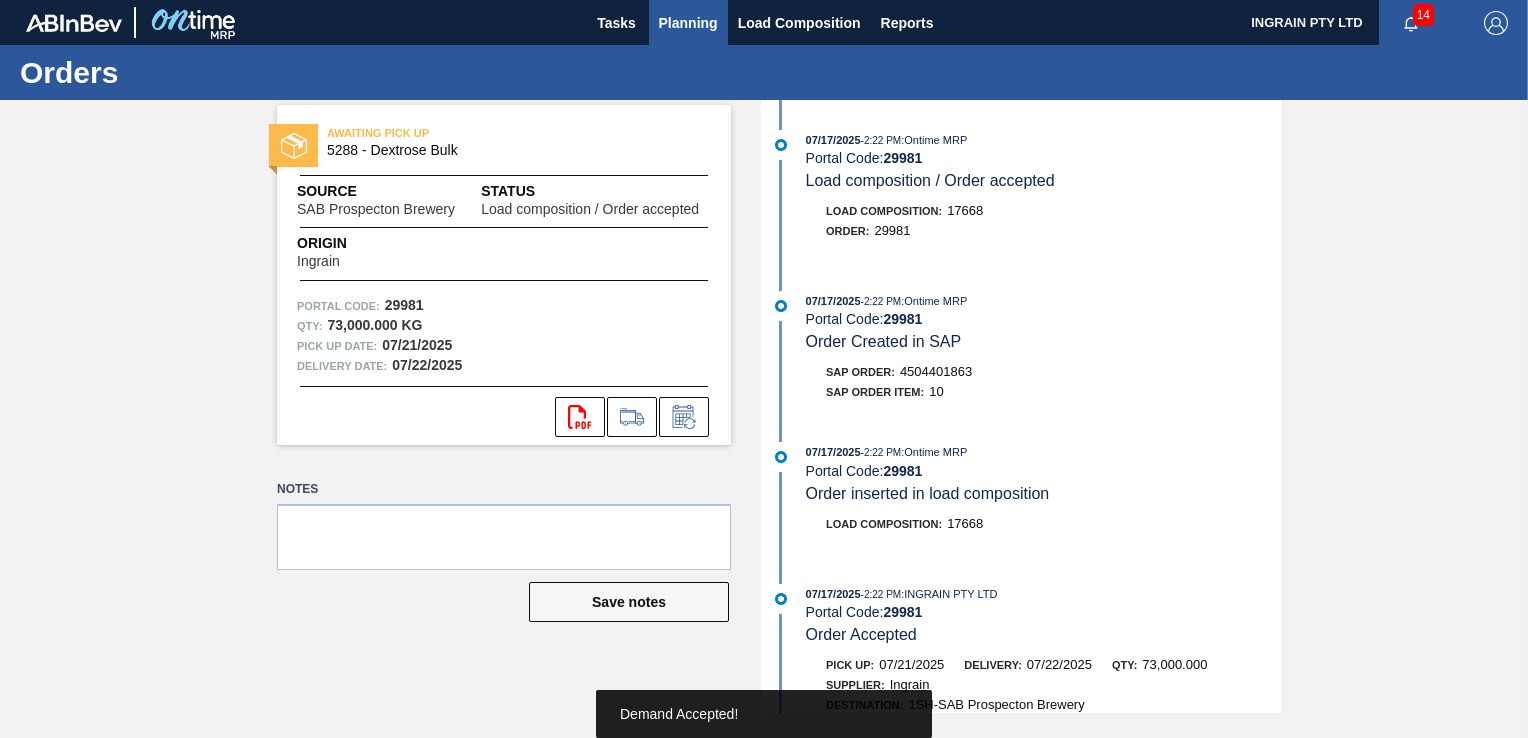 click on "Planning" at bounding box center (688, 23) 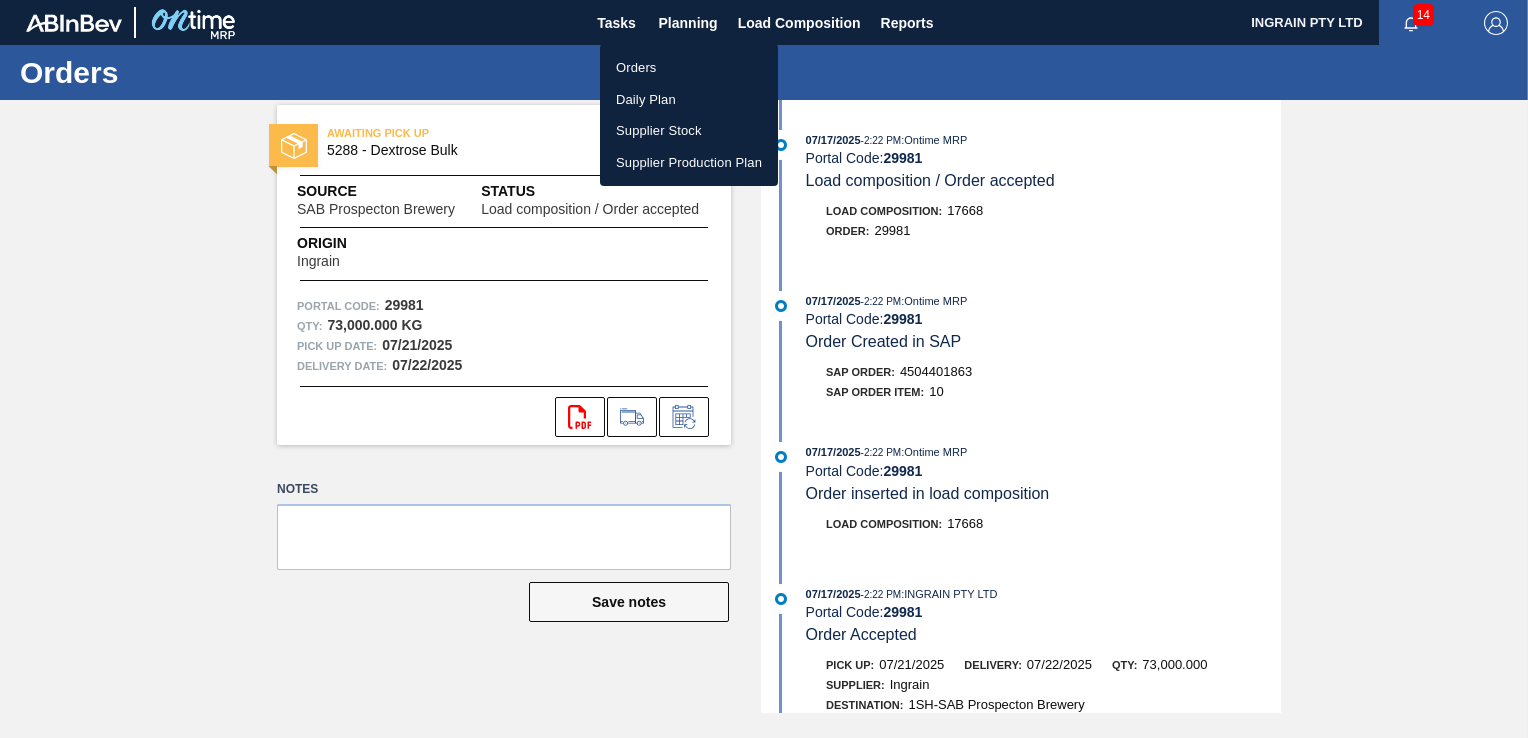 click on "Orders" at bounding box center (689, 68) 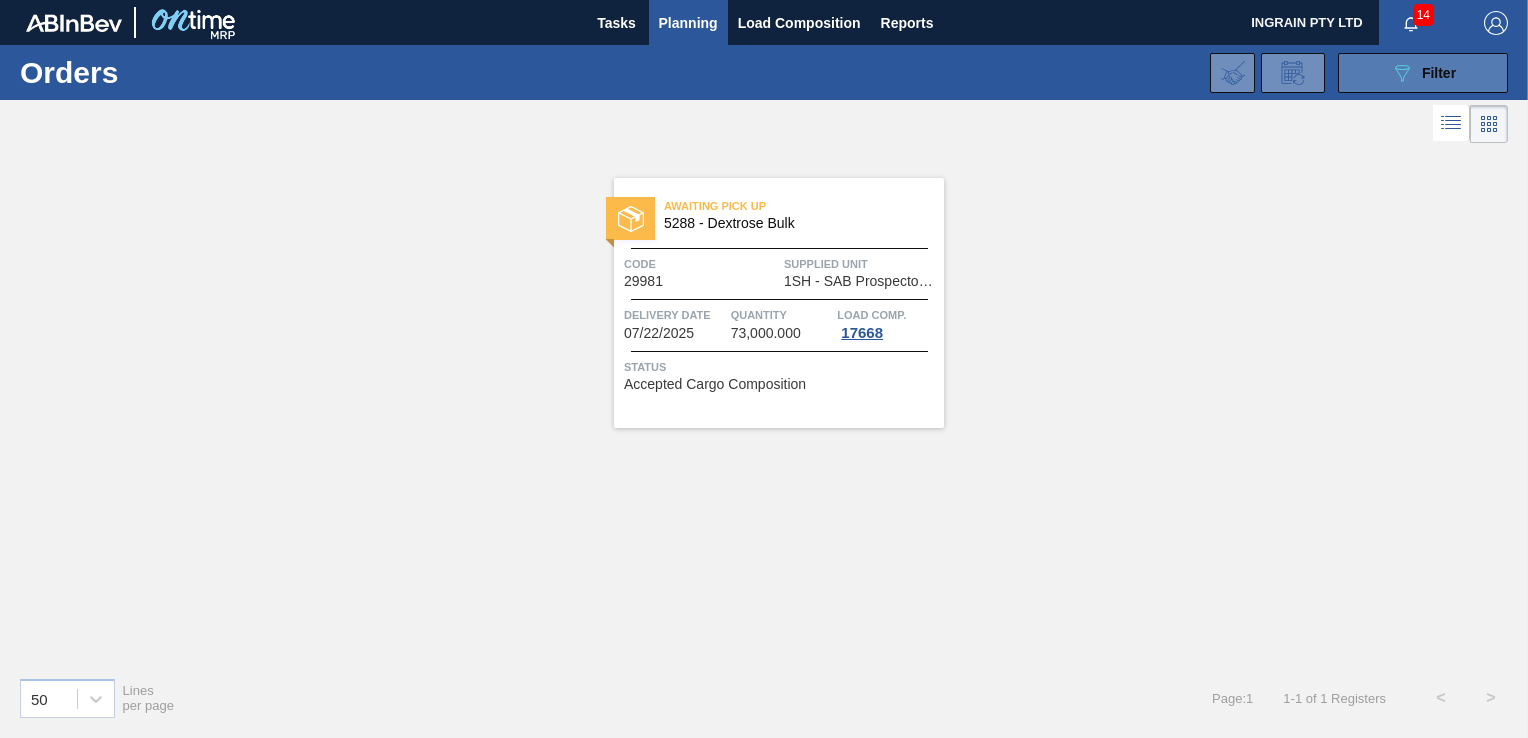 click on "Filter" at bounding box center [1439, 73] 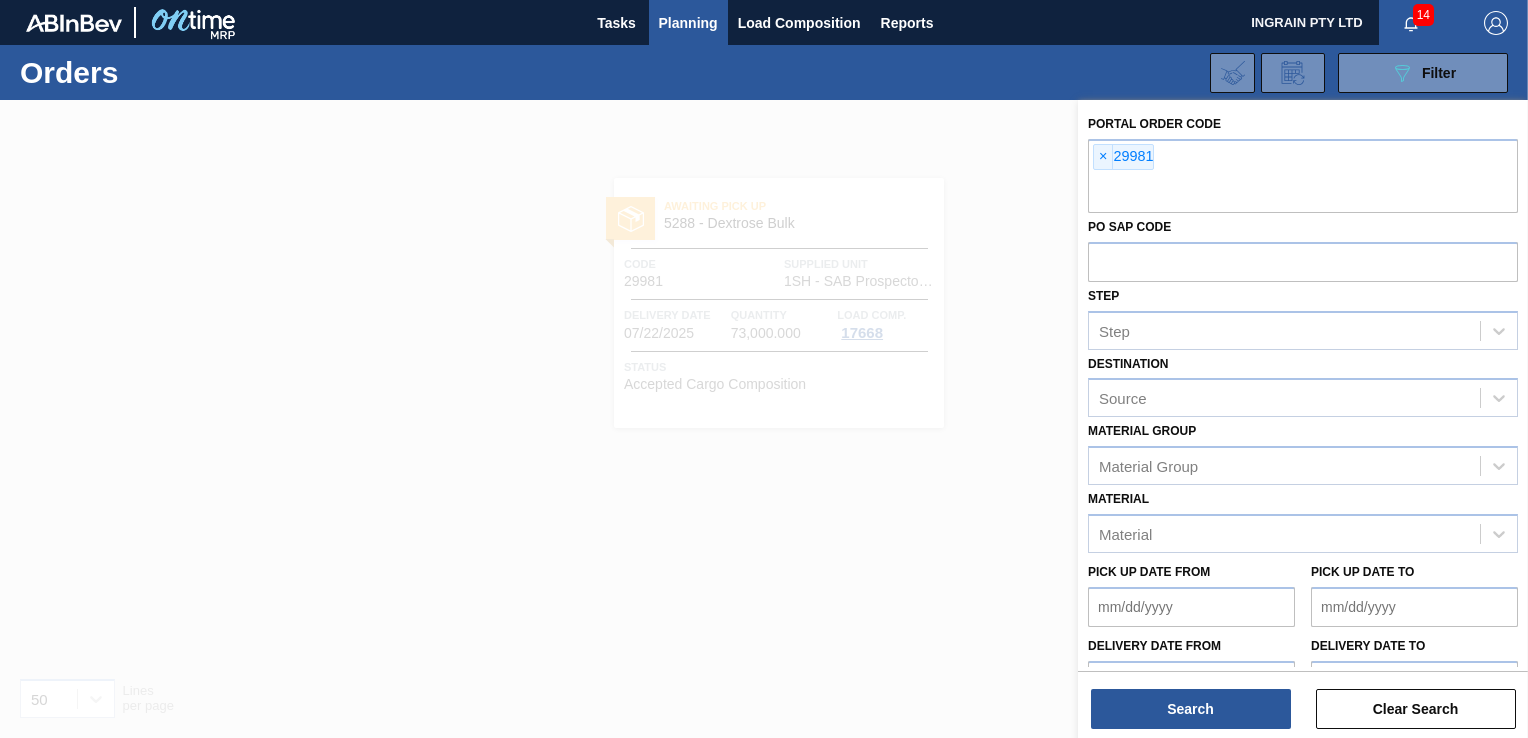click on "PO SAP Code" at bounding box center (1303, 247) 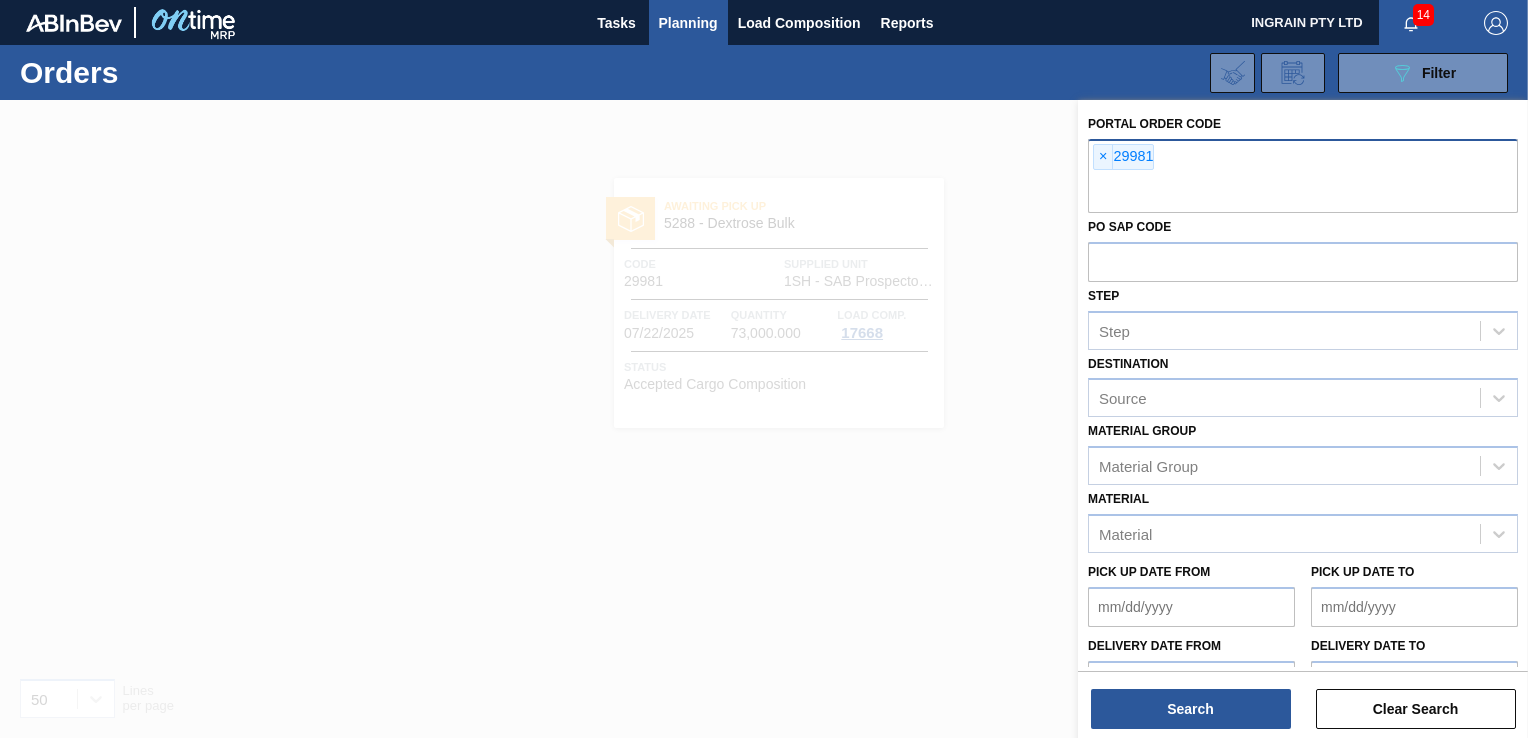 click at bounding box center [1303, 194] 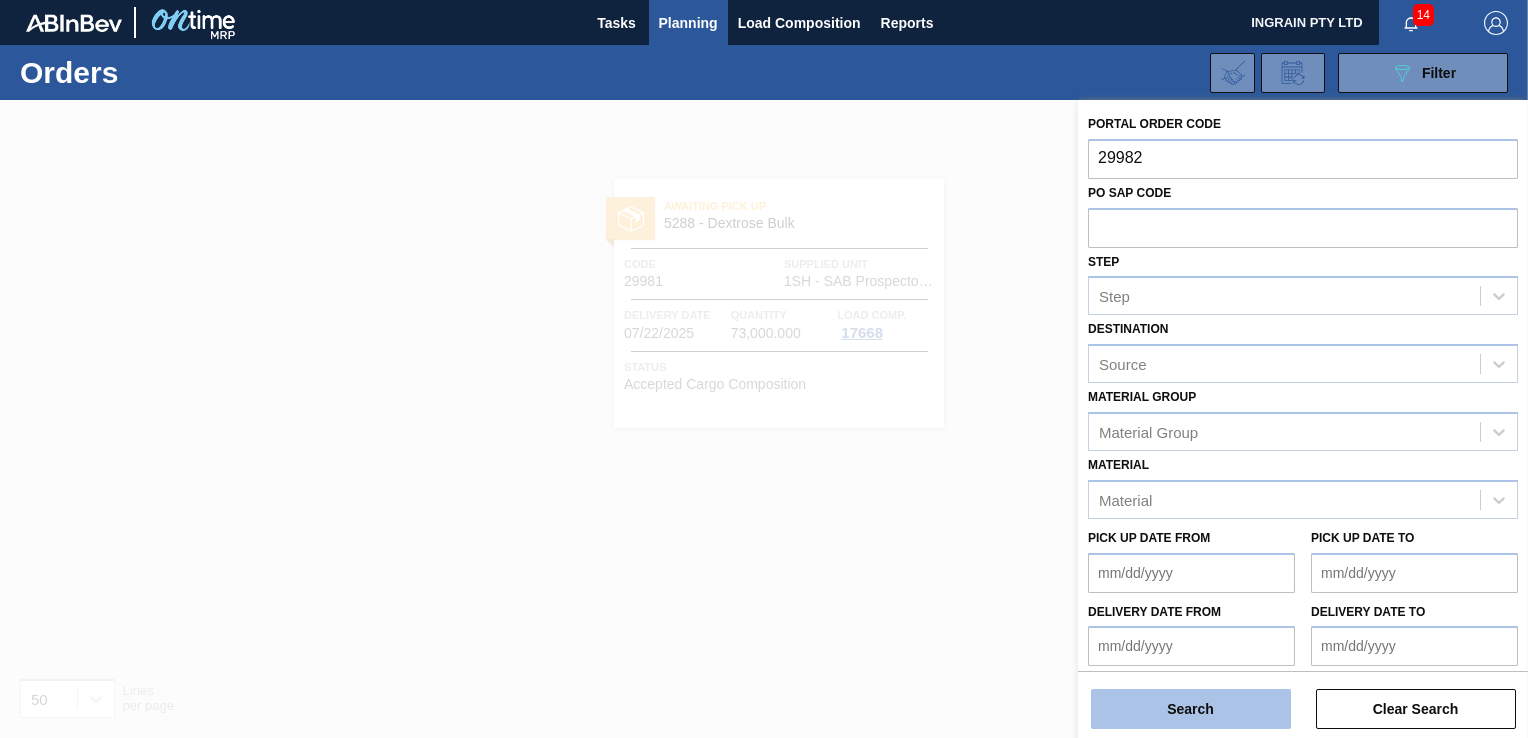 type on "29982" 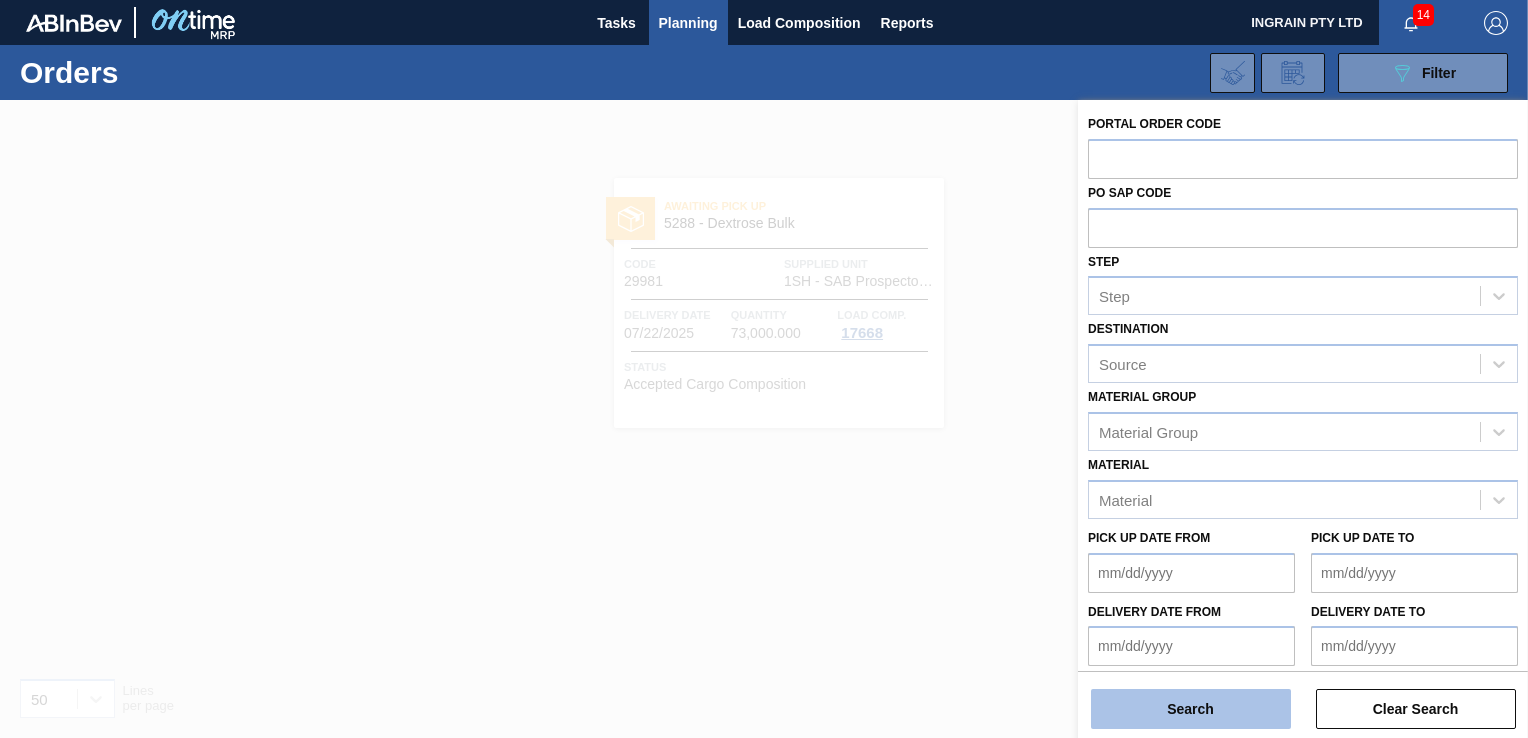 click on "Search" at bounding box center (1191, 709) 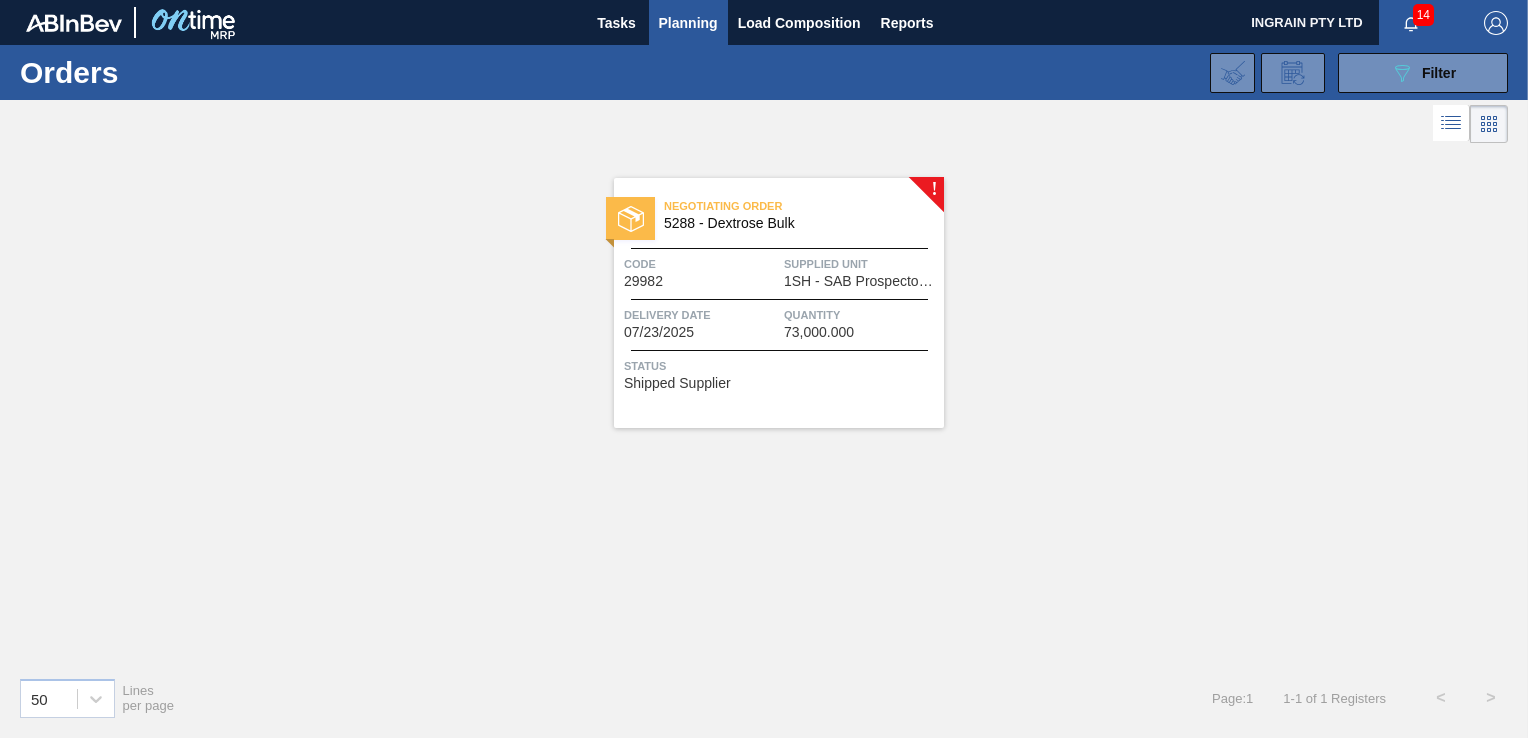 click on "Quantity" at bounding box center (861, 315) 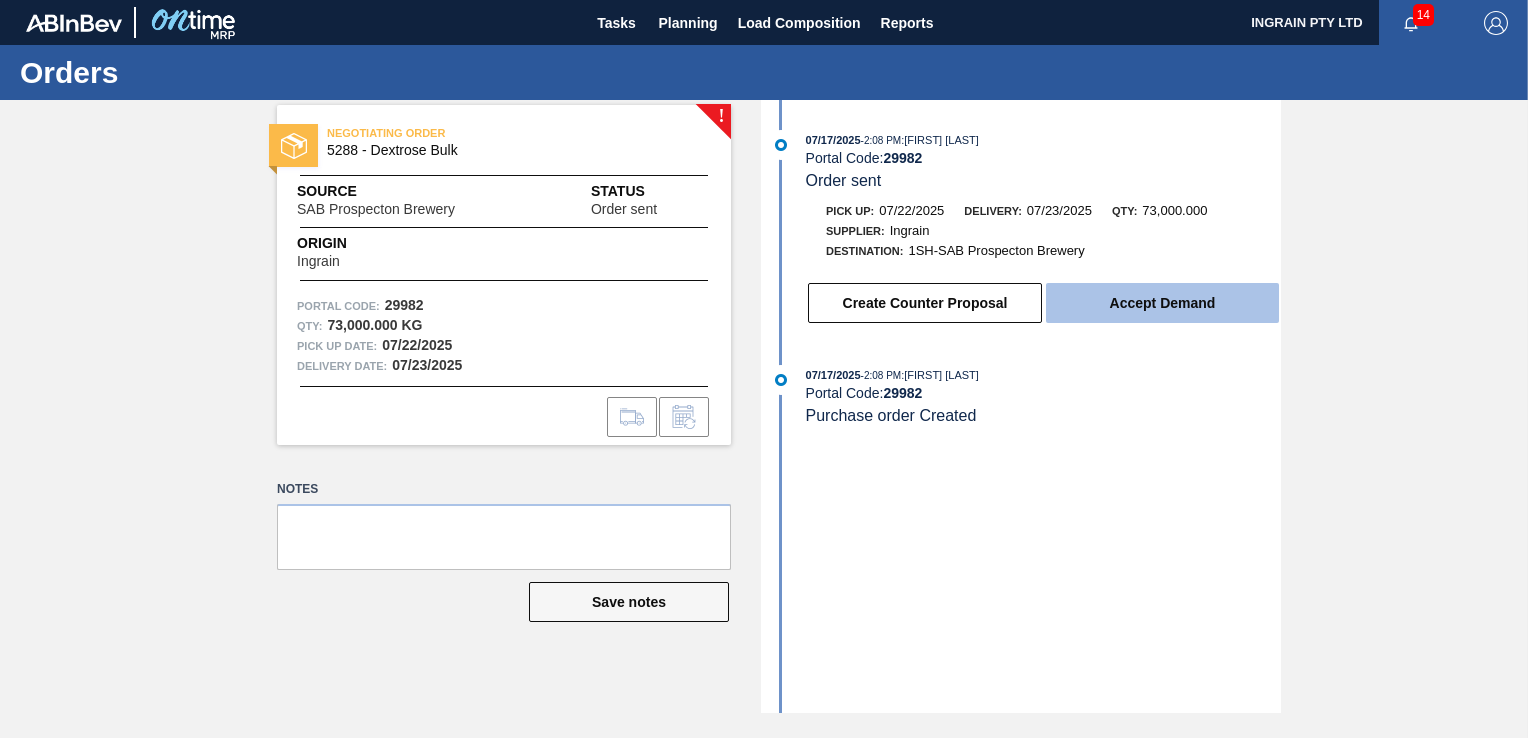 click on "Accept Demand" at bounding box center (1162, 303) 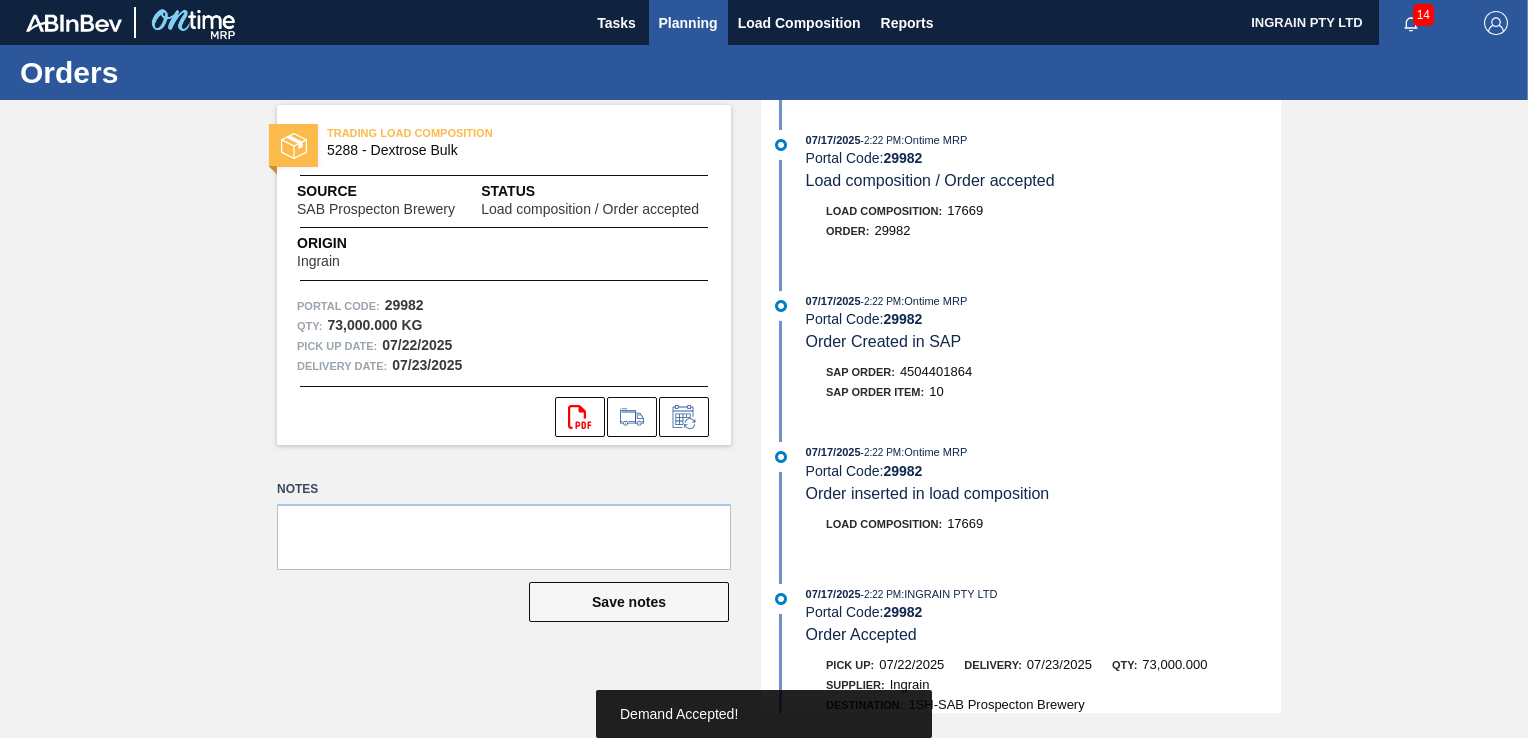 click on "Planning" at bounding box center [688, 23] 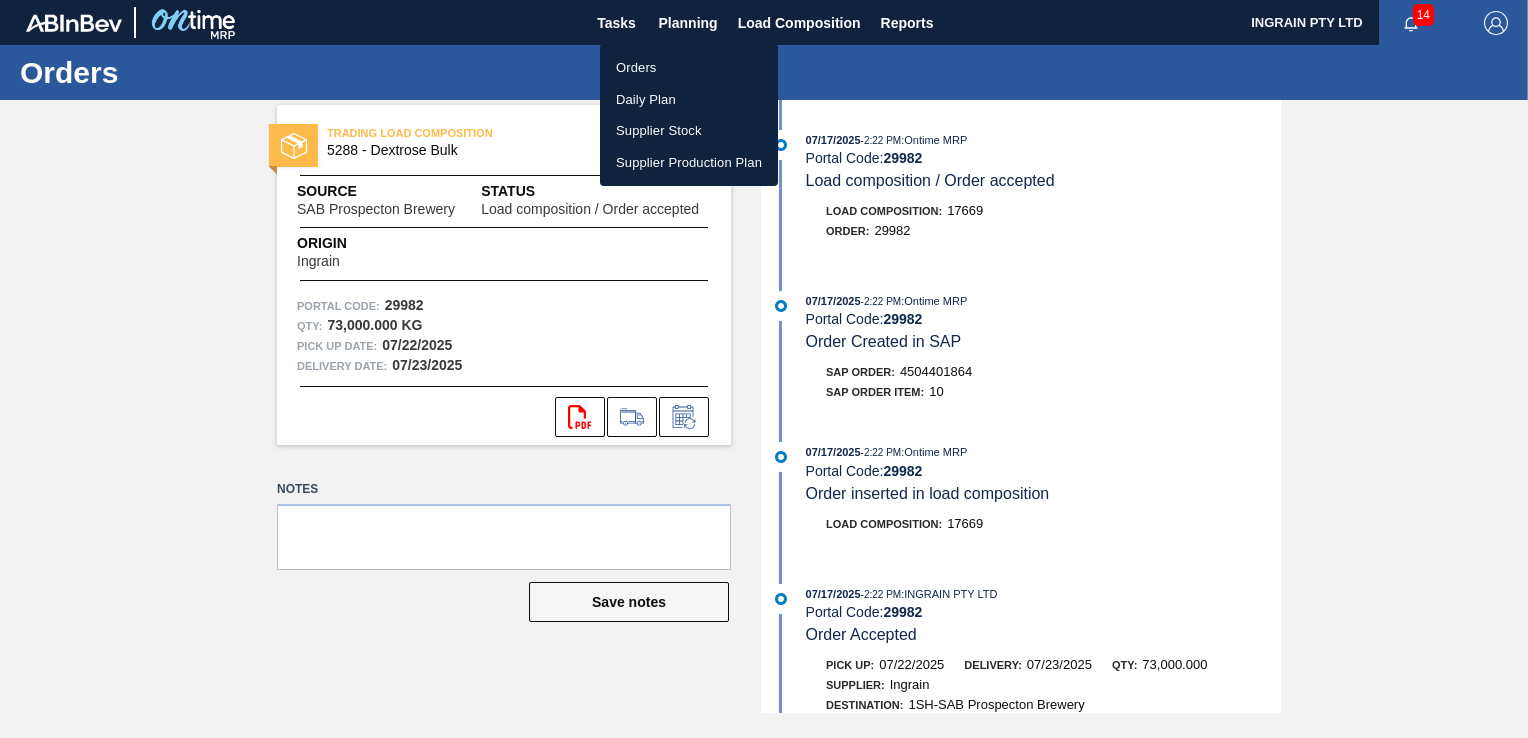 click on "Orders" at bounding box center [689, 68] 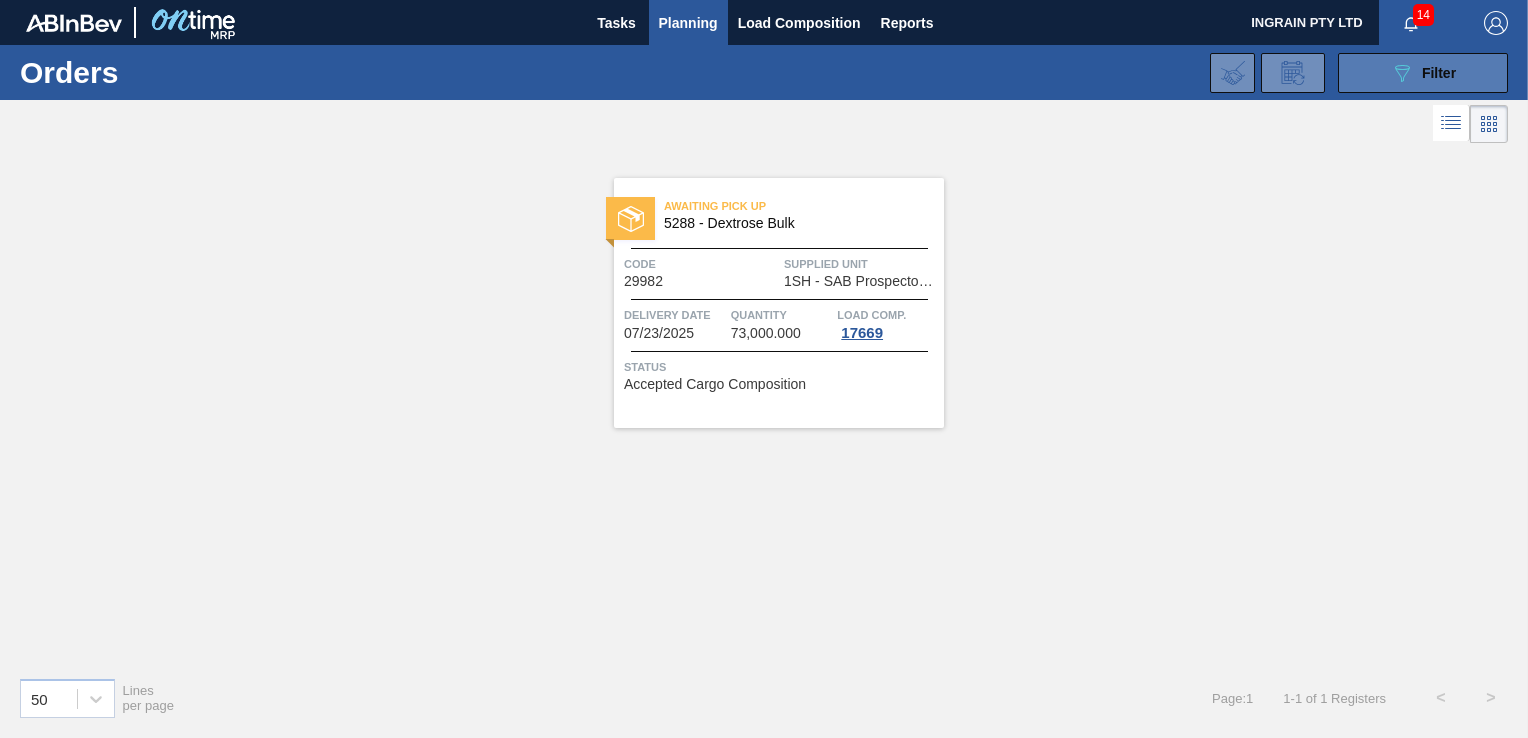 click on "089F7B8B-B2A5-4AFE-B5C0-19BA573D28AC Filter" at bounding box center [1423, 73] 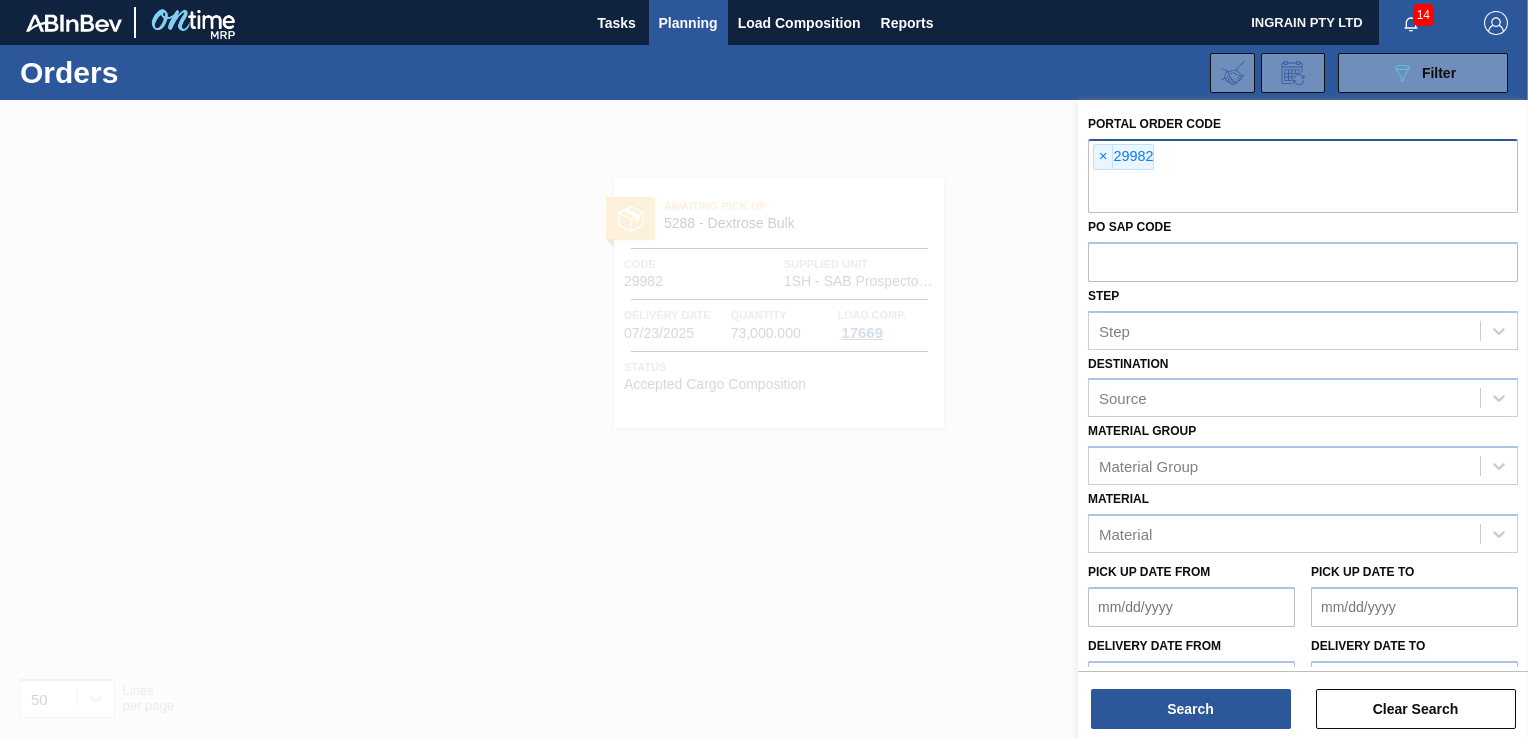 click at bounding box center [1303, 194] 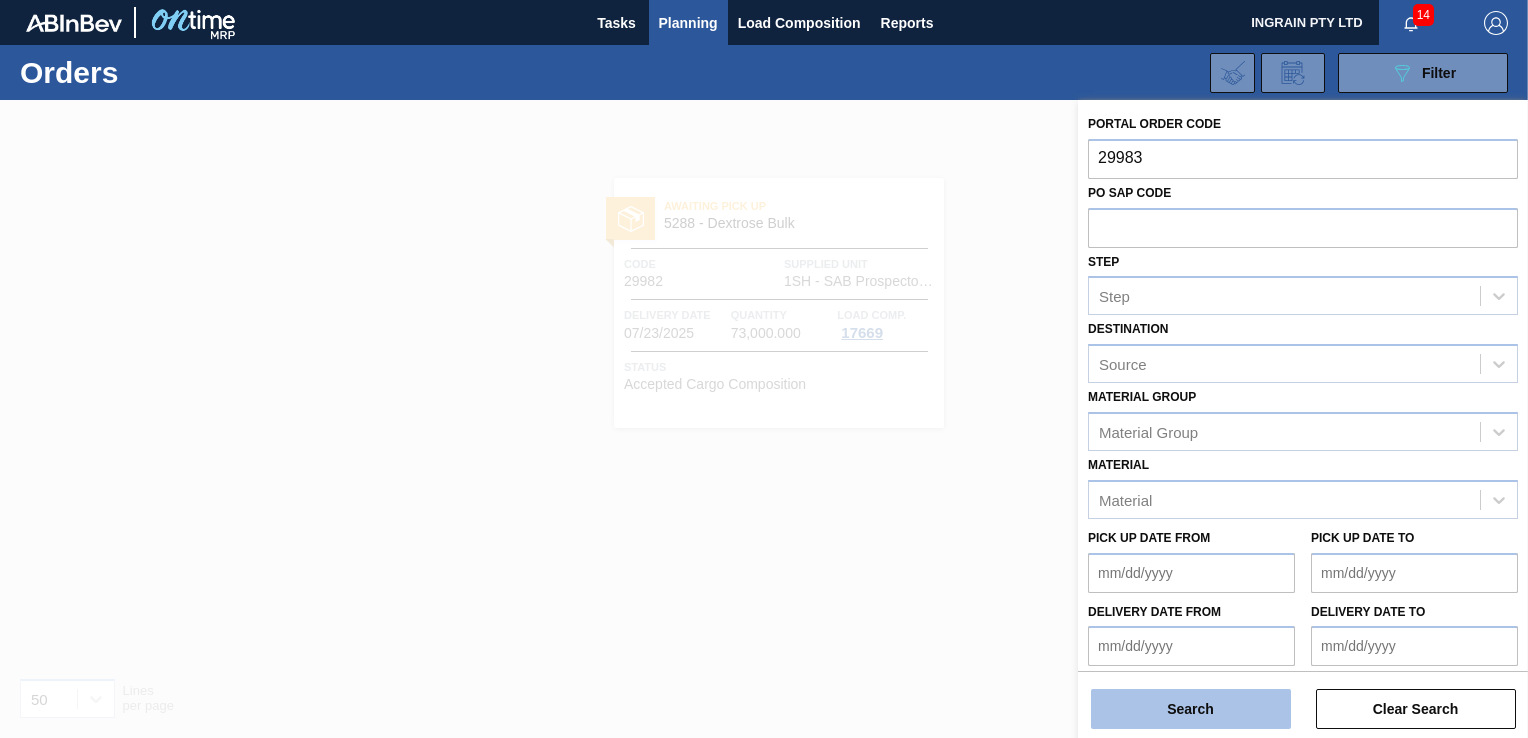 type on "29983" 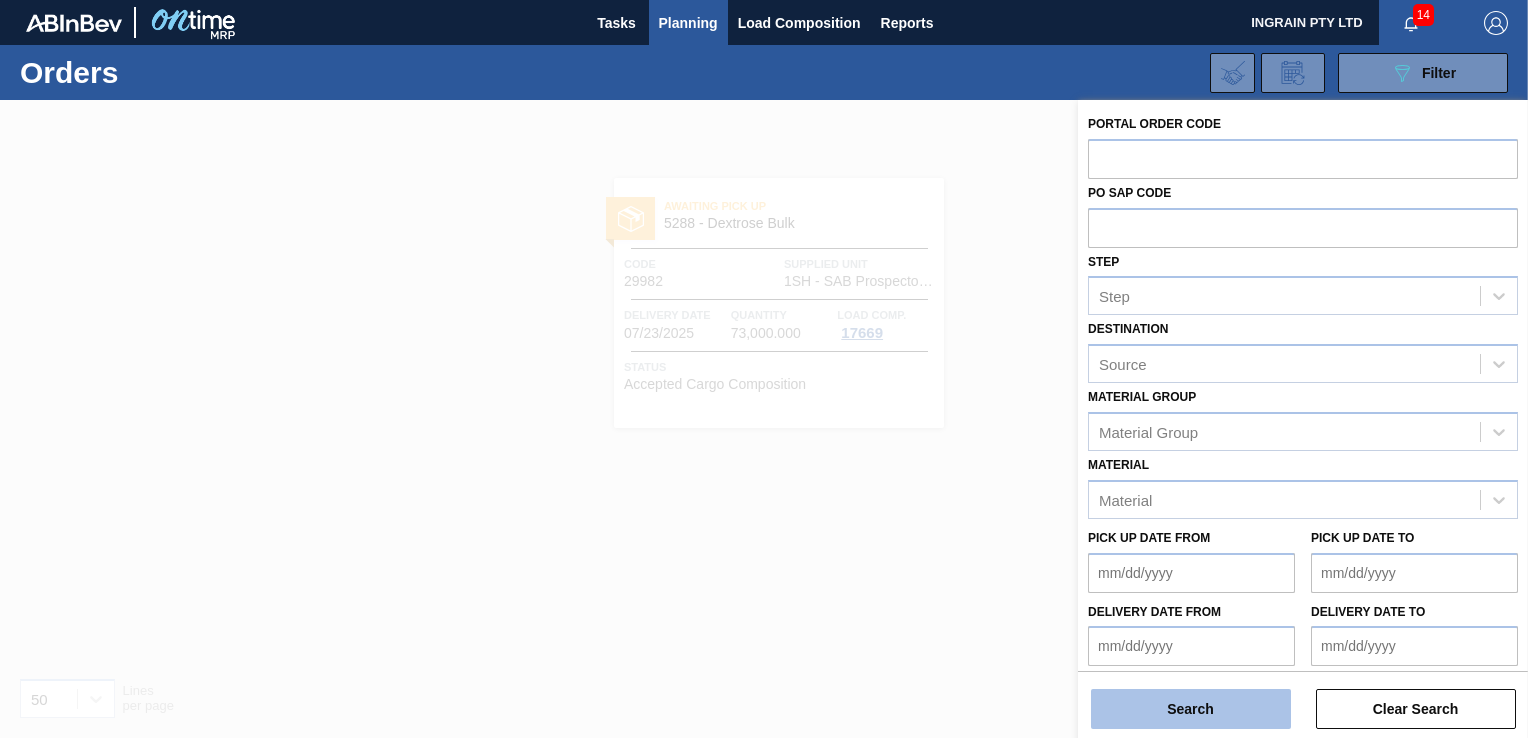 click on "Search" at bounding box center (1191, 709) 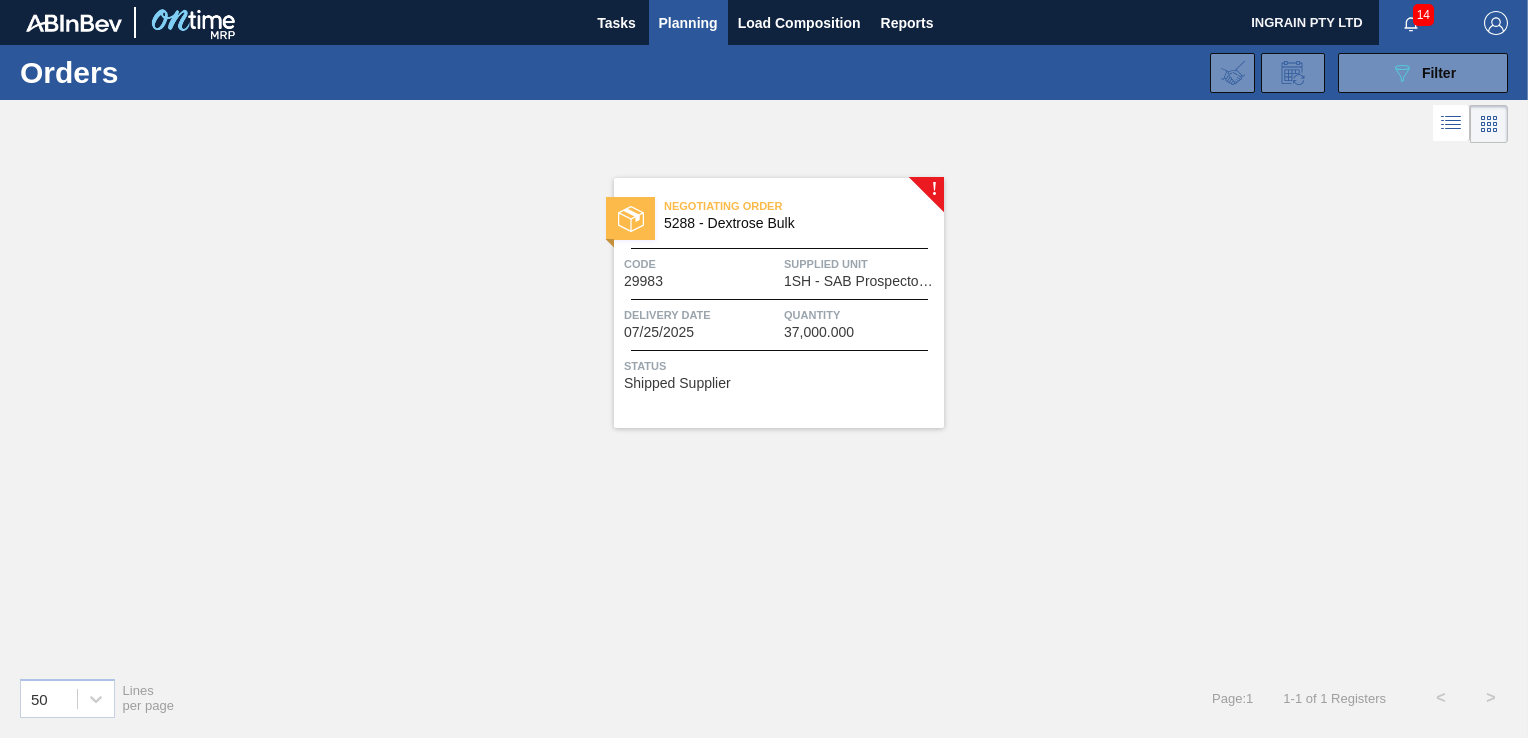 click on "Status" at bounding box center (781, 366) 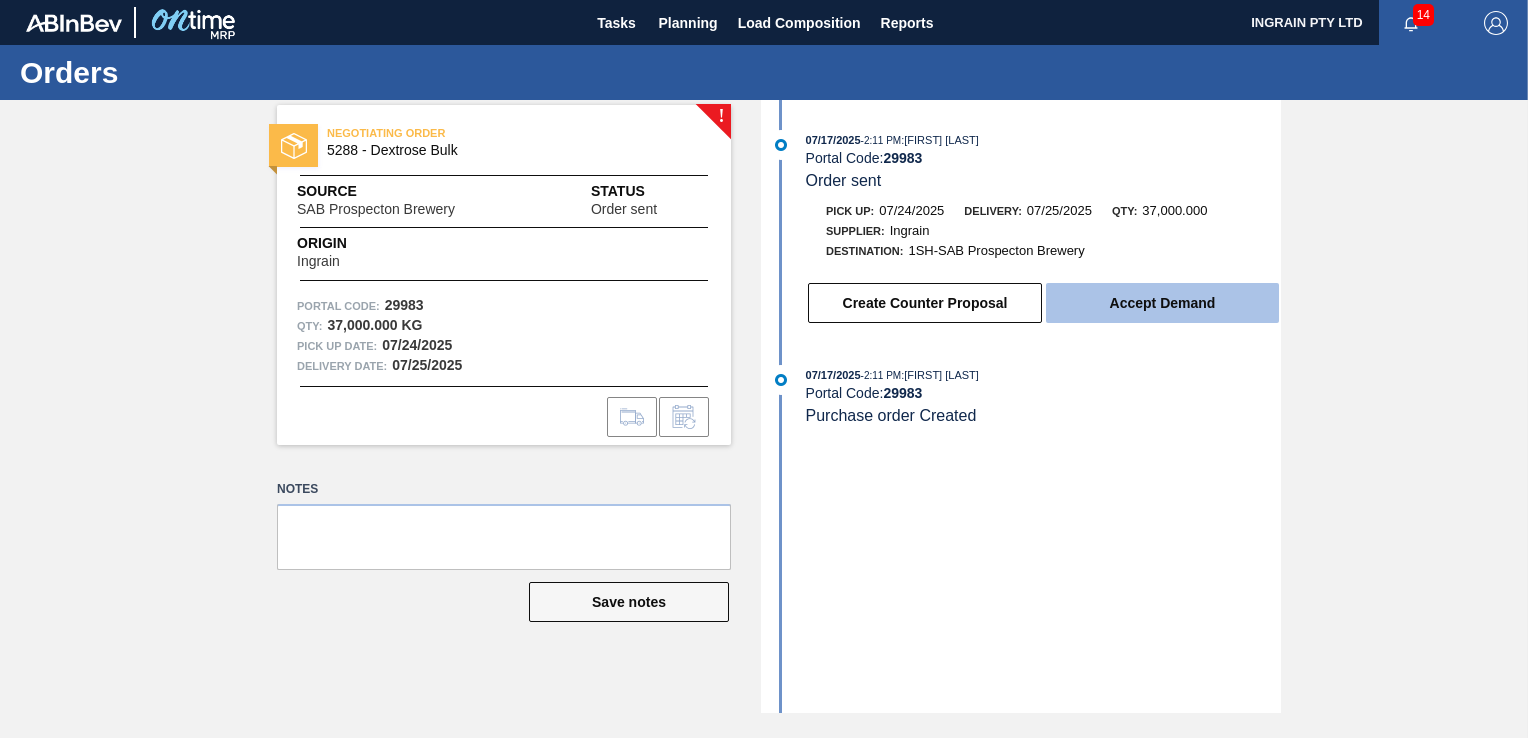 click on "Accept Demand" at bounding box center [1162, 303] 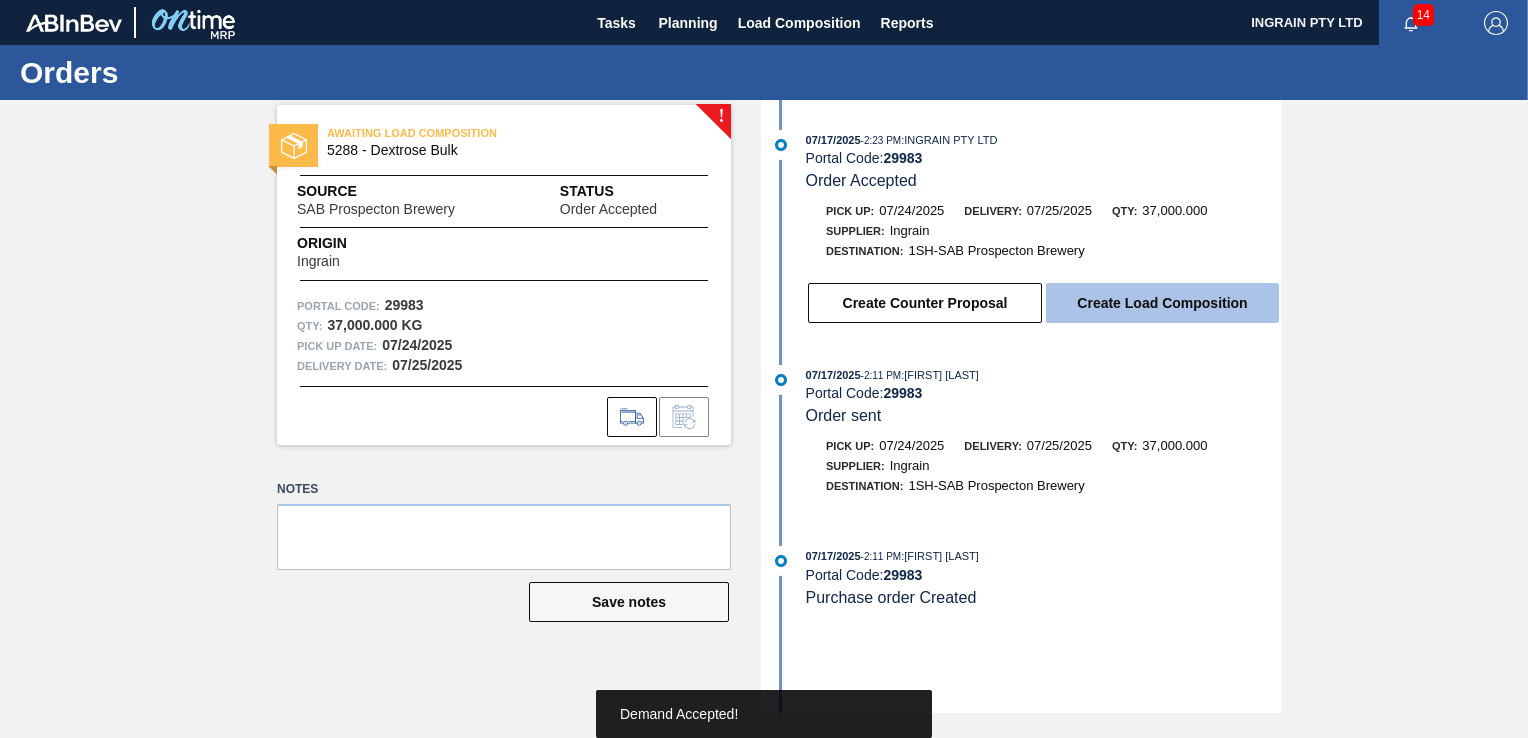 click on "Create Load Composition" at bounding box center (1162, 303) 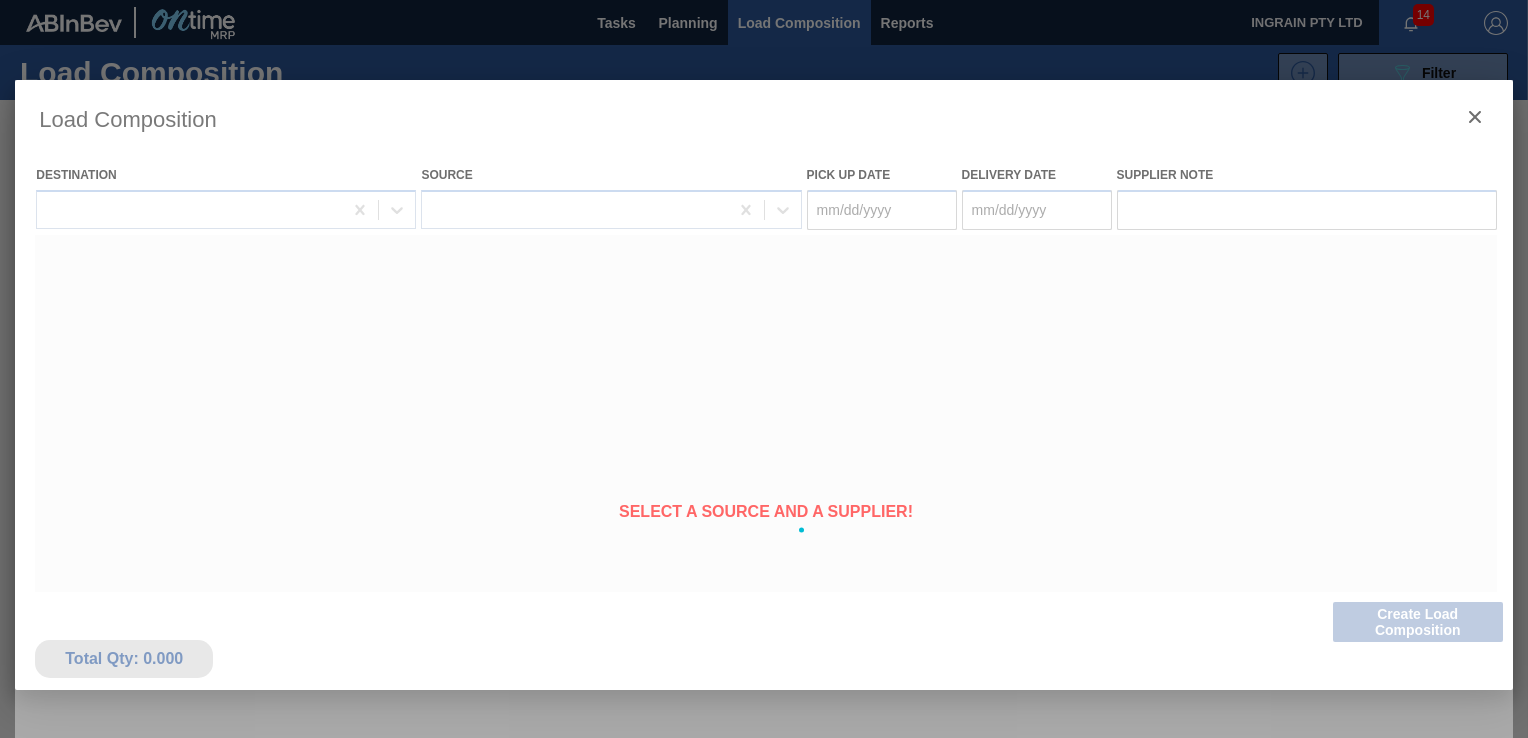 type on "07/24/2025" 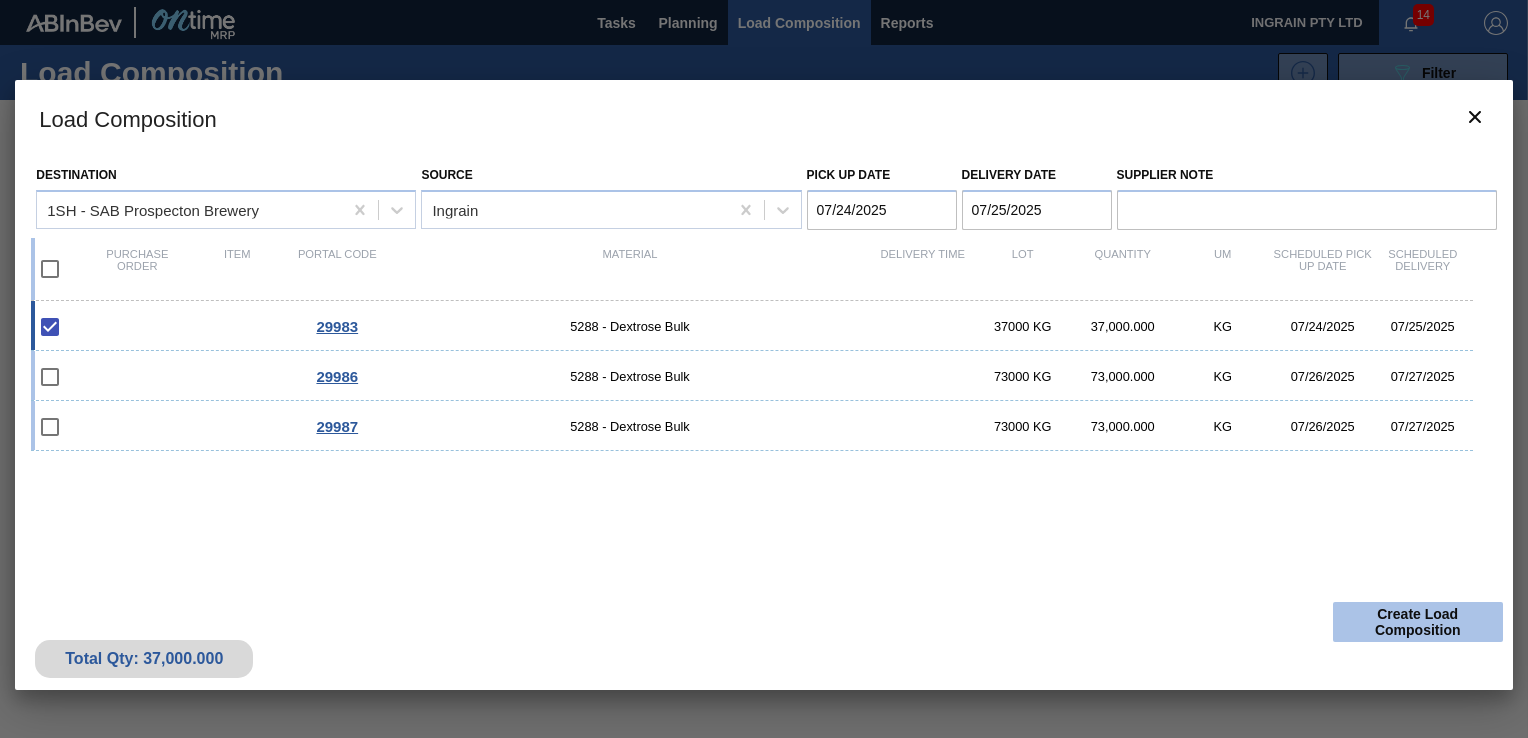 click on "Create Load Composition" at bounding box center (1418, 622) 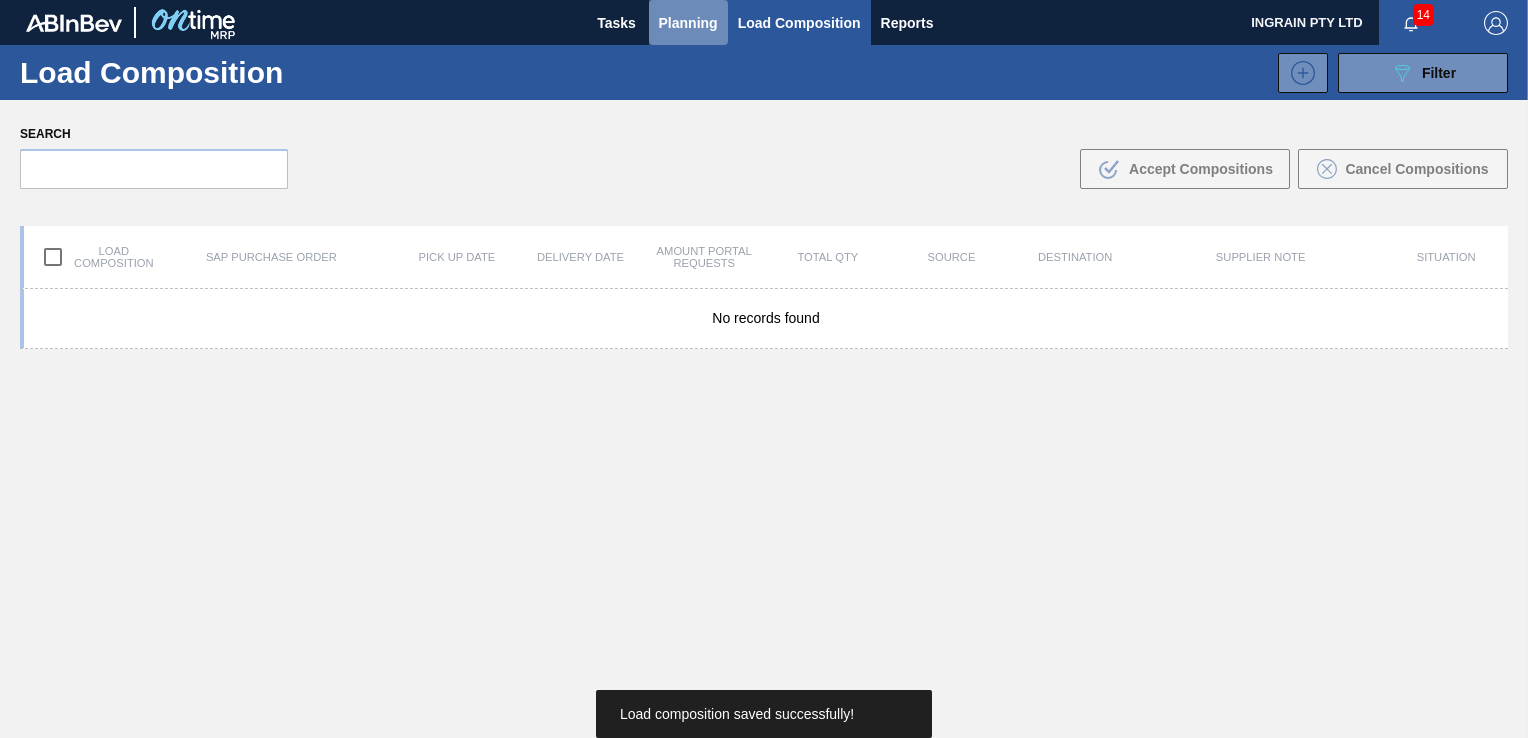 click on "Planning" at bounding box center (688, 23) 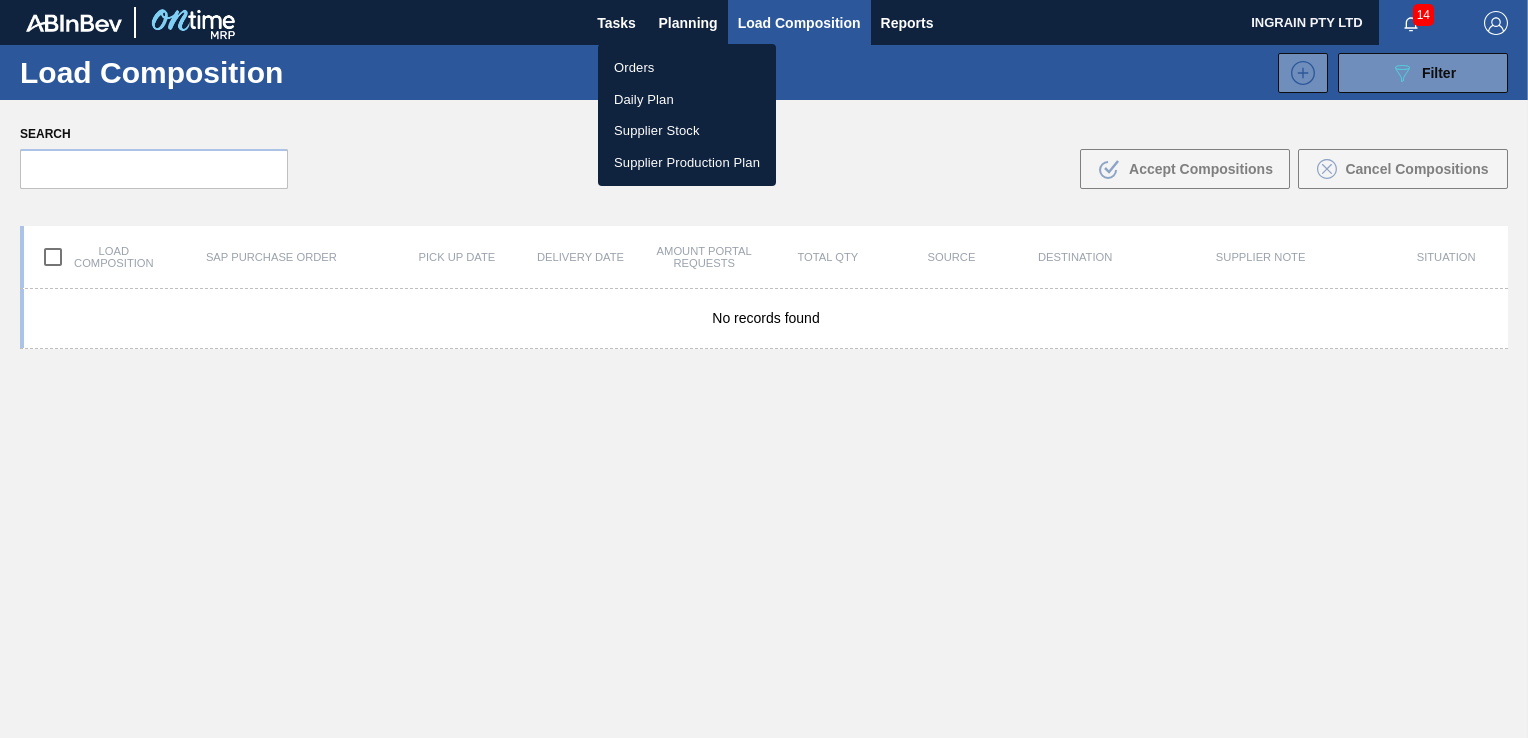 click on "Orders" at bounding box center [687, 68] 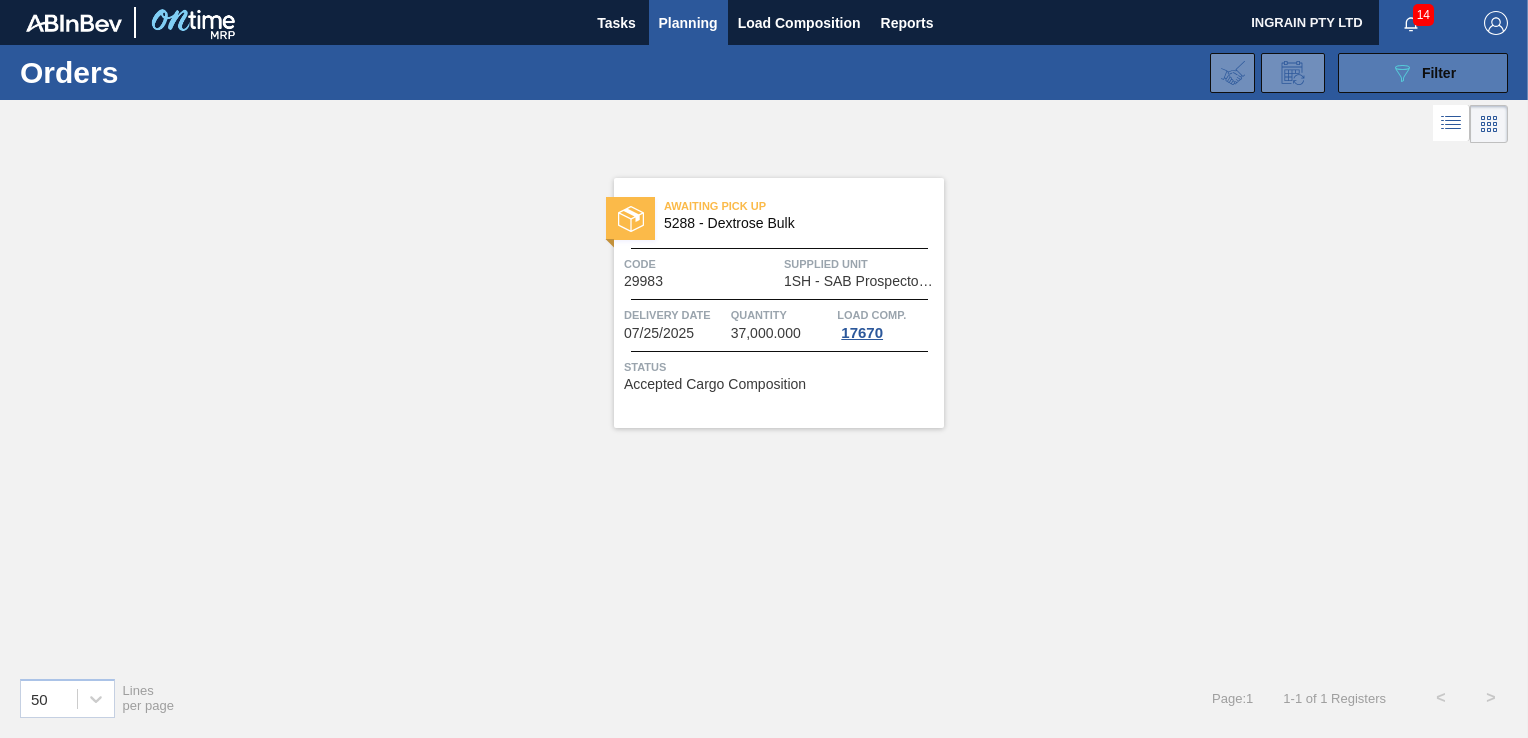 click on "089F7B8B-B2A5-4AFE-B5C0-19BA573D28AC Filter" at bounding box center [1423, 73] 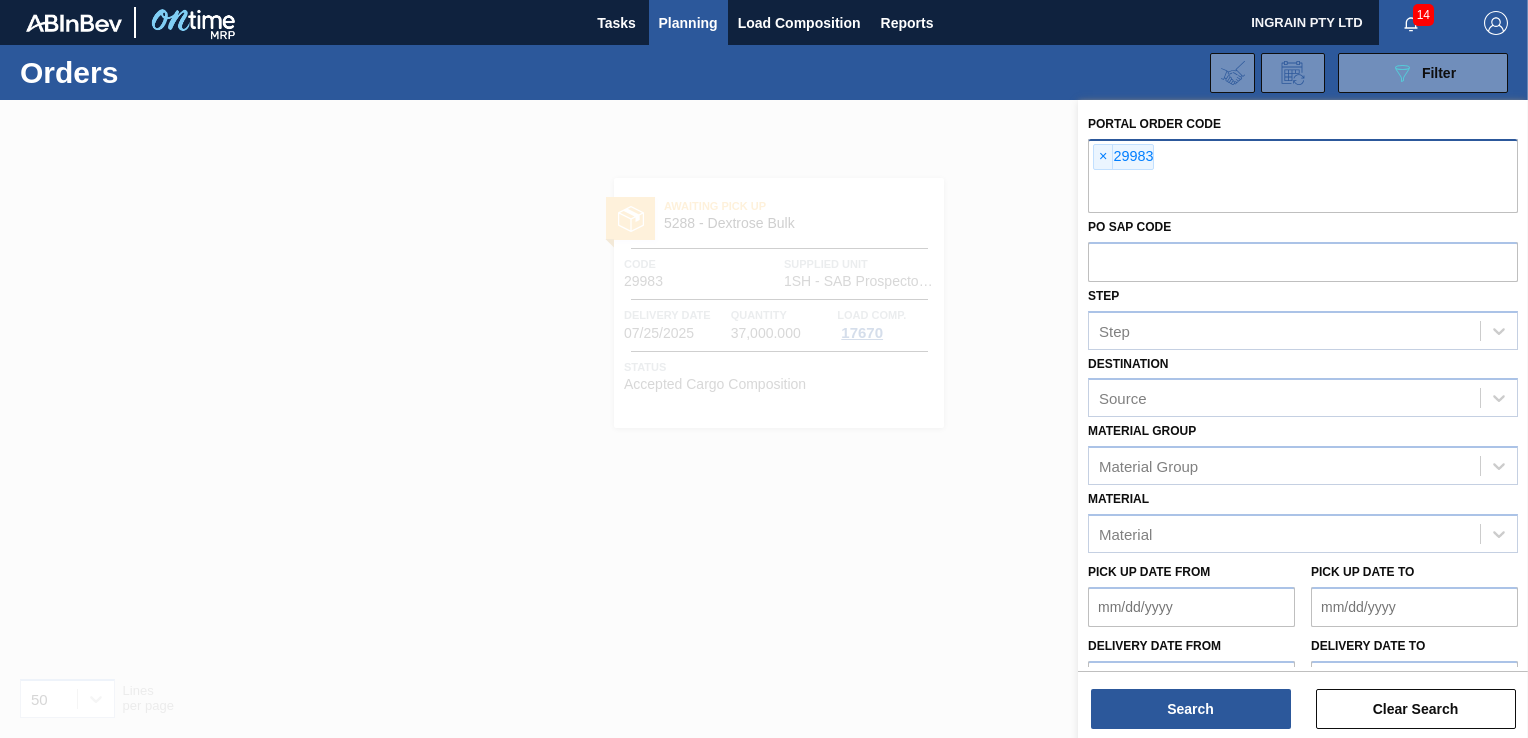 click at bounding box center [1303, 194] 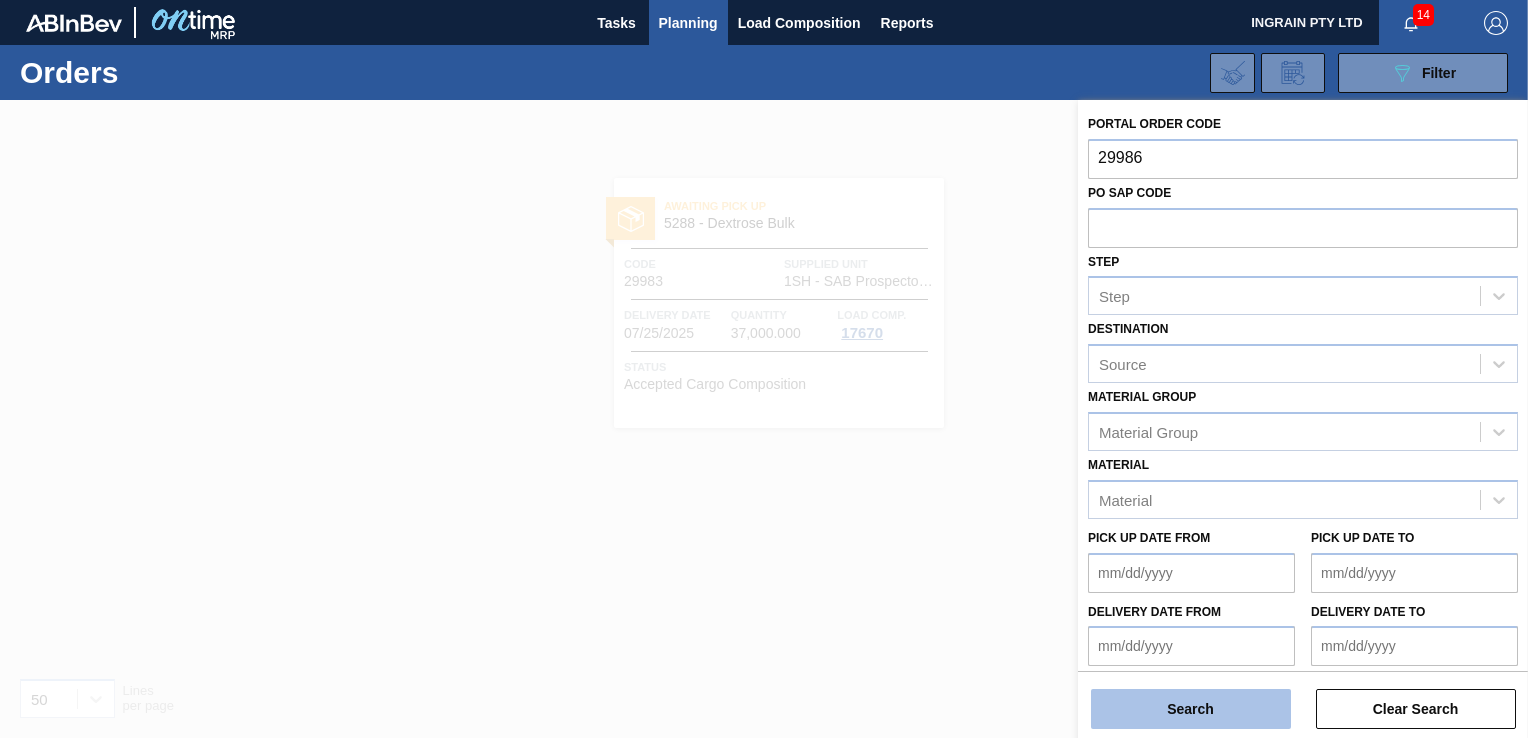 type on "29986" 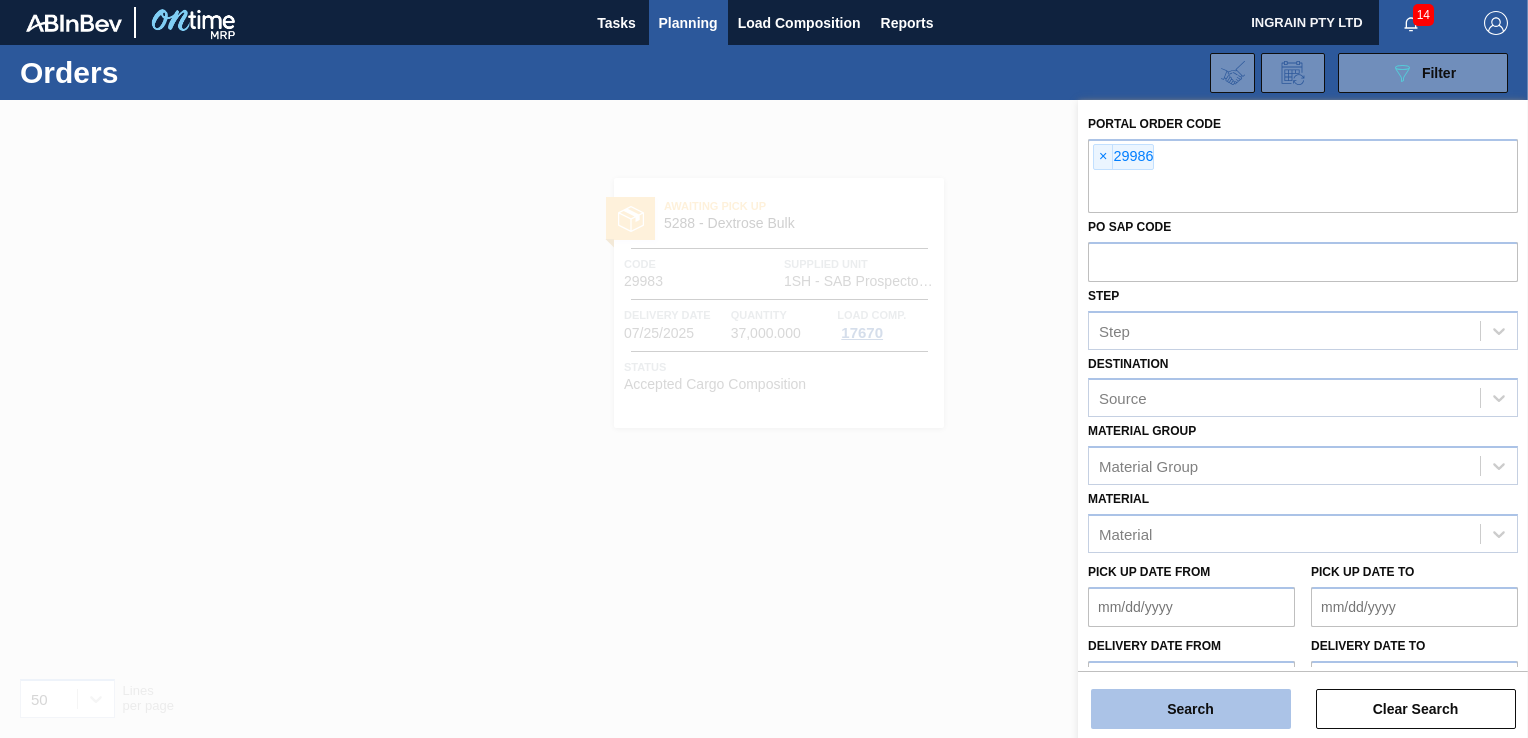 click on "Search" at bounding box center [1191, 709] 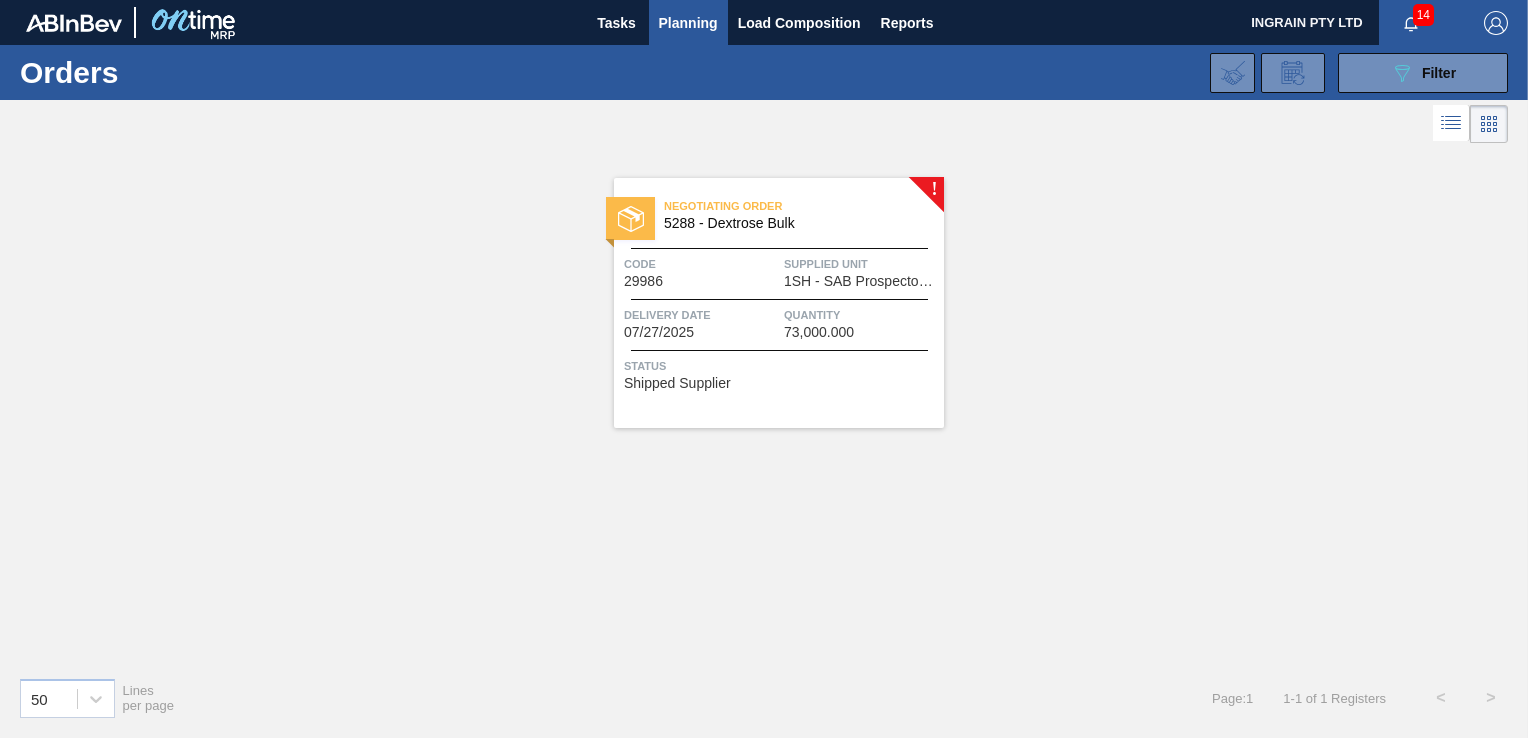 click on "1SH - SAB Prospecton Brewery" at bounding box center (861, 281) 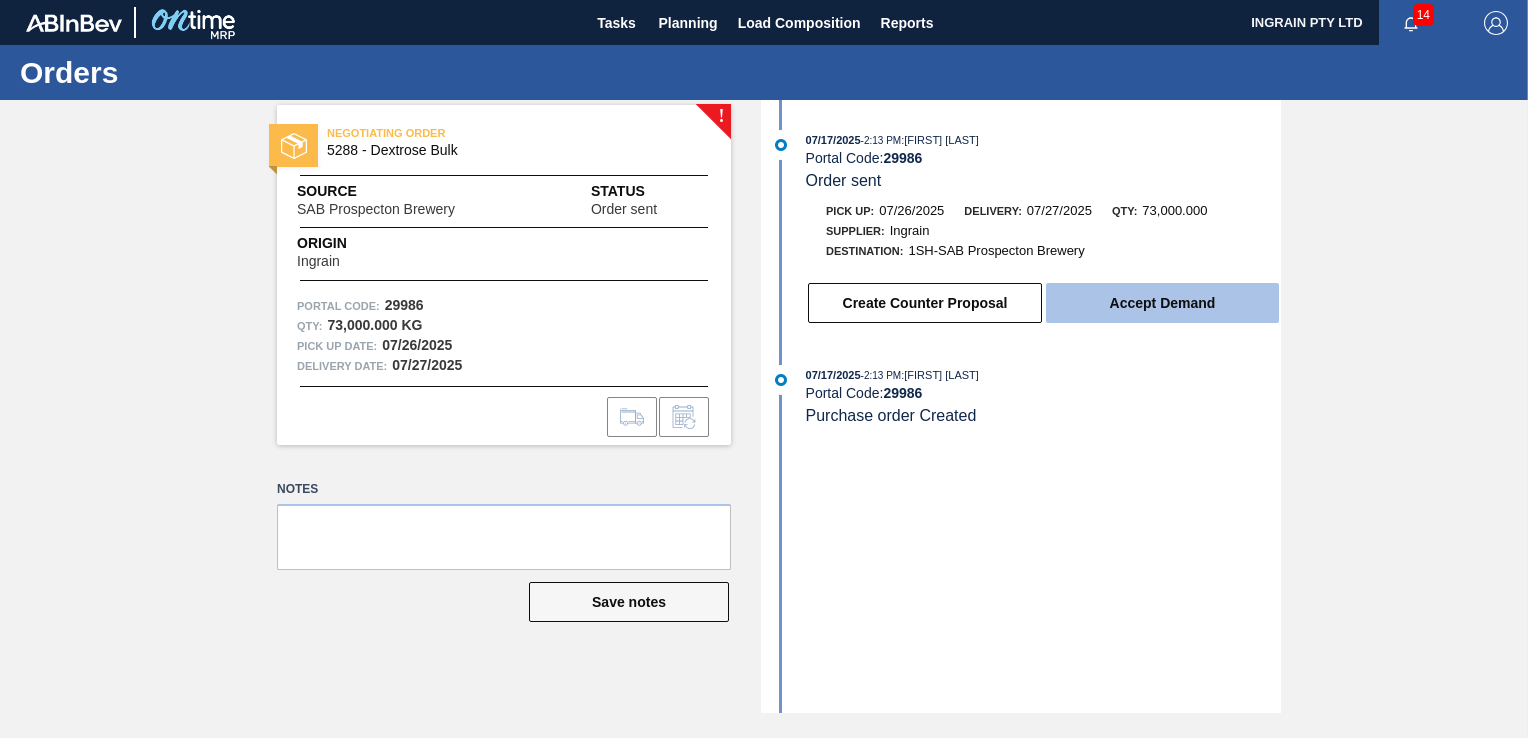 click on "Accept Demand" at bounding box center (1162, 303) 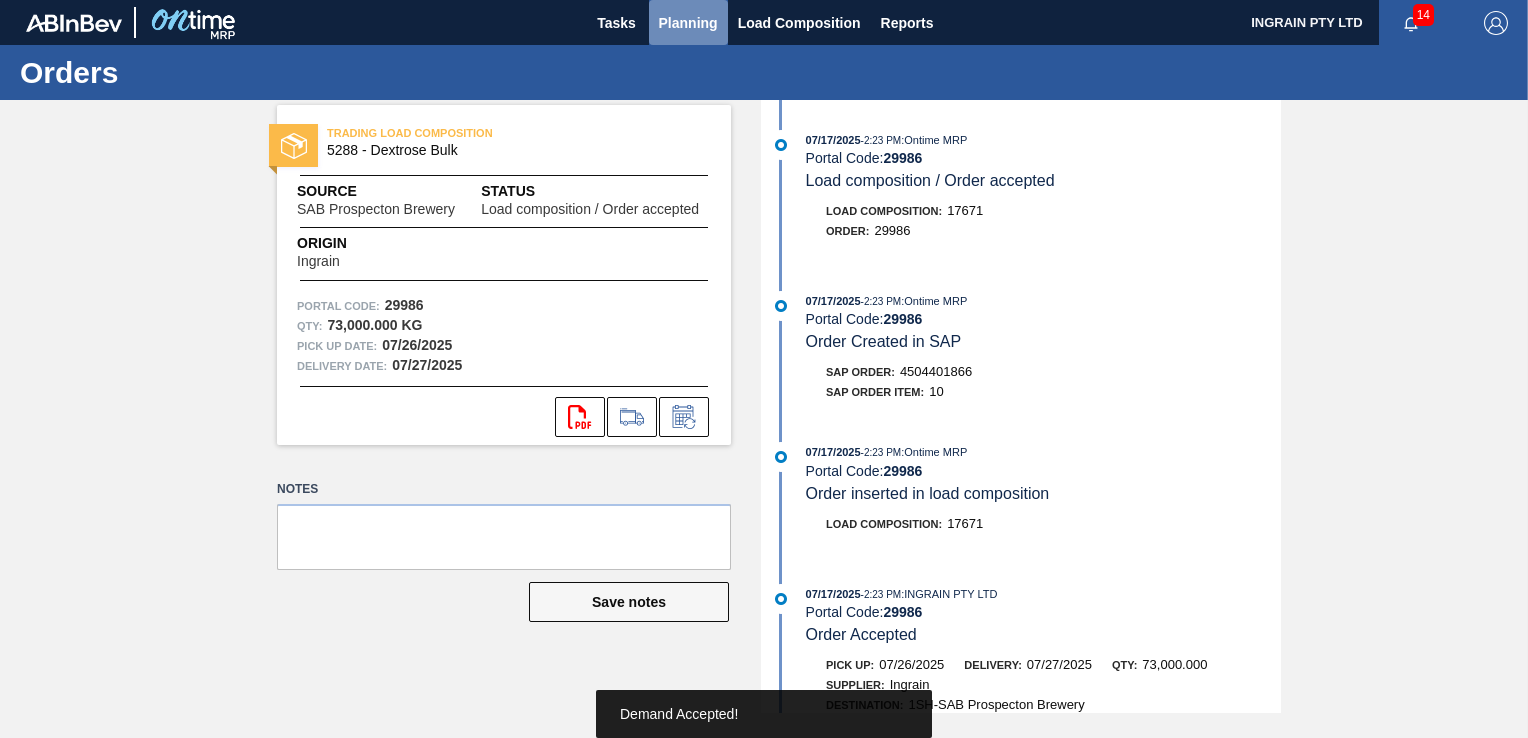 click on "Planning" at bounding box center (688, 23) 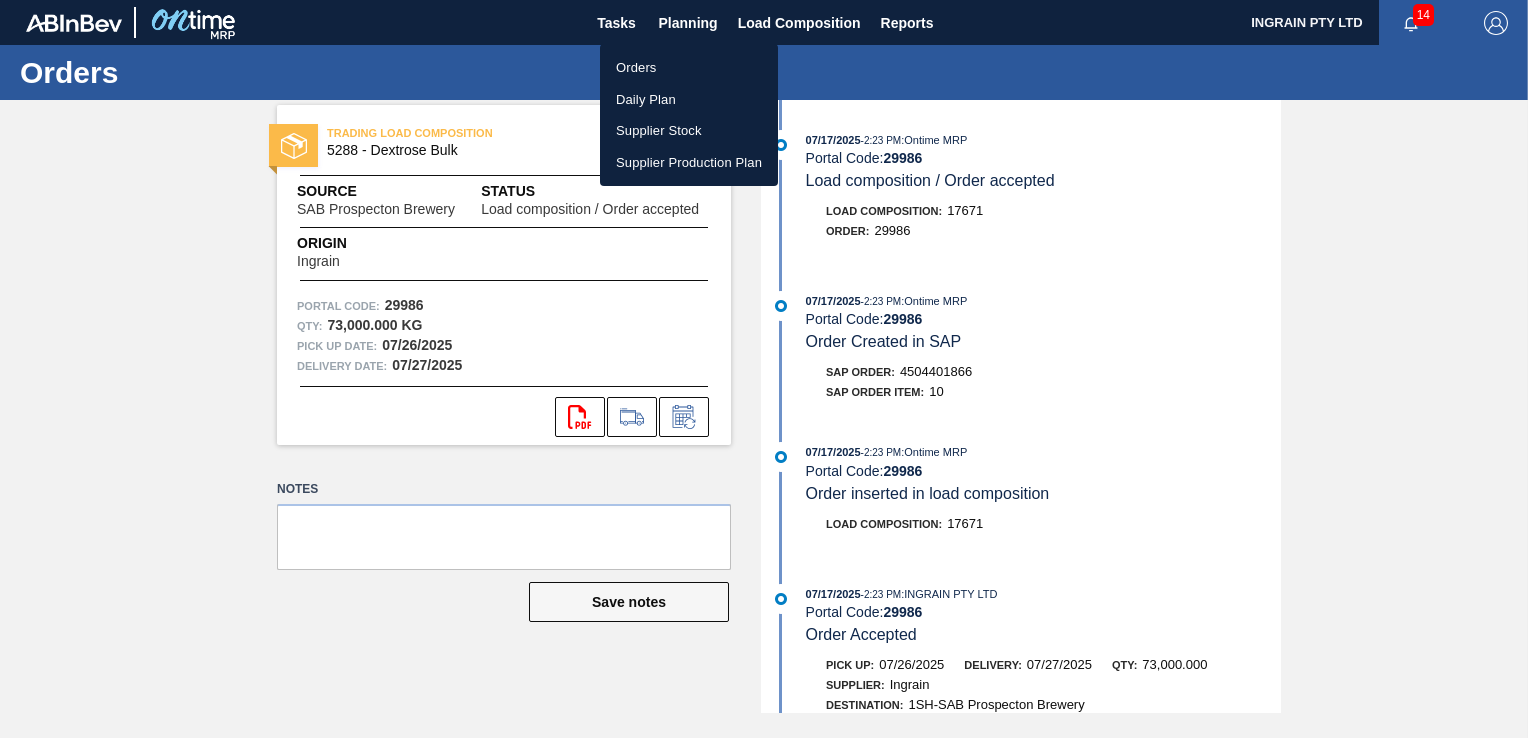 click on "Orders" at bounding box center [689, 68] 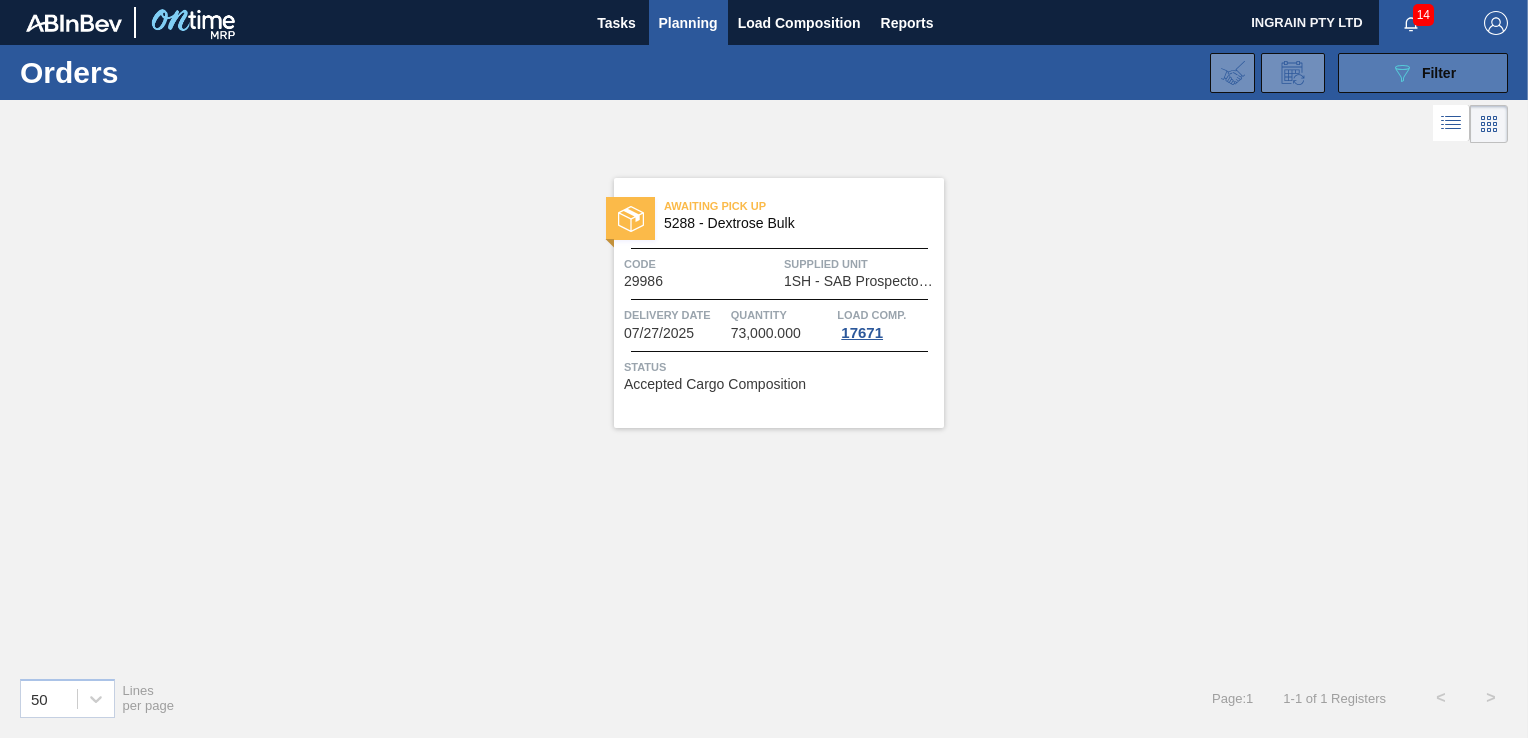 click on "Filter" at bounding box center (1439, 73) 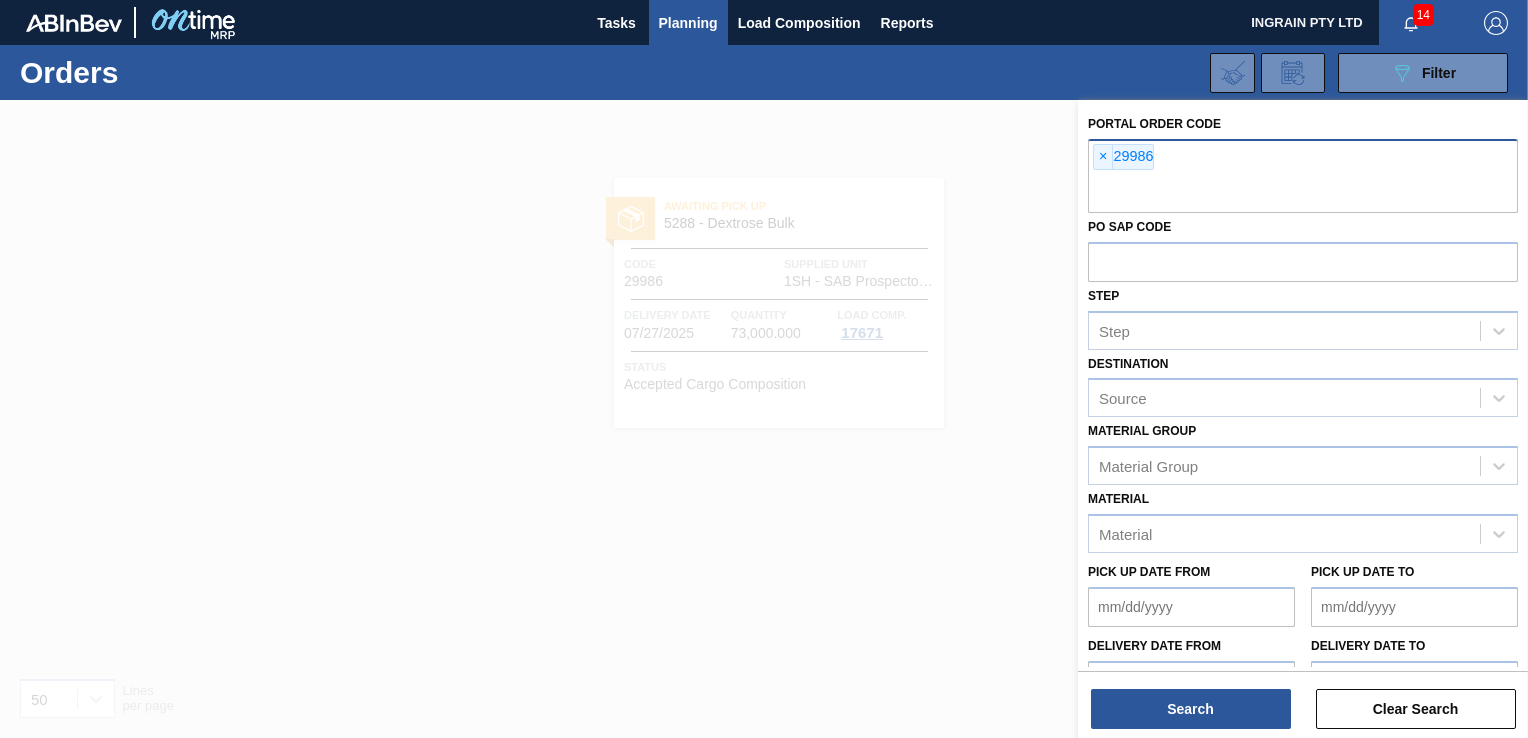 click at bounding box center [1303, 194] 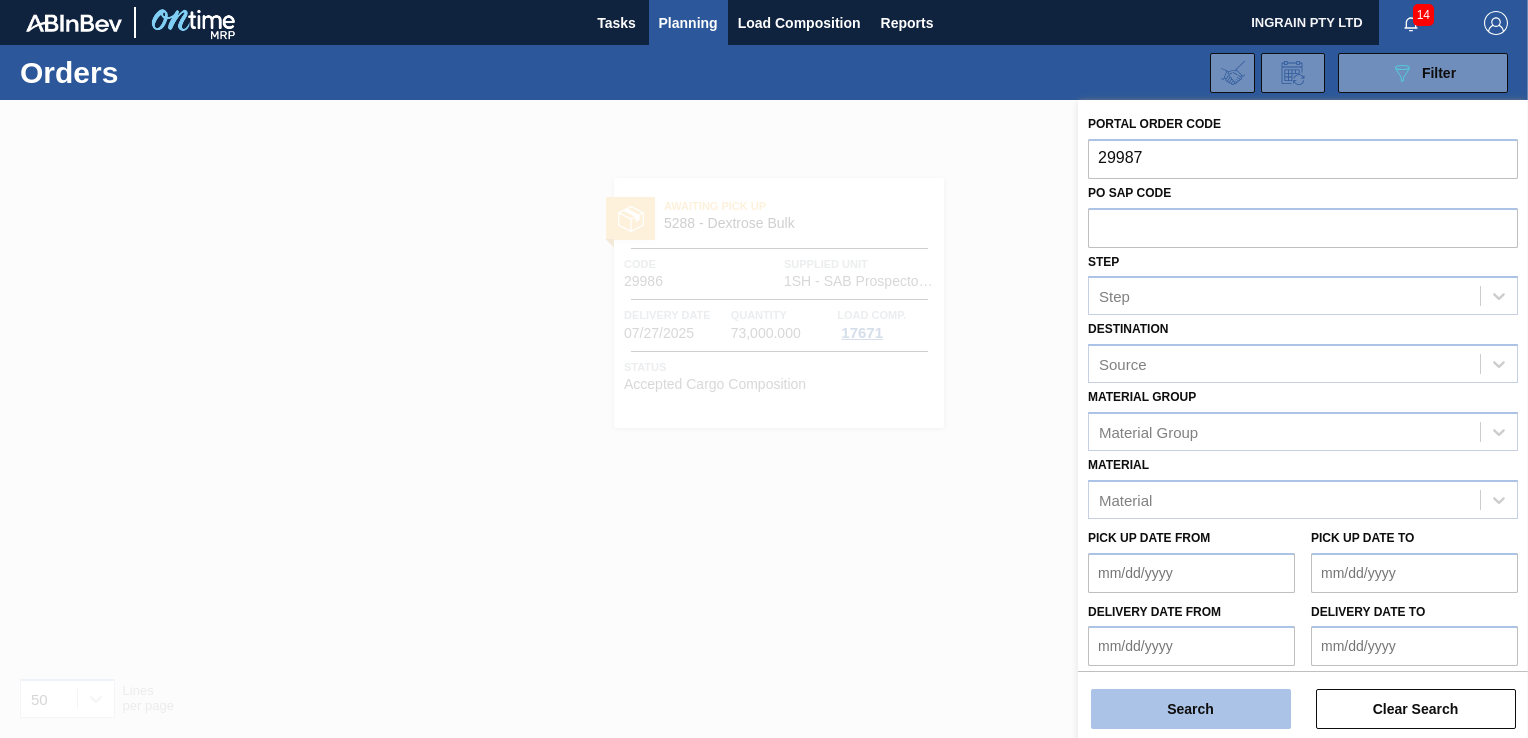 type on "29987" 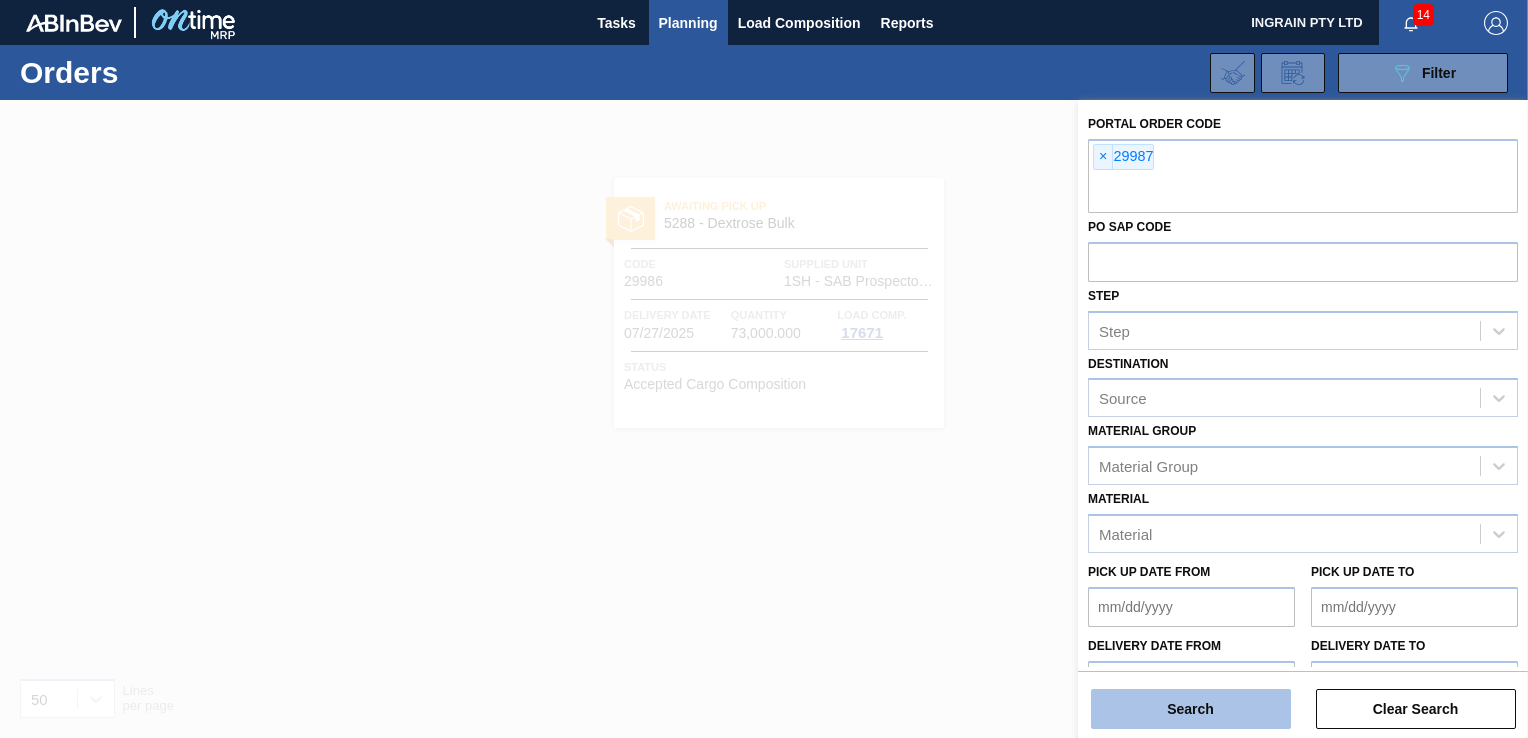 click on "Search" at bounding box center (1191, 709) 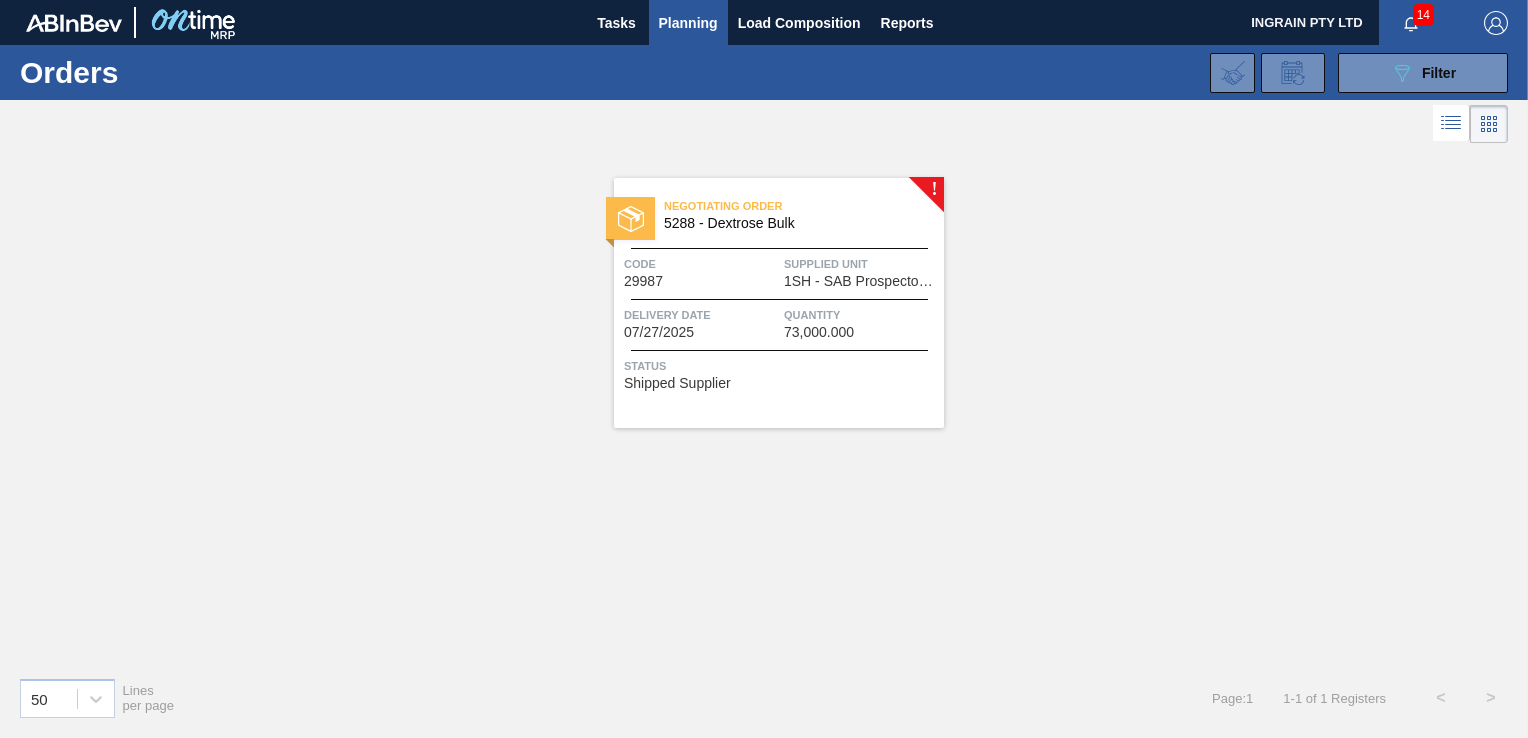 click on "Supplied Unit" at bounding box center [861, 264] 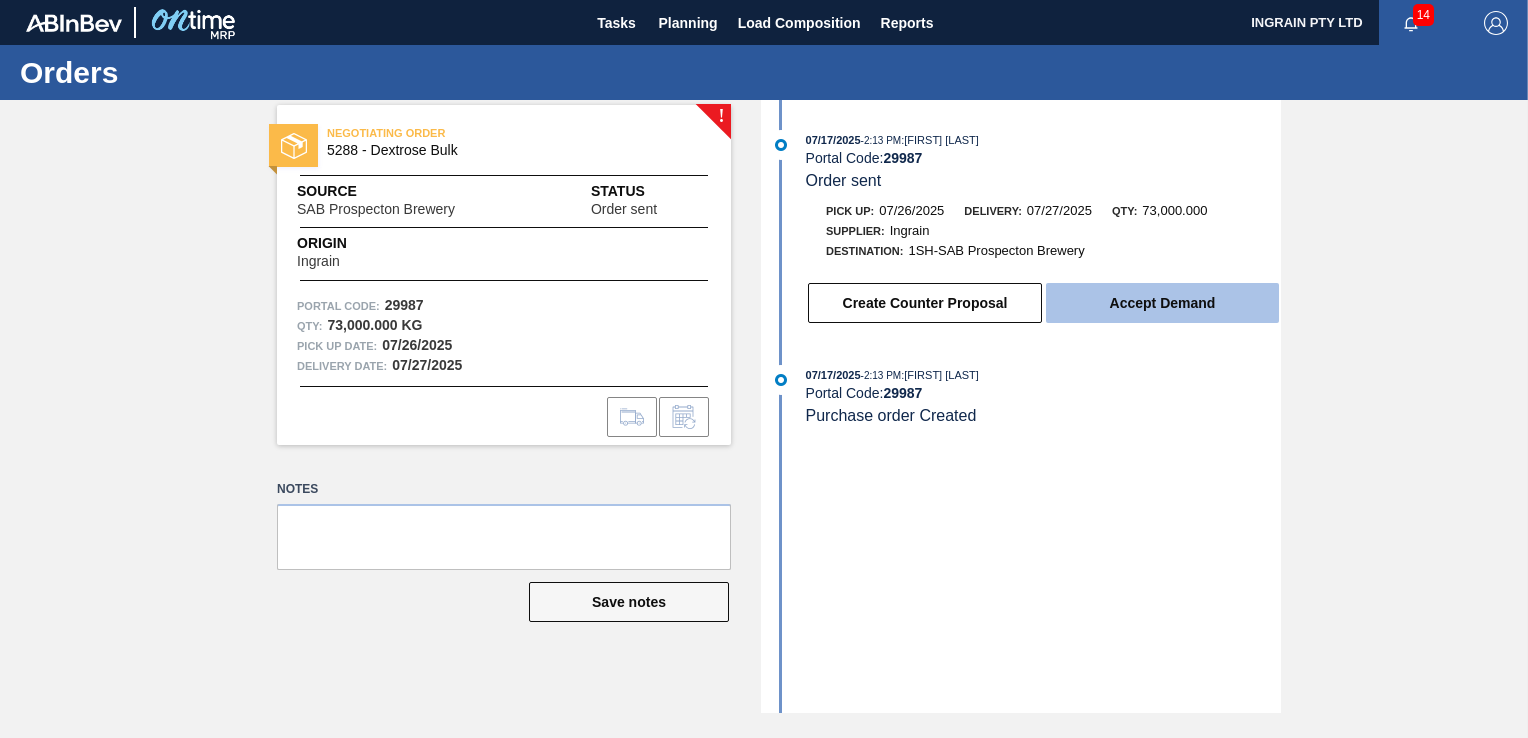 click on "Accept Demand" at bounding box center (1162, 303) 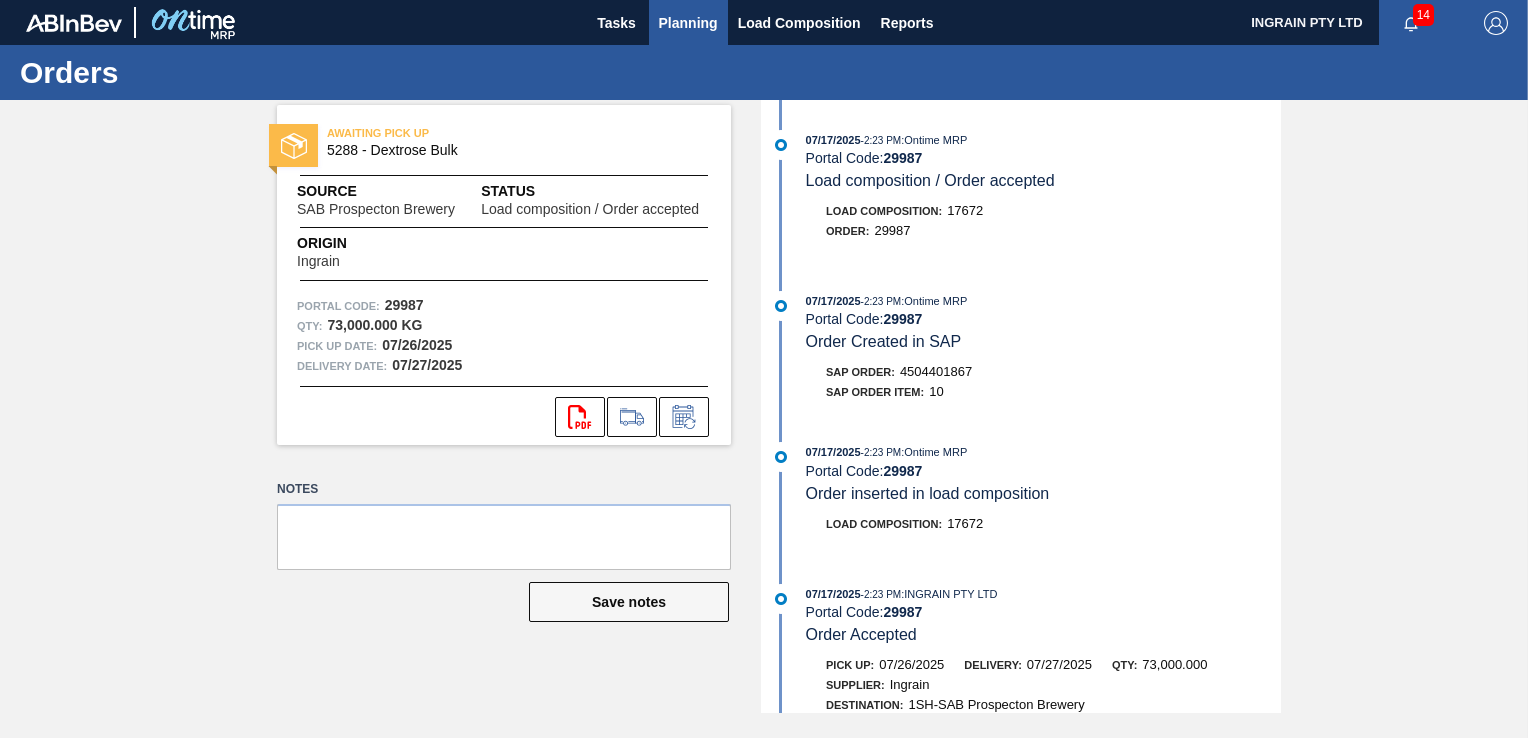 click on "Planning" at bounding box center (688, 22) 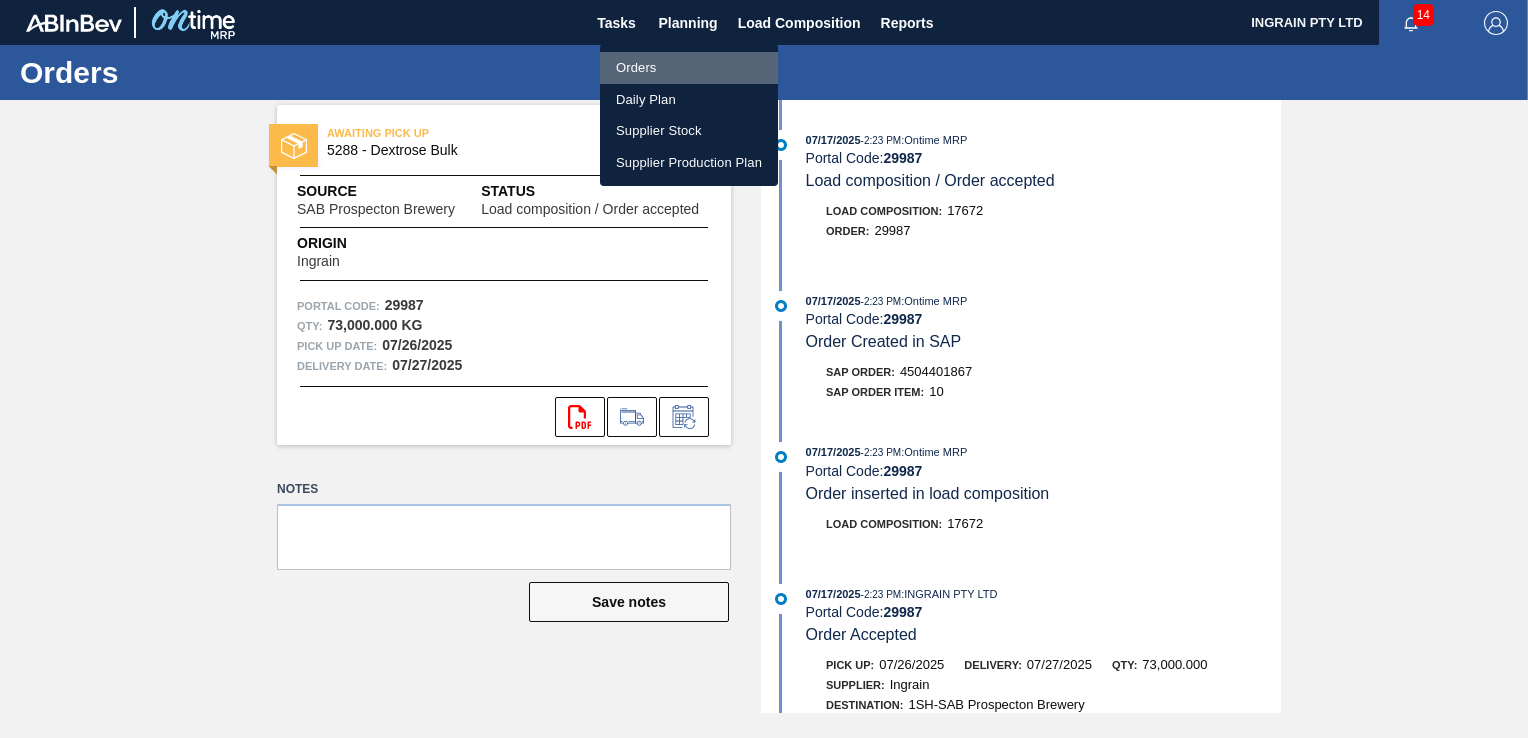 click on "Orders" at bounding box center [689, 68] 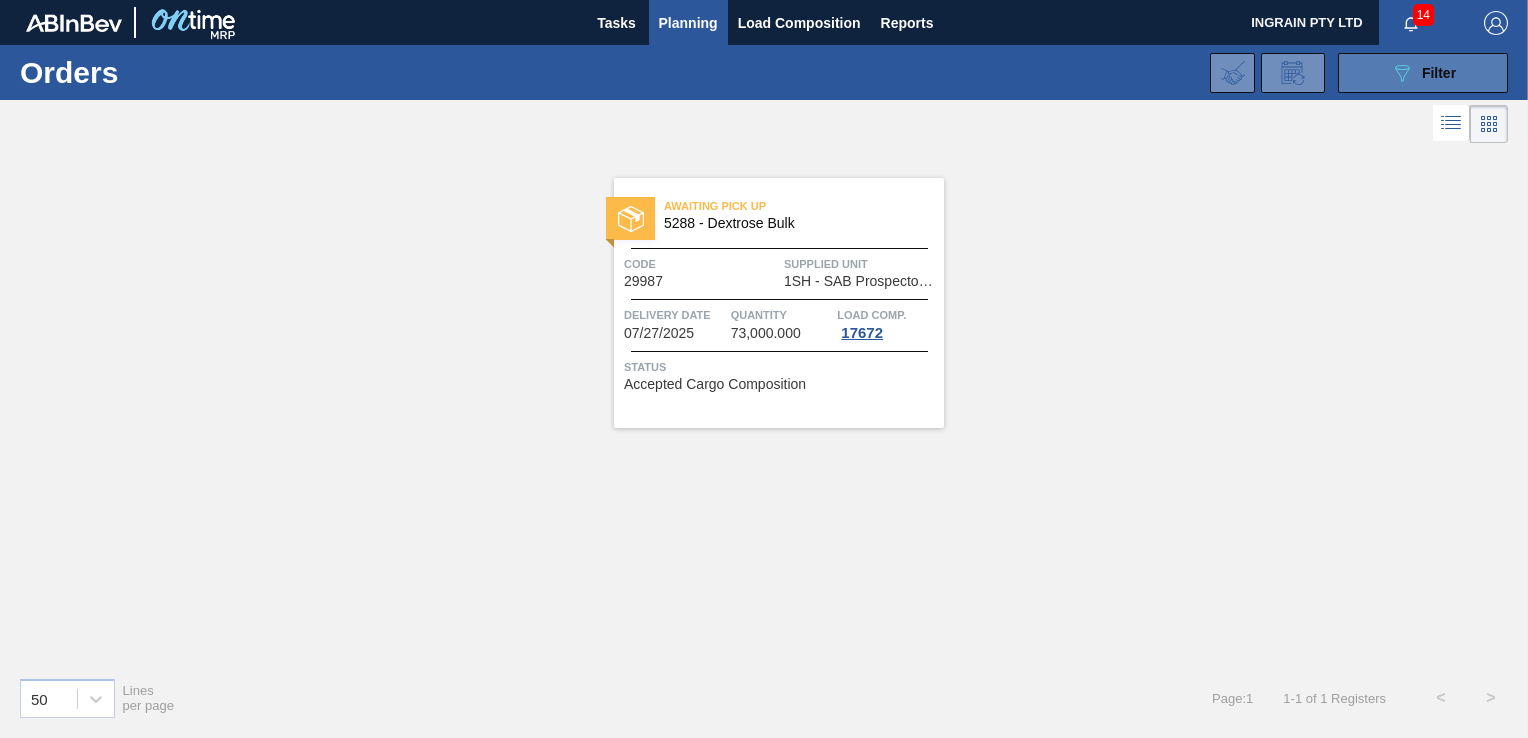 click on "089F7B8B-B2A5-4AFE-B5C0-19BA573D28AC Filter" at bounding box center [1423, 73] 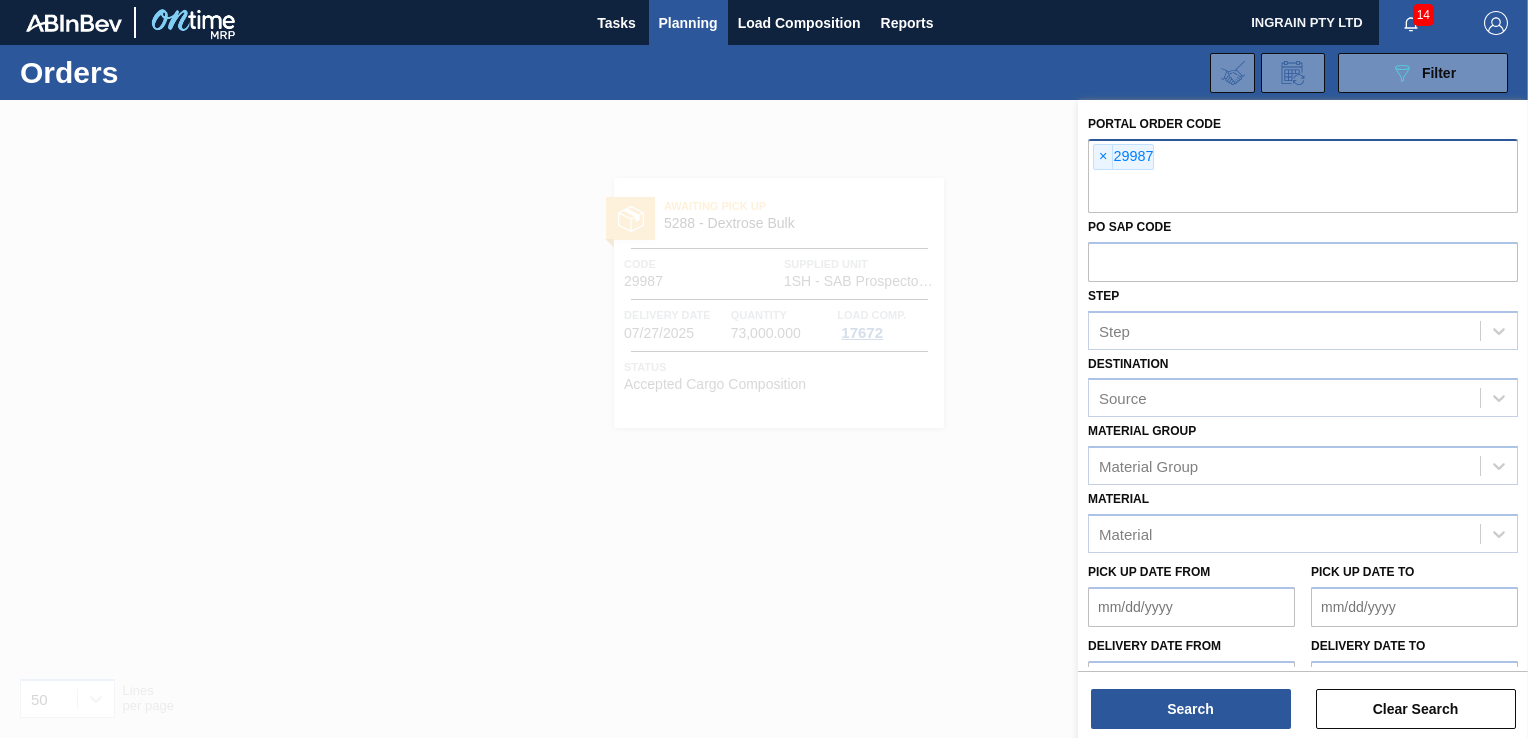 click at bounding box center [1303, 194] 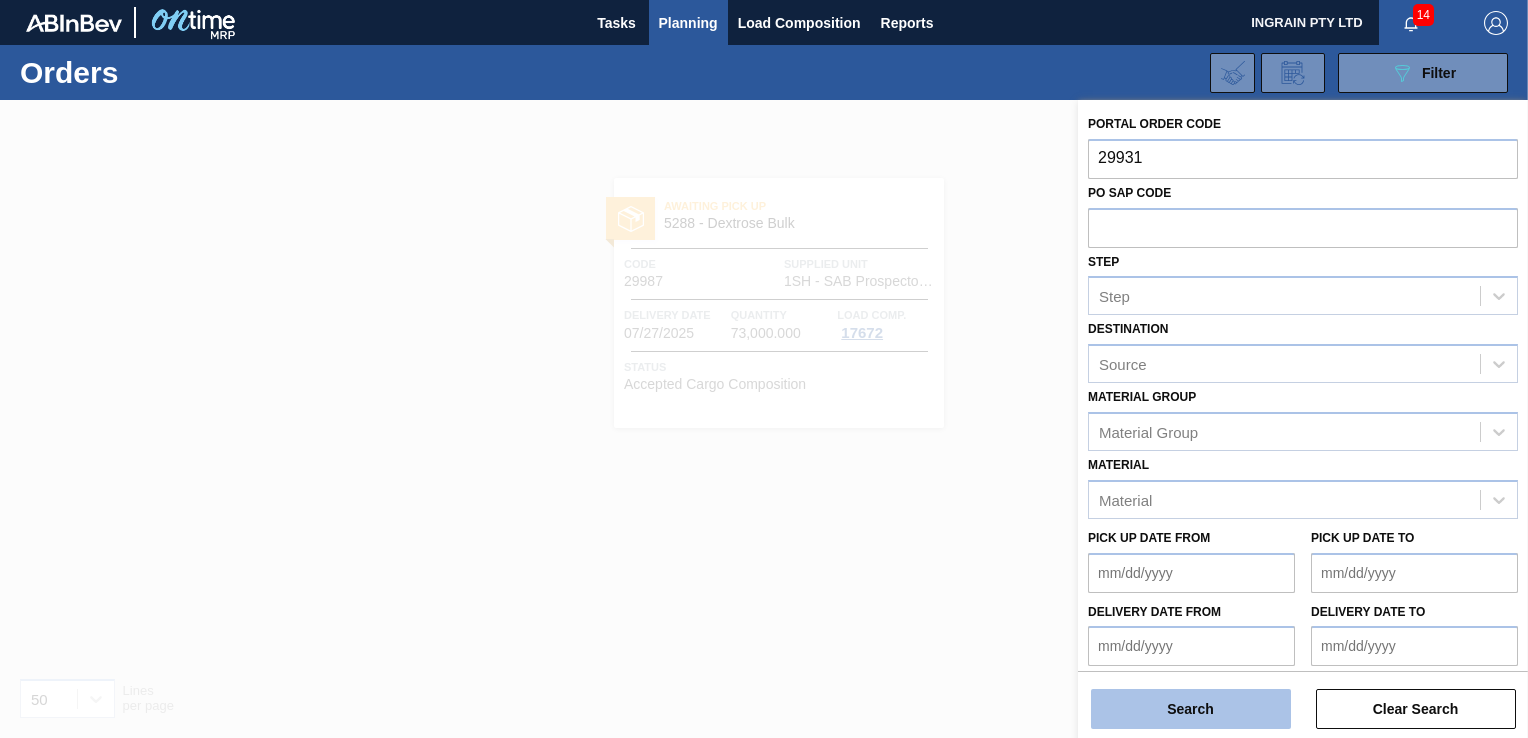 type on "29931" 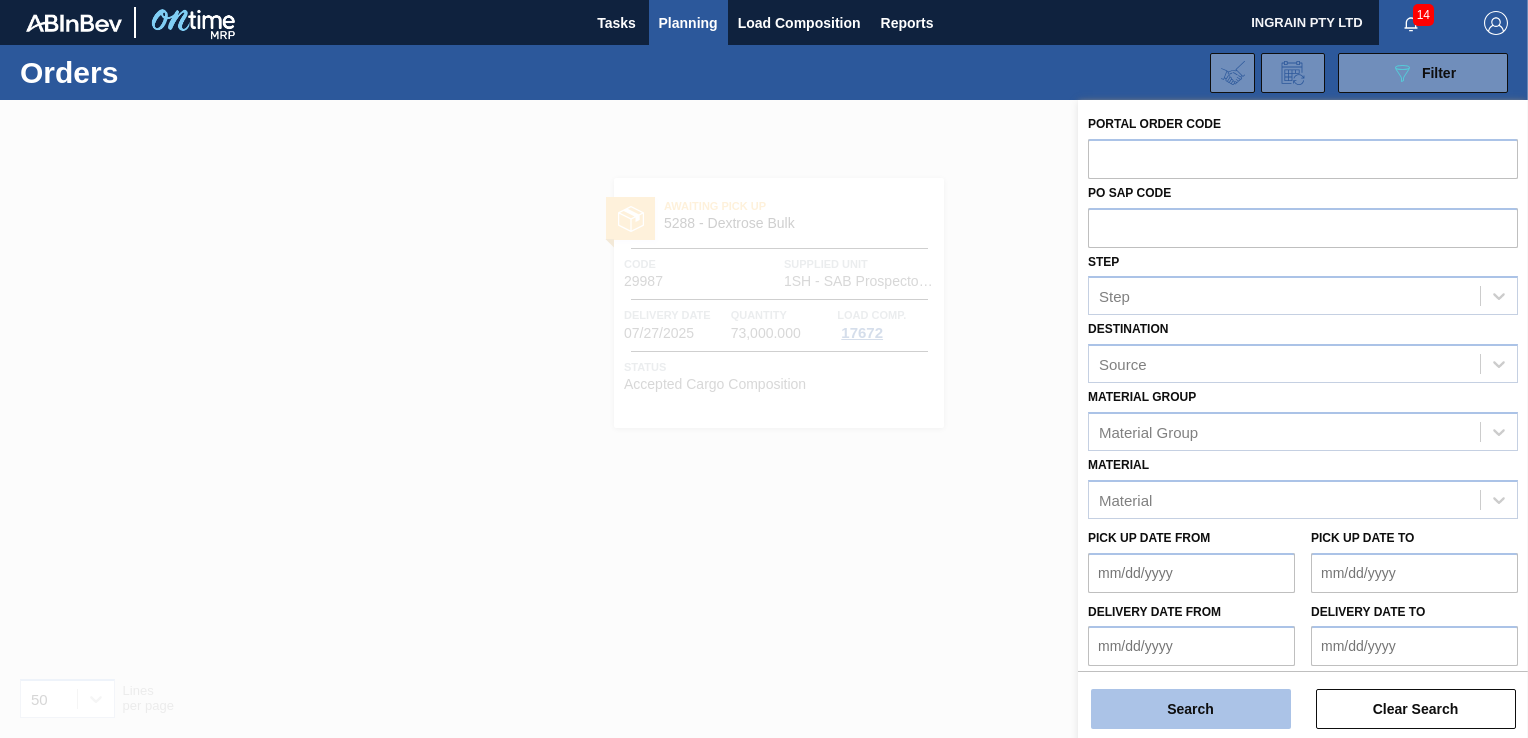click on "Search" at bounding box center (1191, 709) 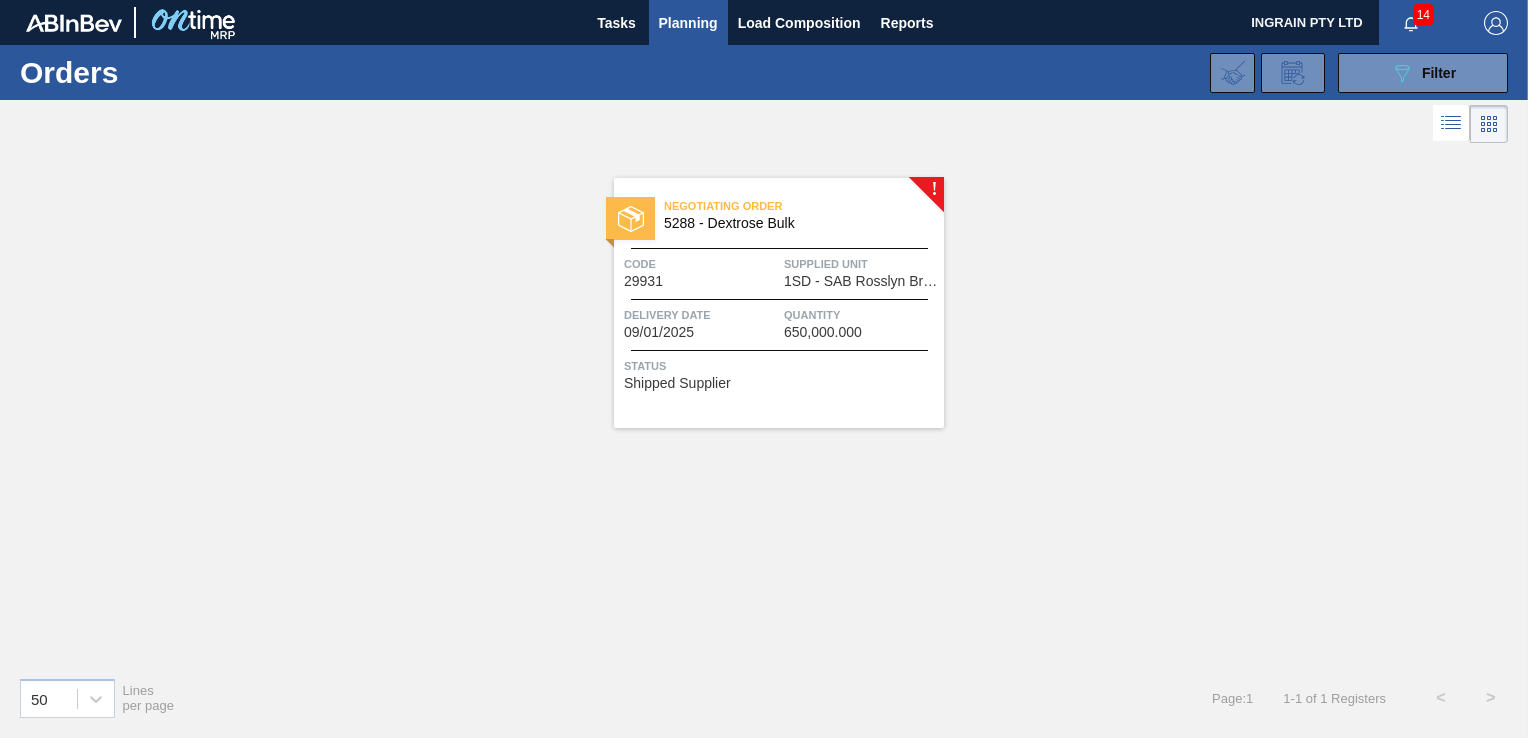 click on "Quantity" at bounding box center (861, 315) 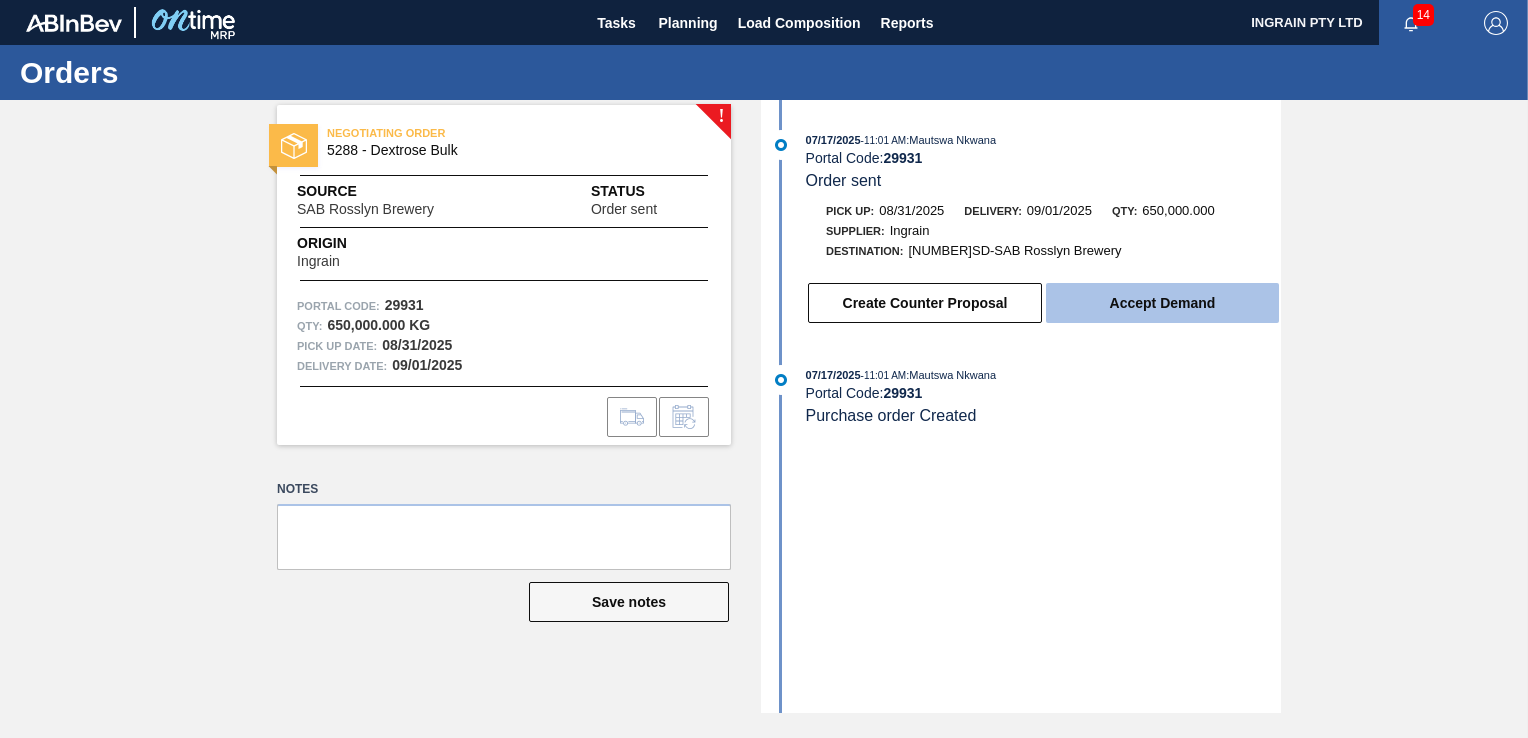 click on "Accept Demand" at bounding box center [1162, 303] 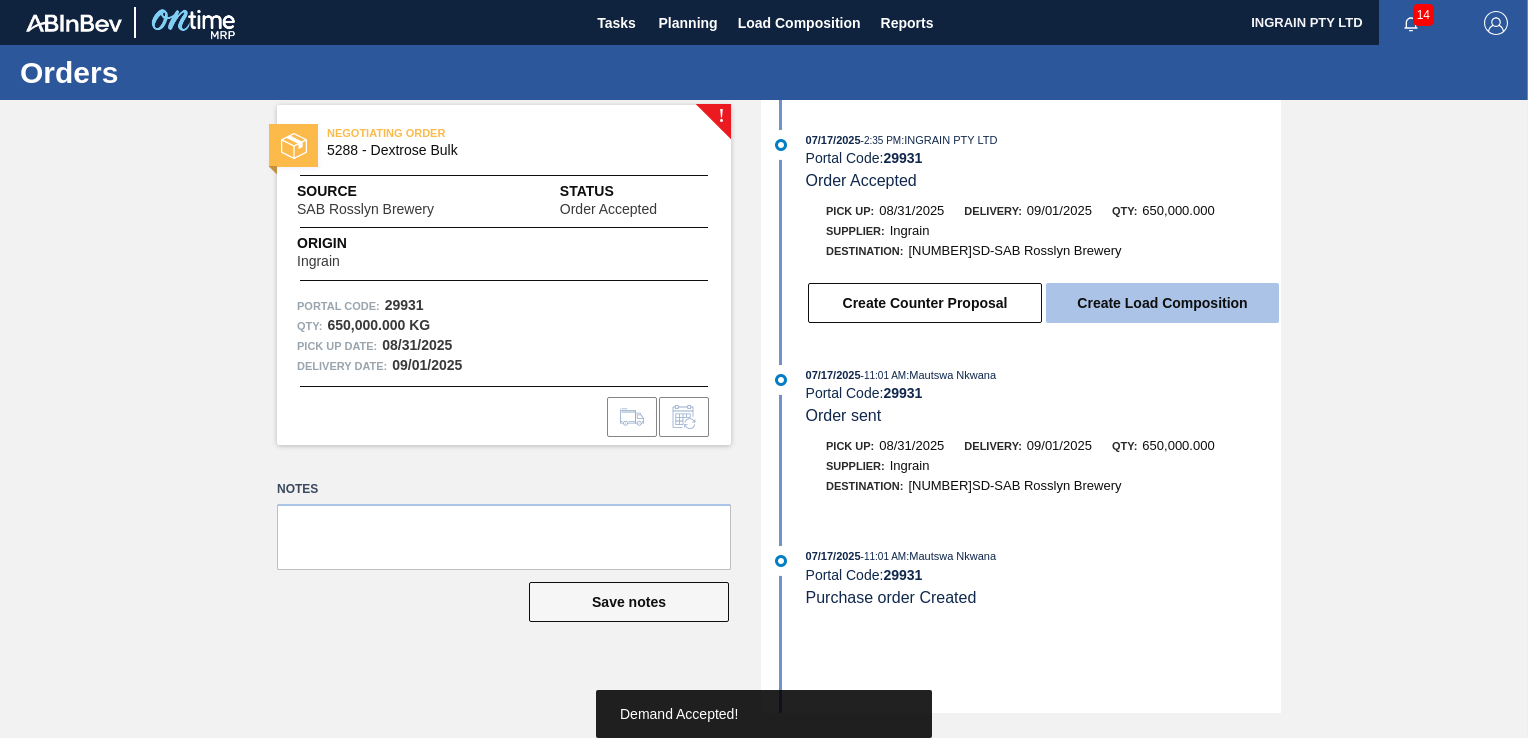 click on "Create Load Composition" at bounding box center (1162, 303) 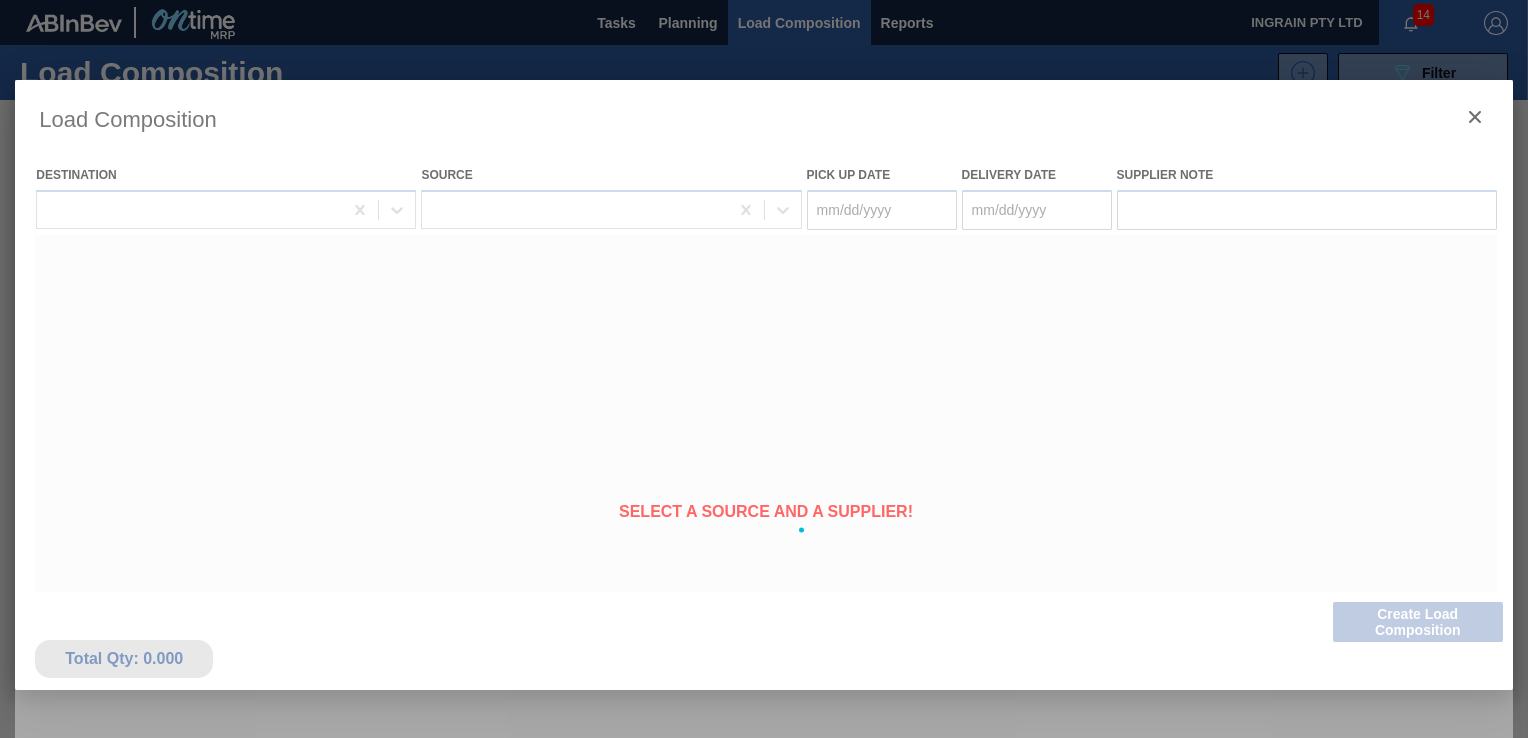type on "08/31/2025" 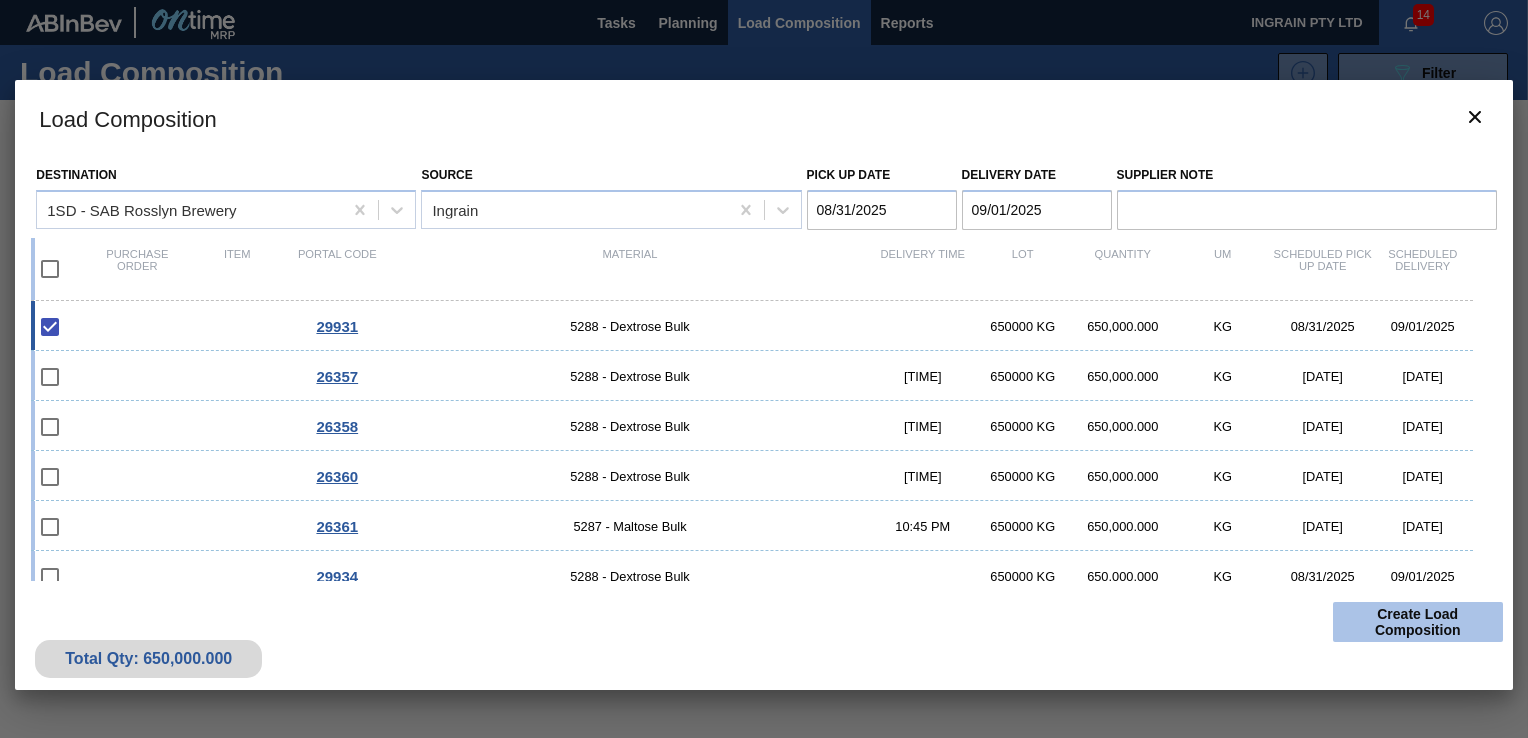 click on "Create Load Composition" at bounding box center [1418, 622] 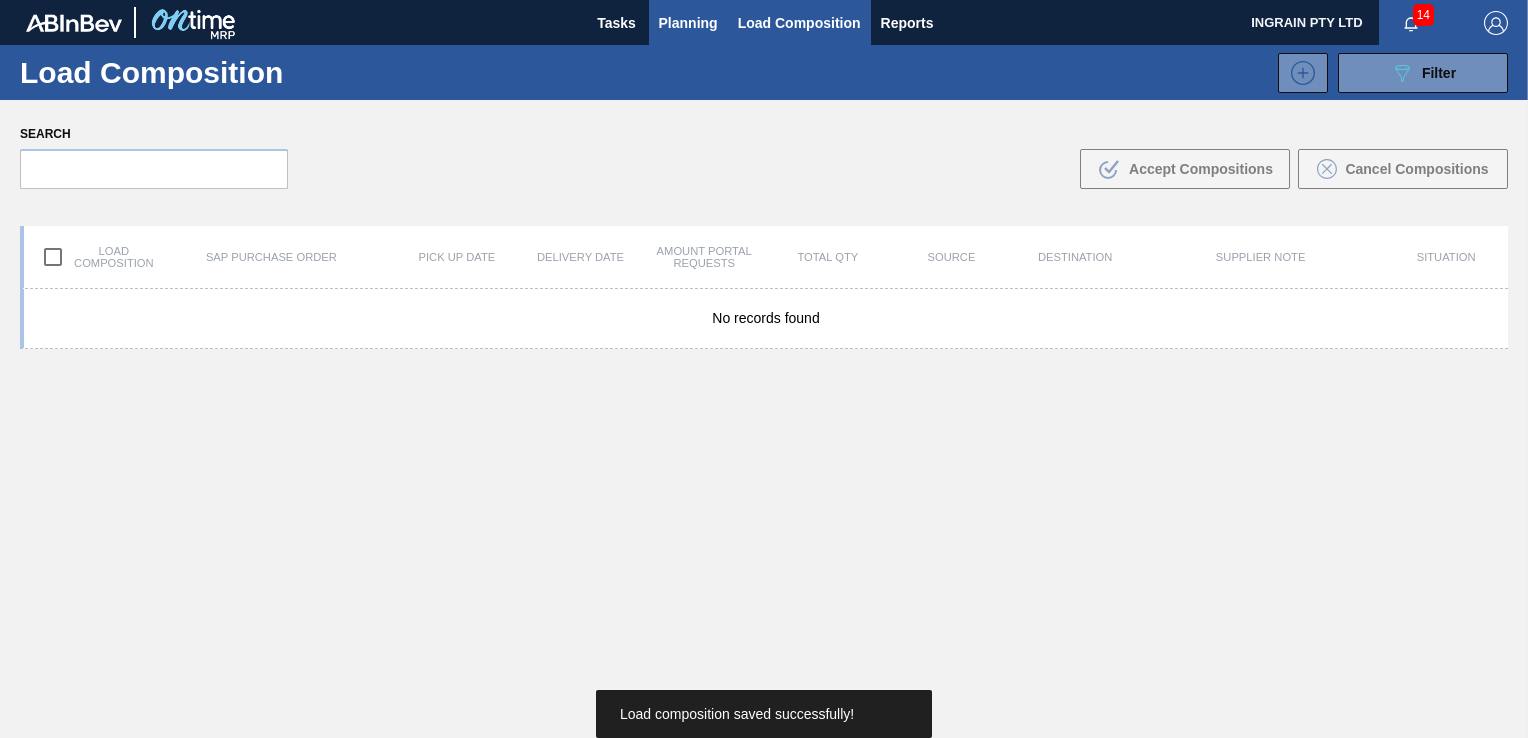 click on "Planning" at bounding box center (688, 23) 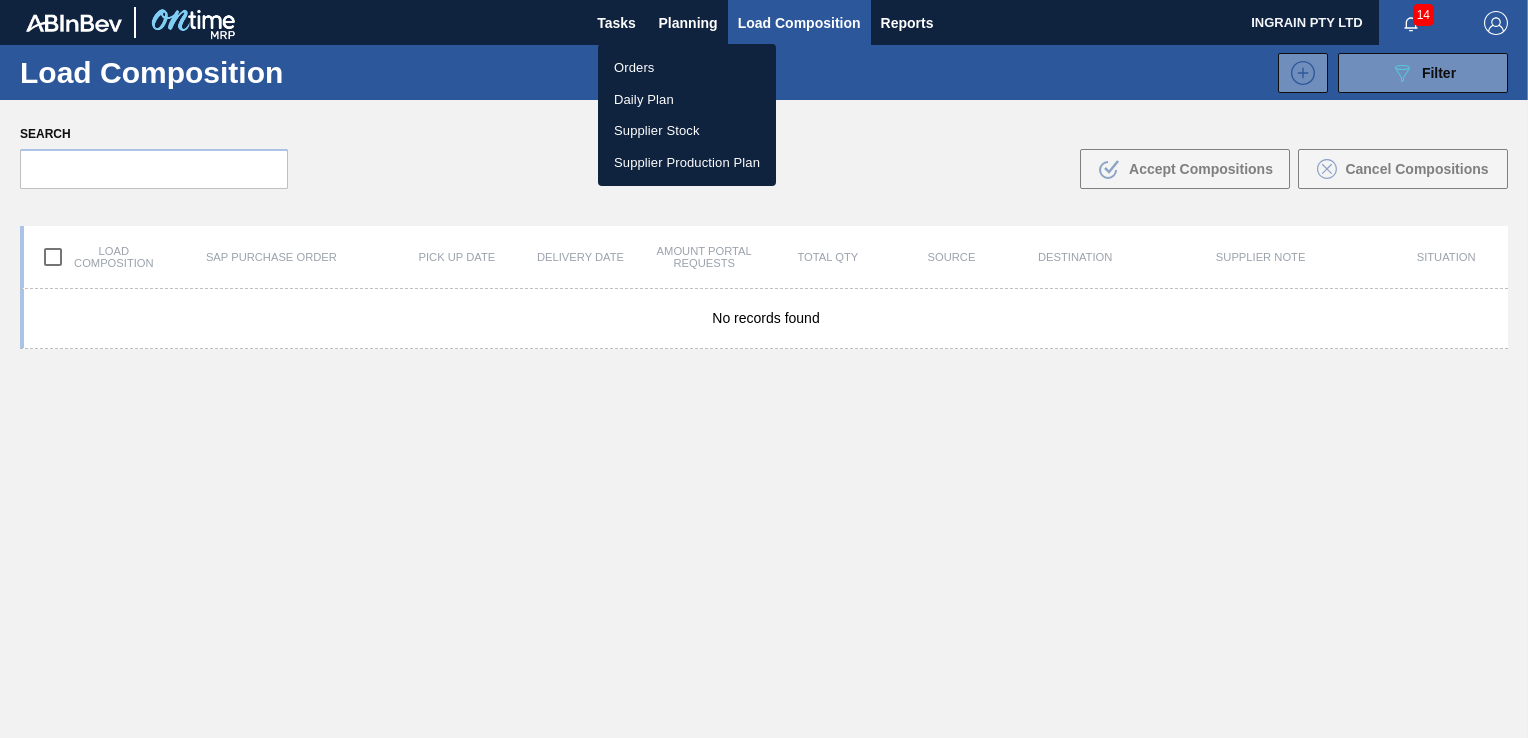 click on "Orders" at bounding box center [687, 68] 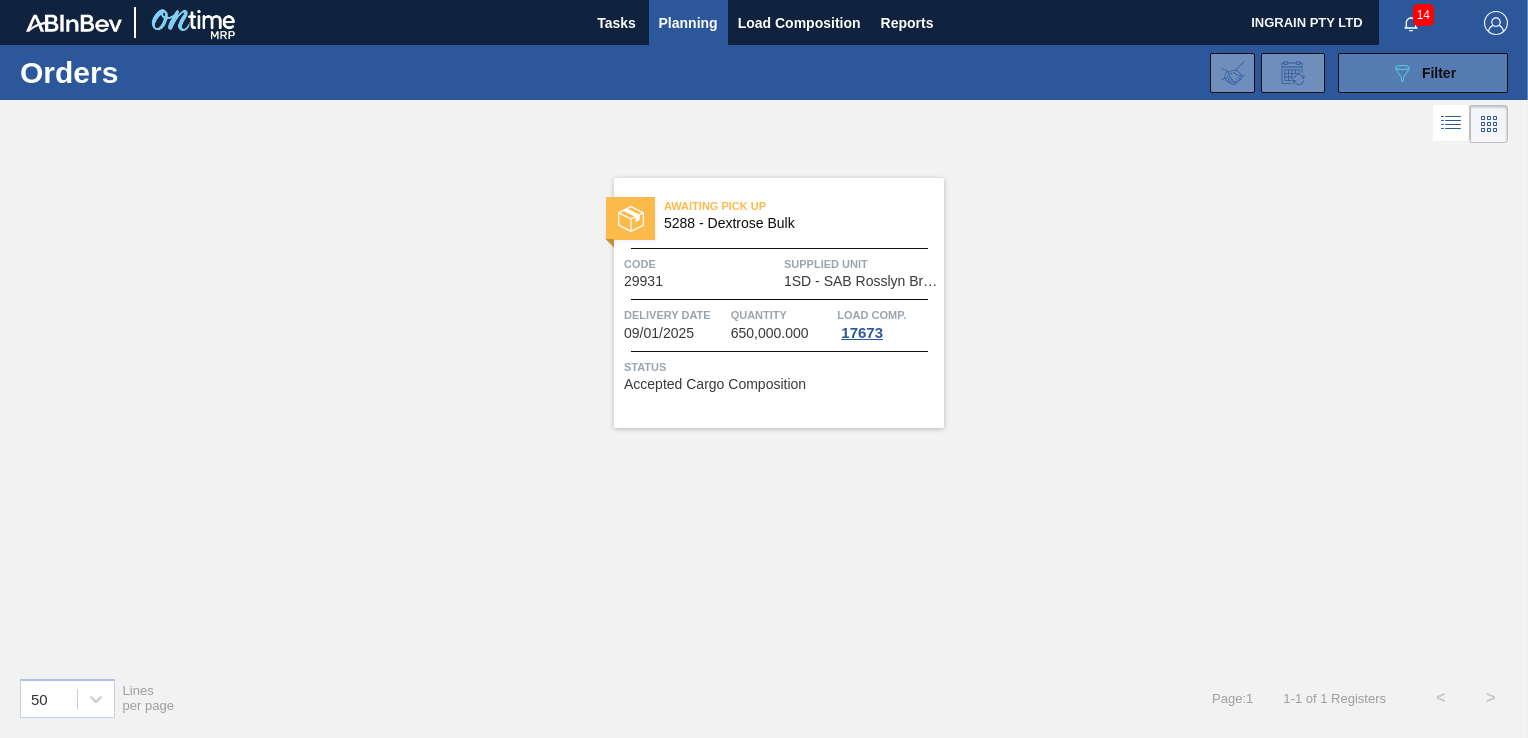 click on "Filter" at bounding box center [1439, 73] 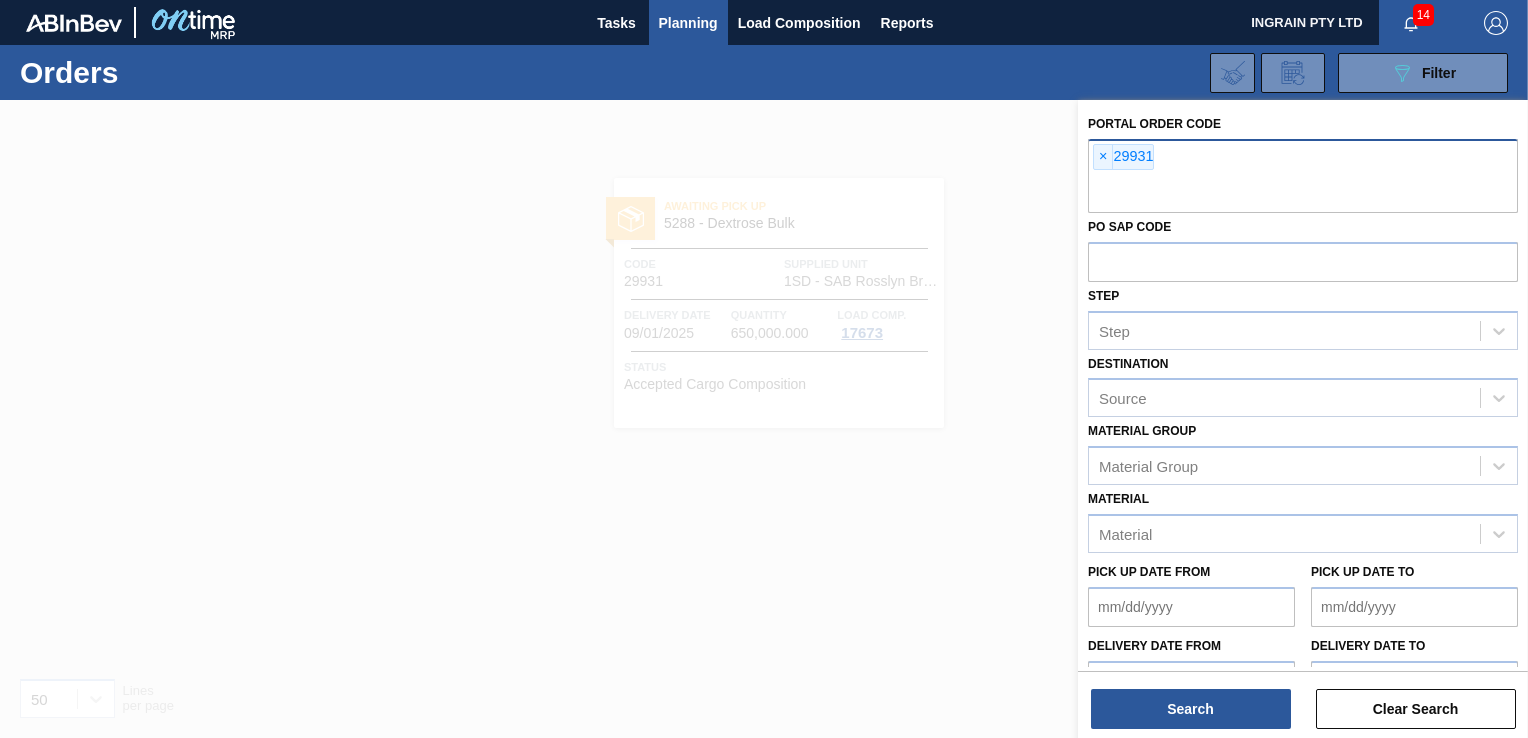 click at bounding box center [1303, 194] 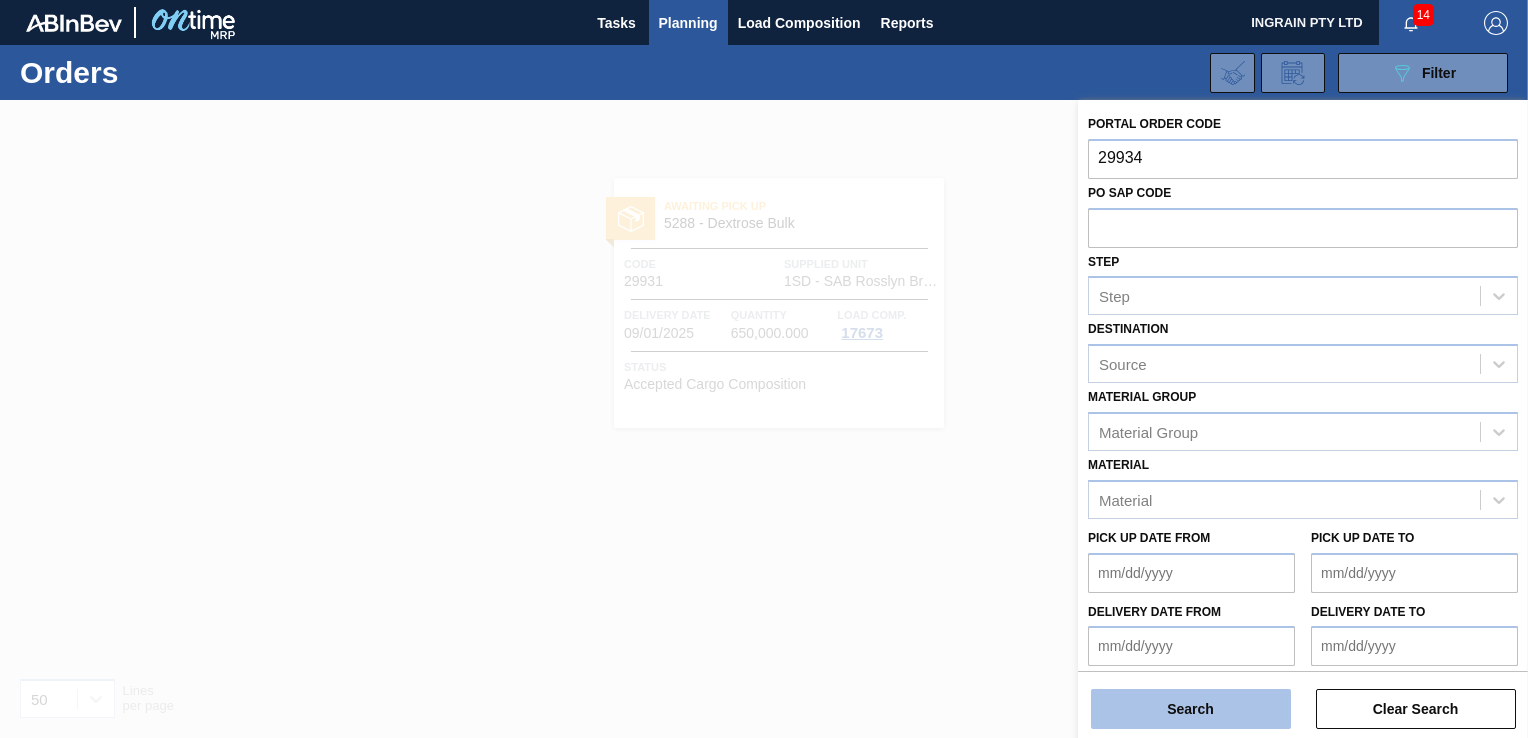 type on "29934" 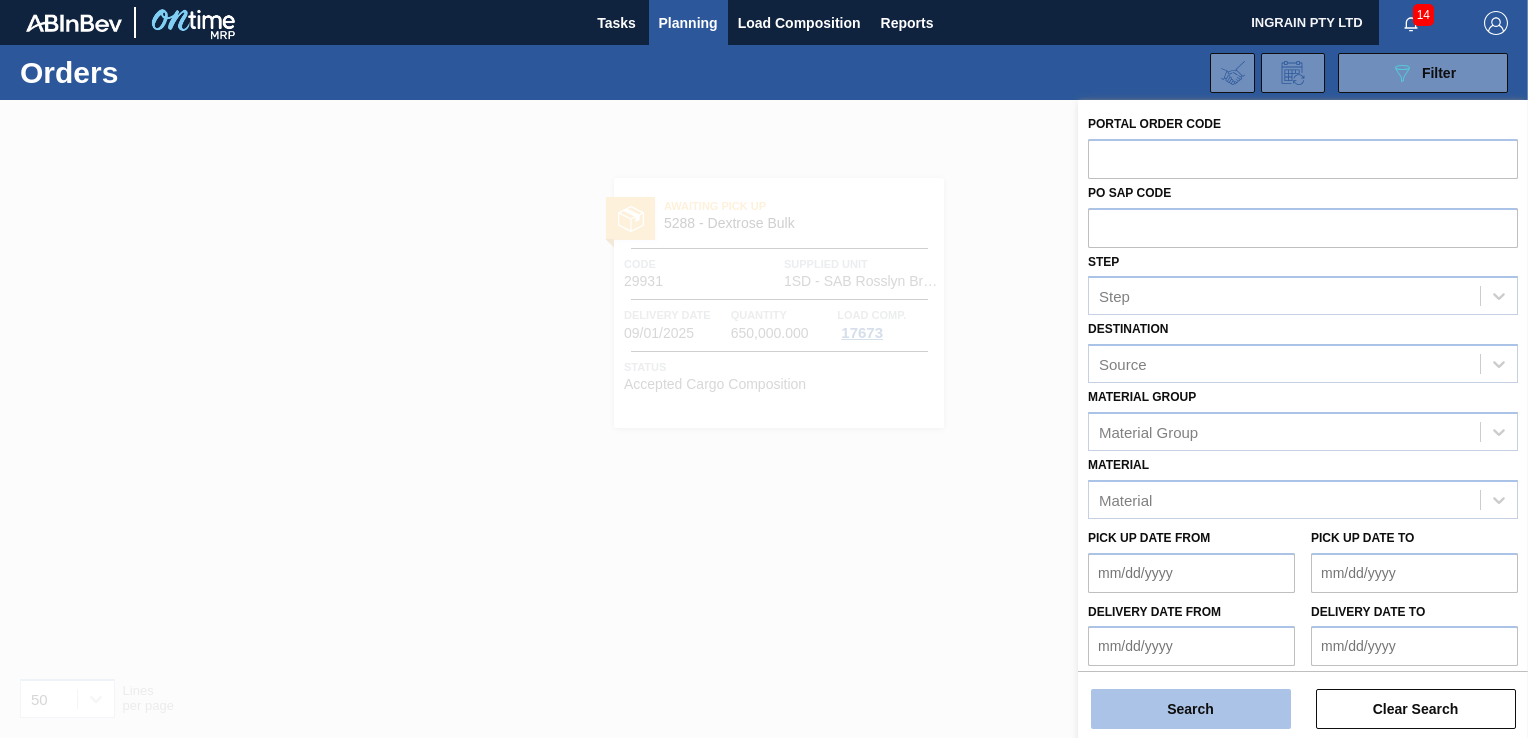 click on "Search" at bounding box center (1191, 709) 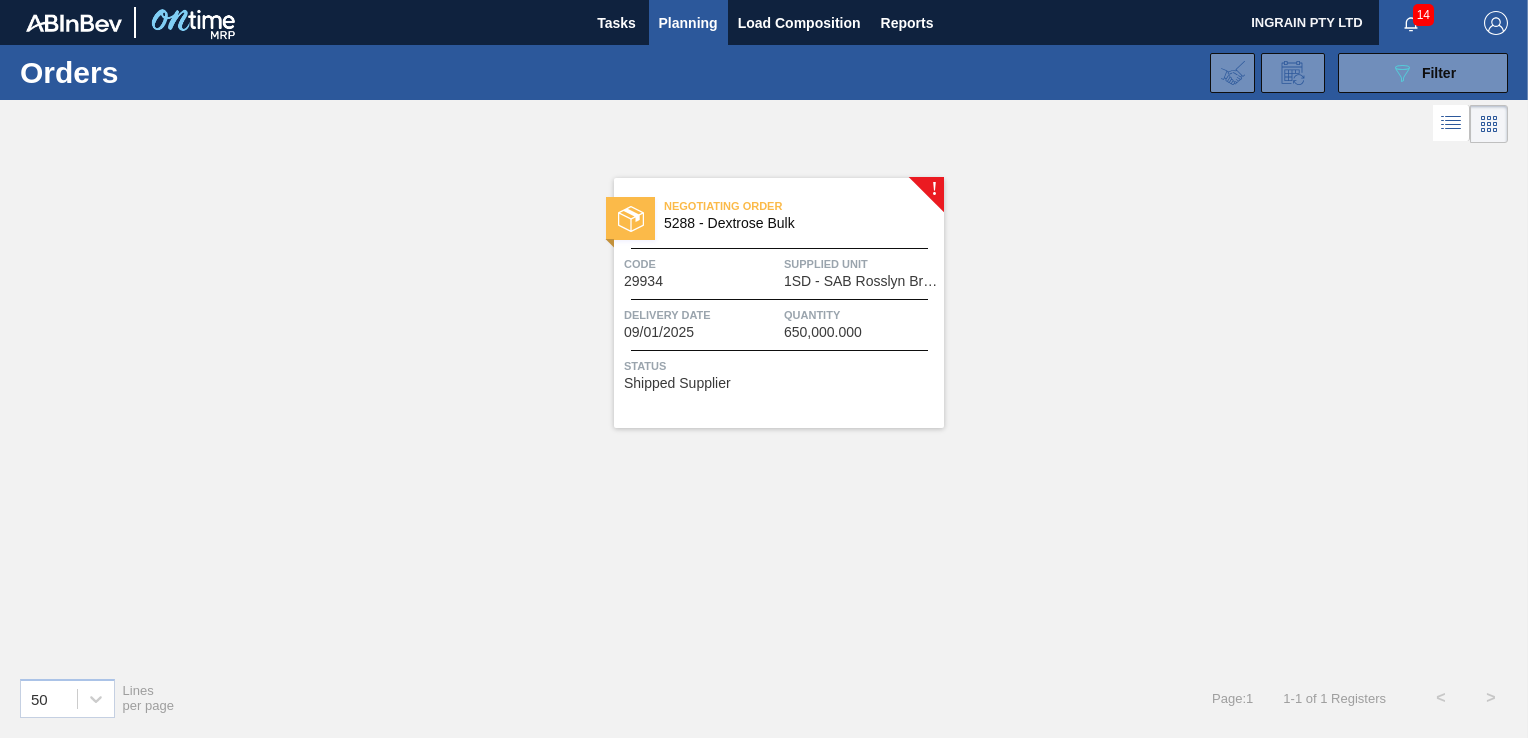 click on "Status" at bounding box center (781, 366) 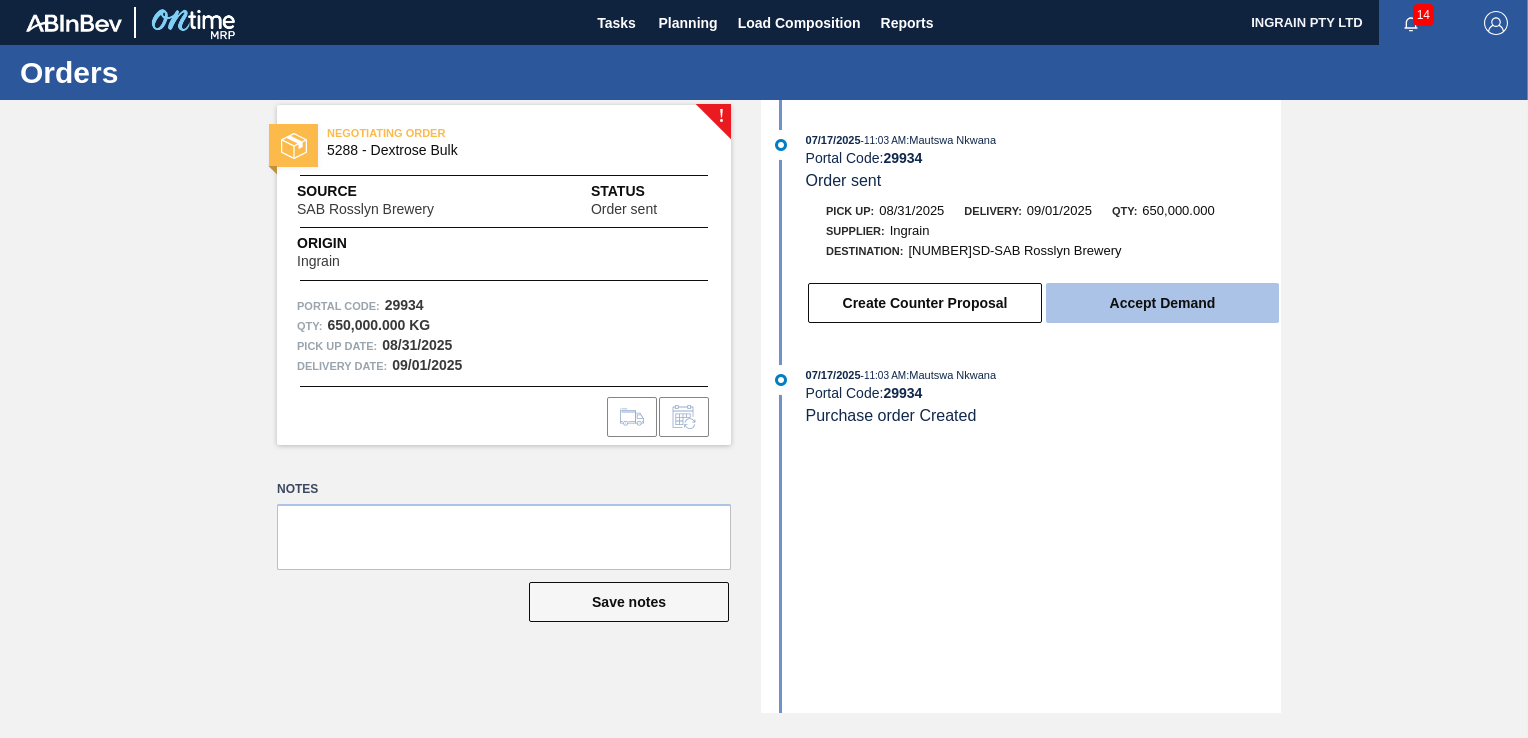 click on "Accept Demand" at bounding box center [1162, 303] 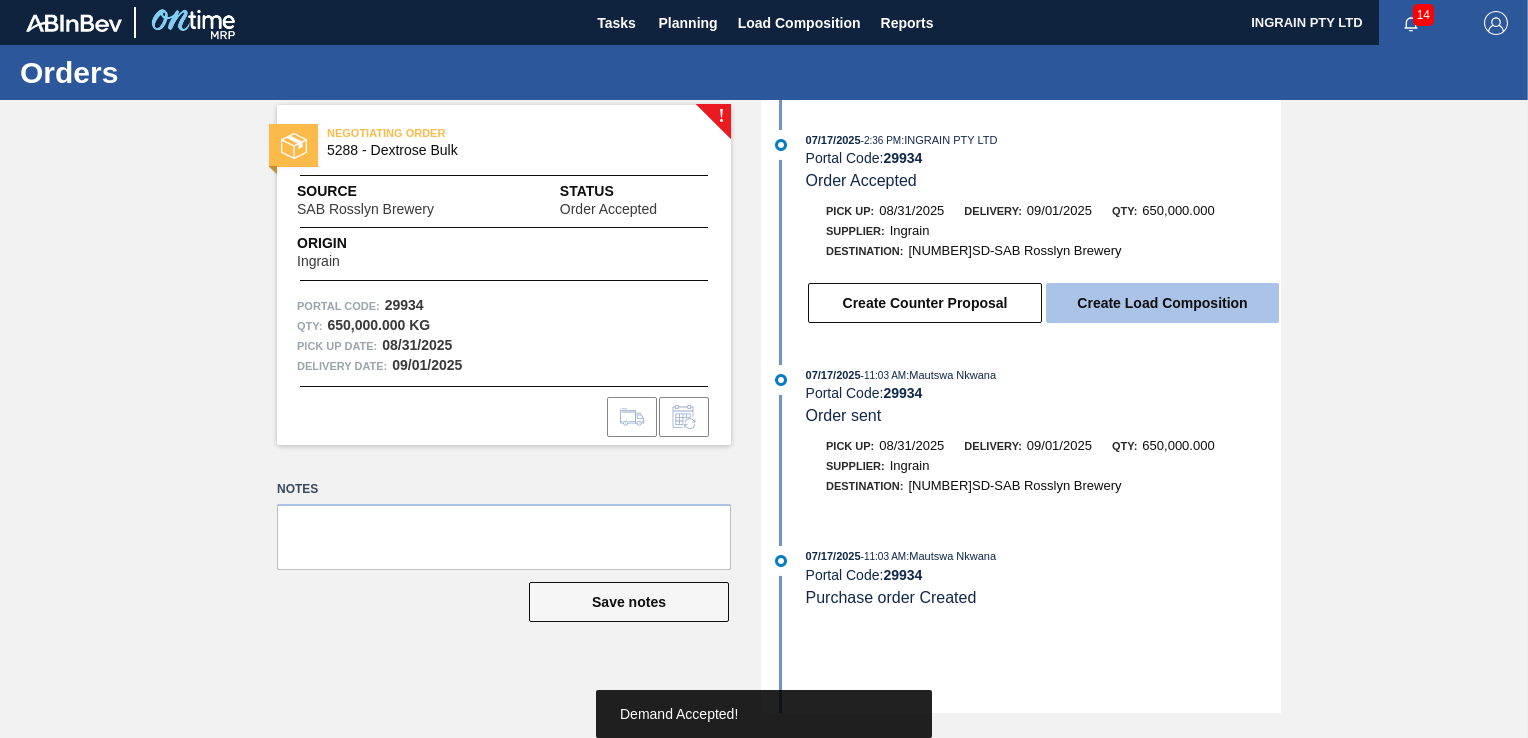 click on "Create Load Composition" at bounding box center [1162, 303] 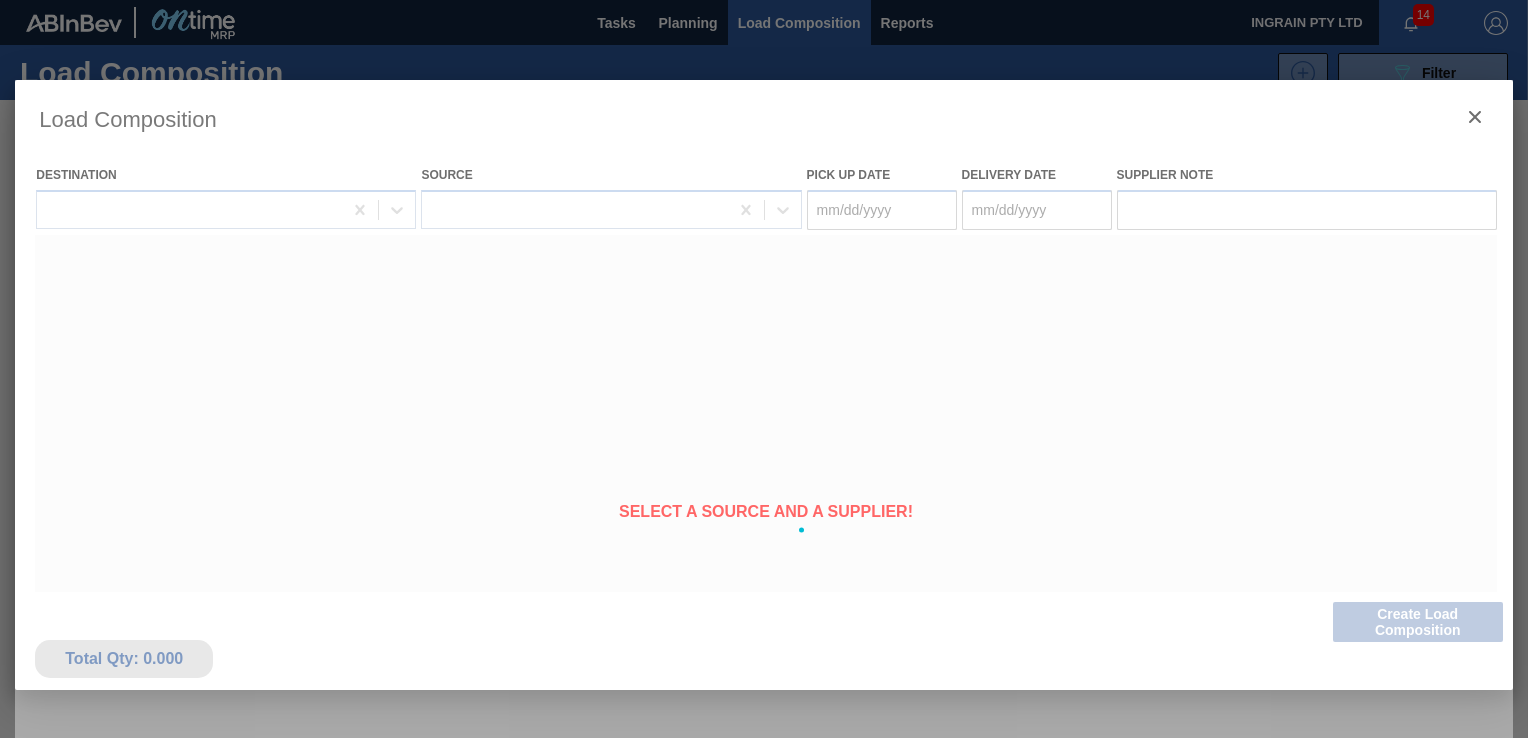type on "08/31/2025" 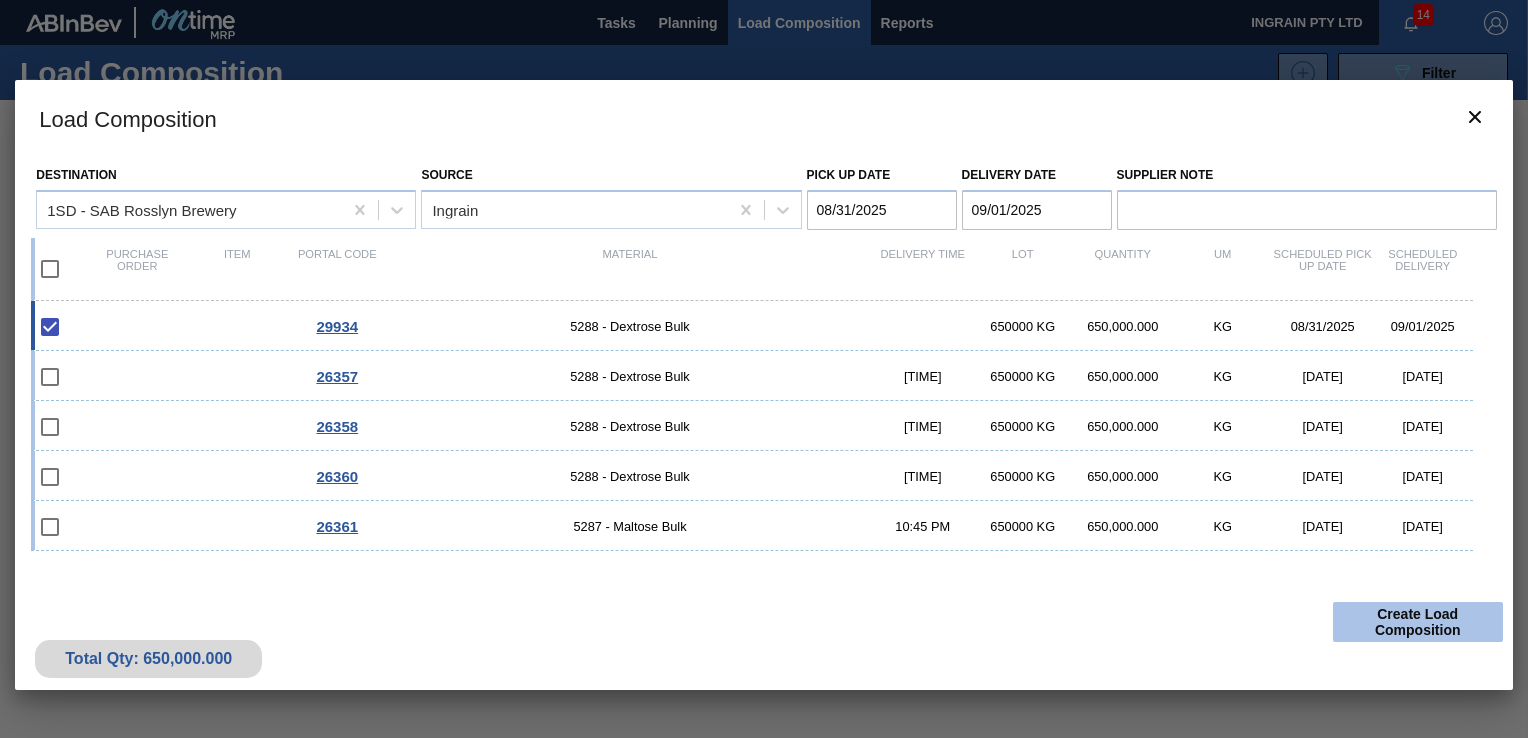 click on "Create Load Composition" at bounding box center [1418, 622] 